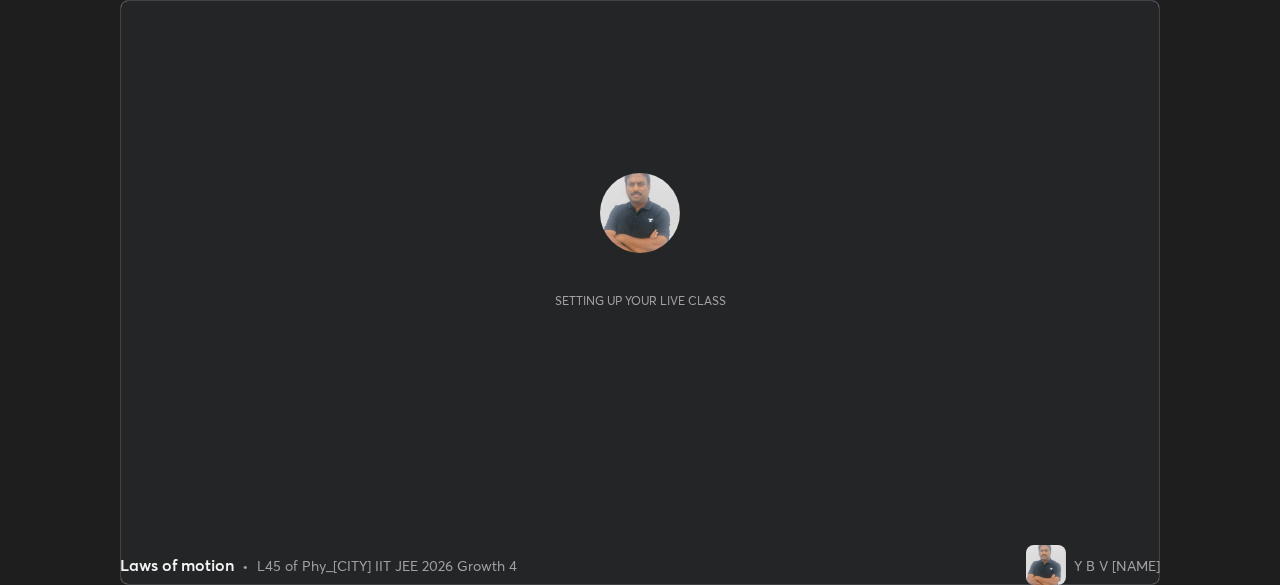 scroll, scrollTop: 0, scrollLeft: 0, axis: both 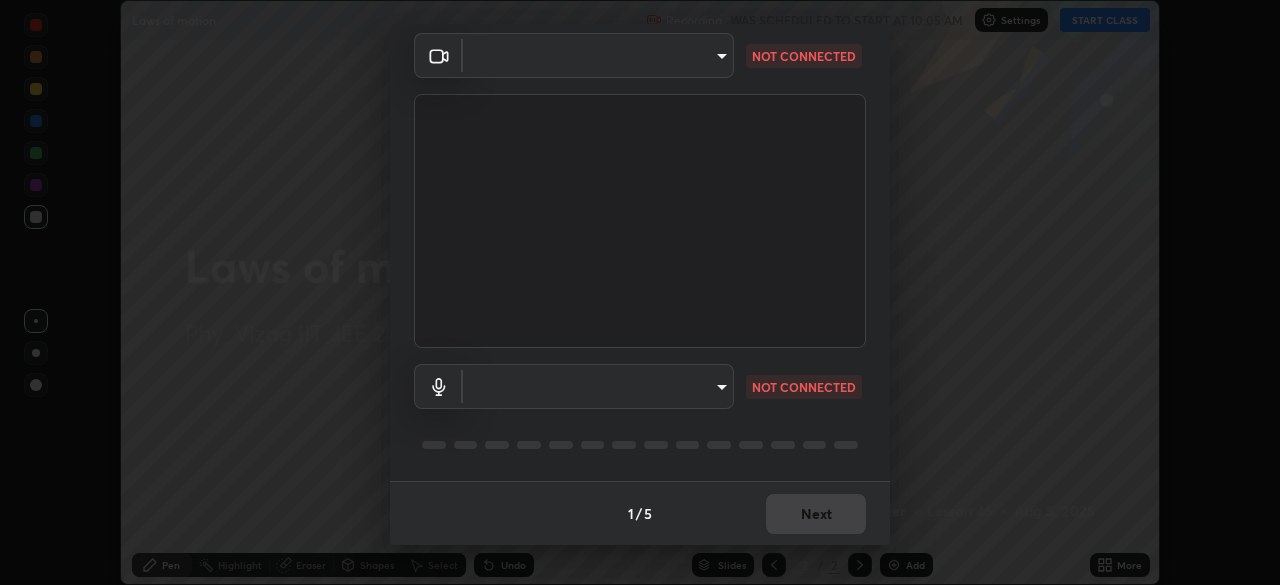 type on "8413a073afe9c43720b170e3c3edff1e7f9c492aae98e531531ceb715d1739b9" 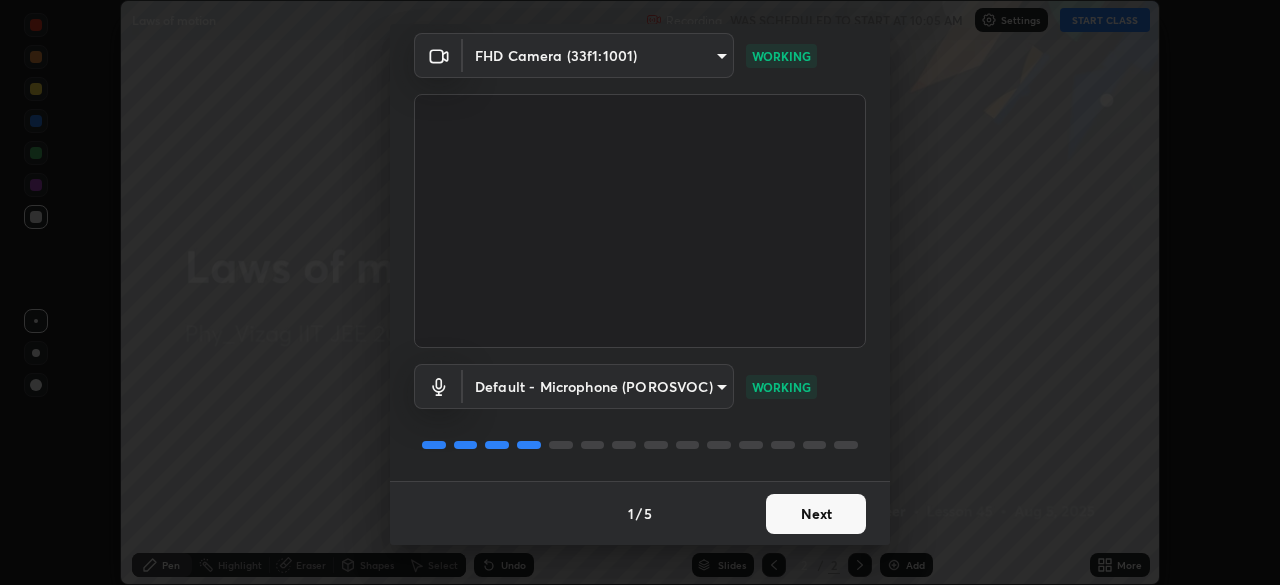 click on "Next" at bounding box center (816, 514) 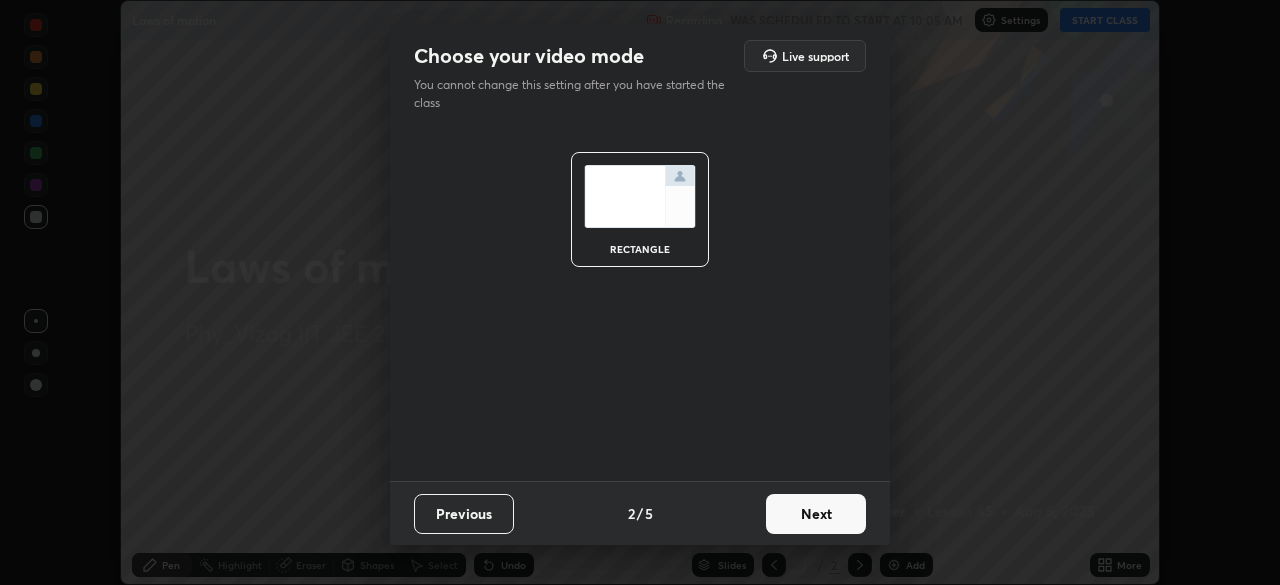 click on "Next" at bounding box center [816, 514] 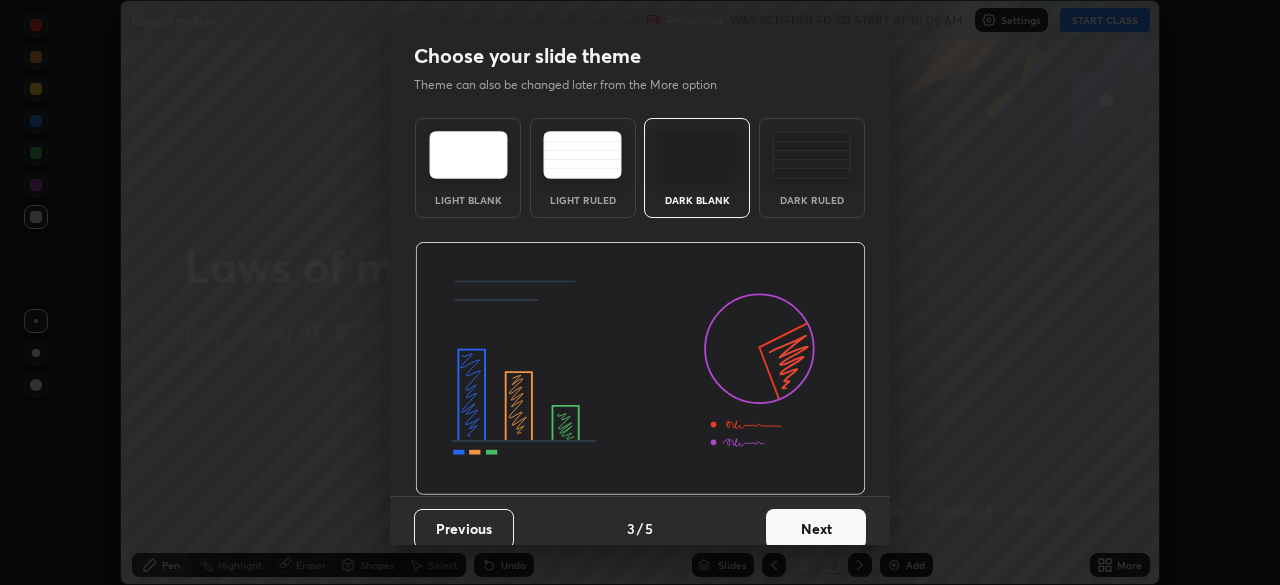 click on "Next" at bounding box center (816, 529) 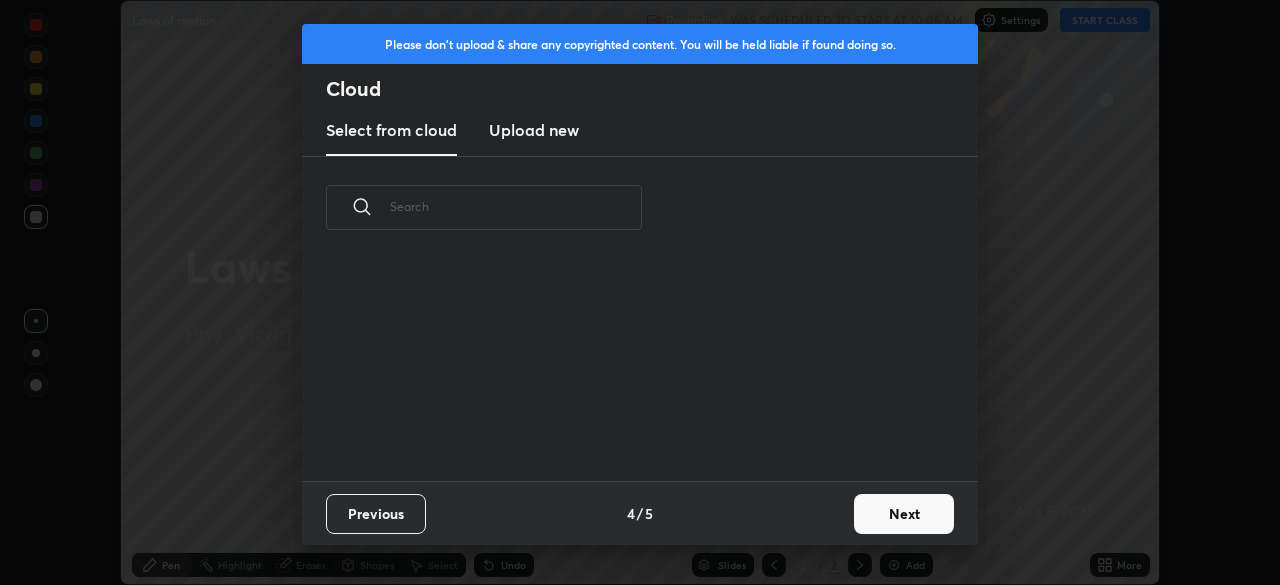 scroll, scrollTop: 7, scrollLeft: 11, axis: both 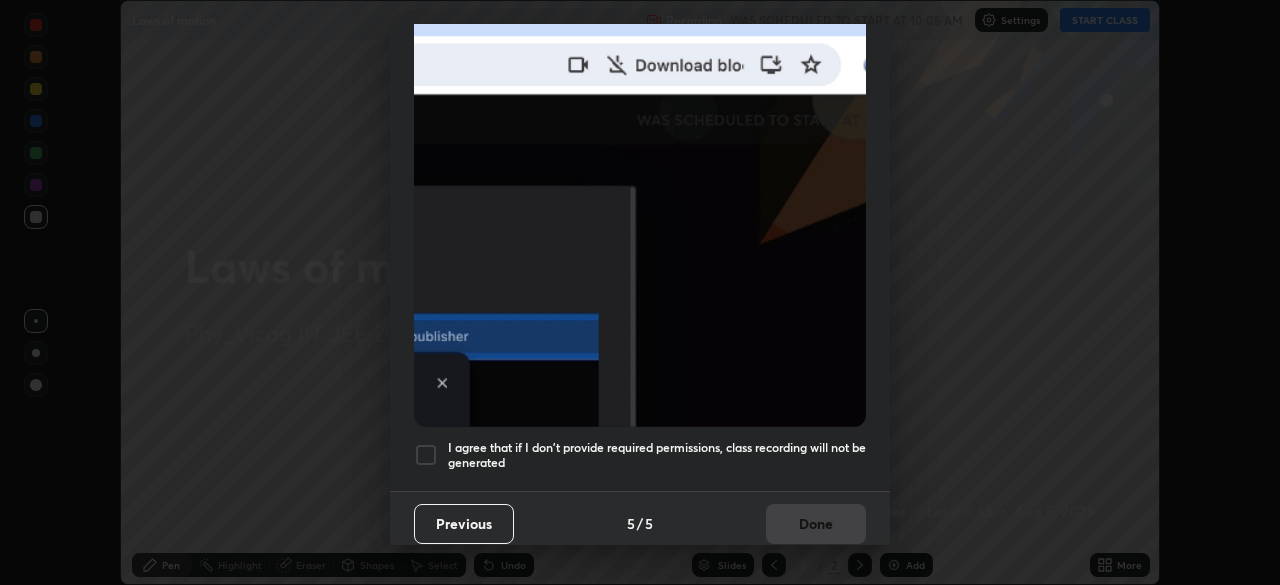 click at bounding box center (426, 455) 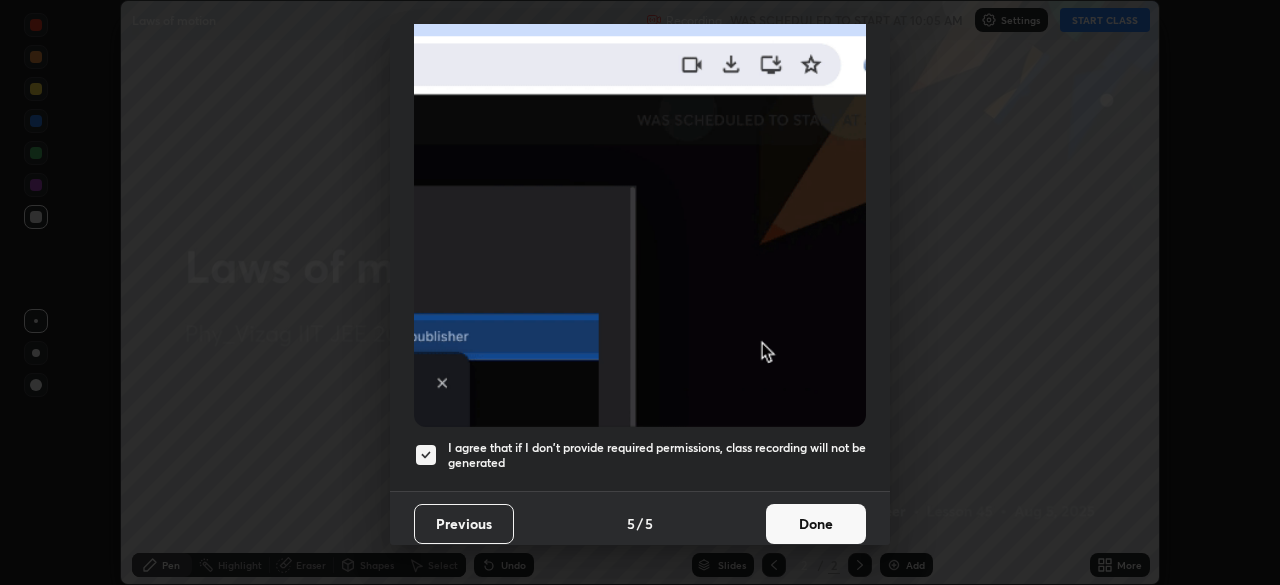click on "Done" at bounding box center (816, 524) 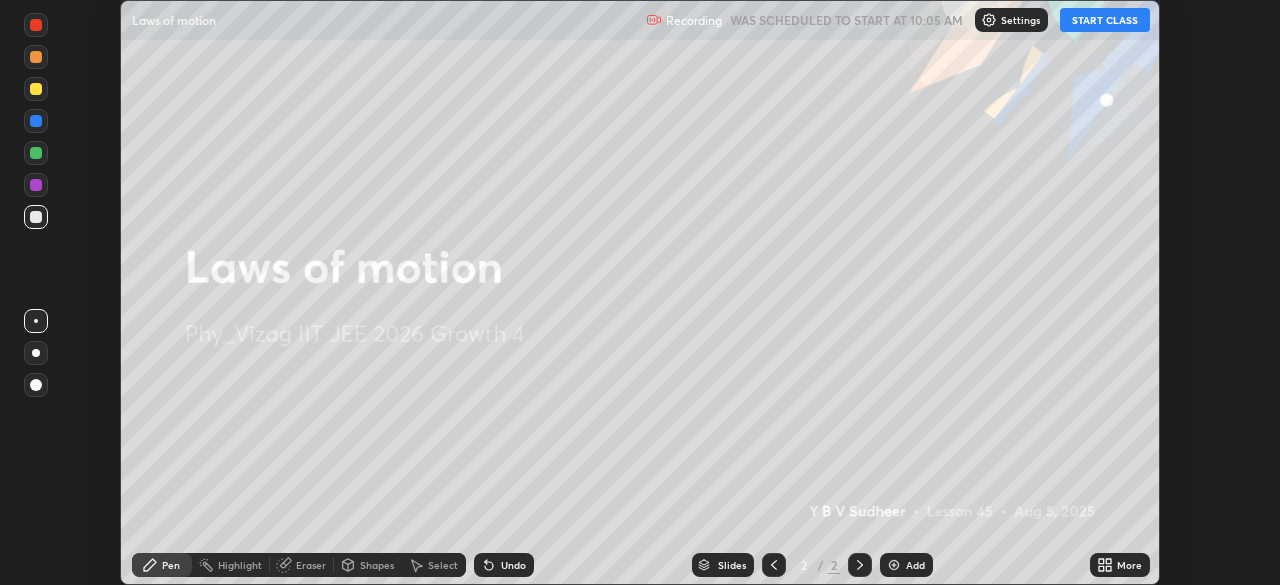 click on "Add" at bounding box center [906, 565] 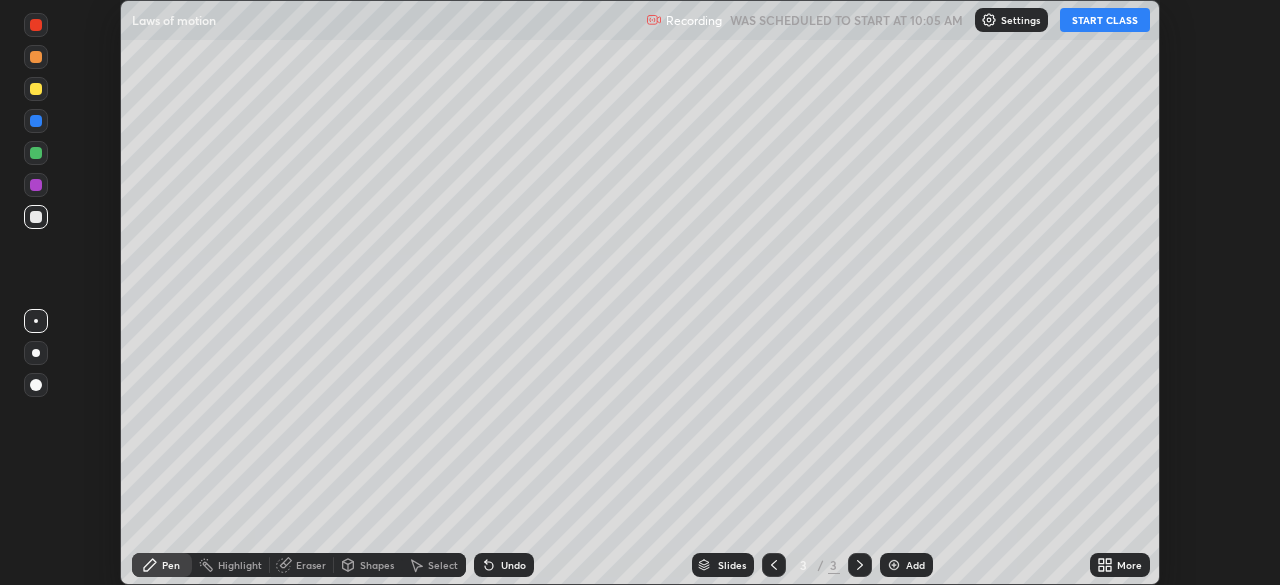 click 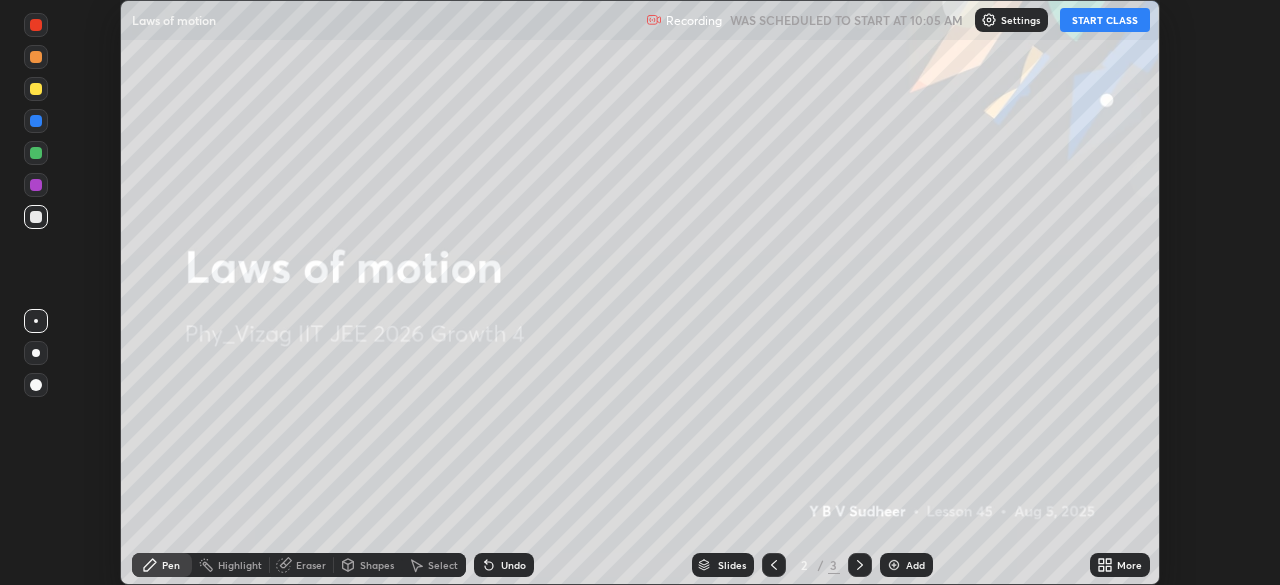 click 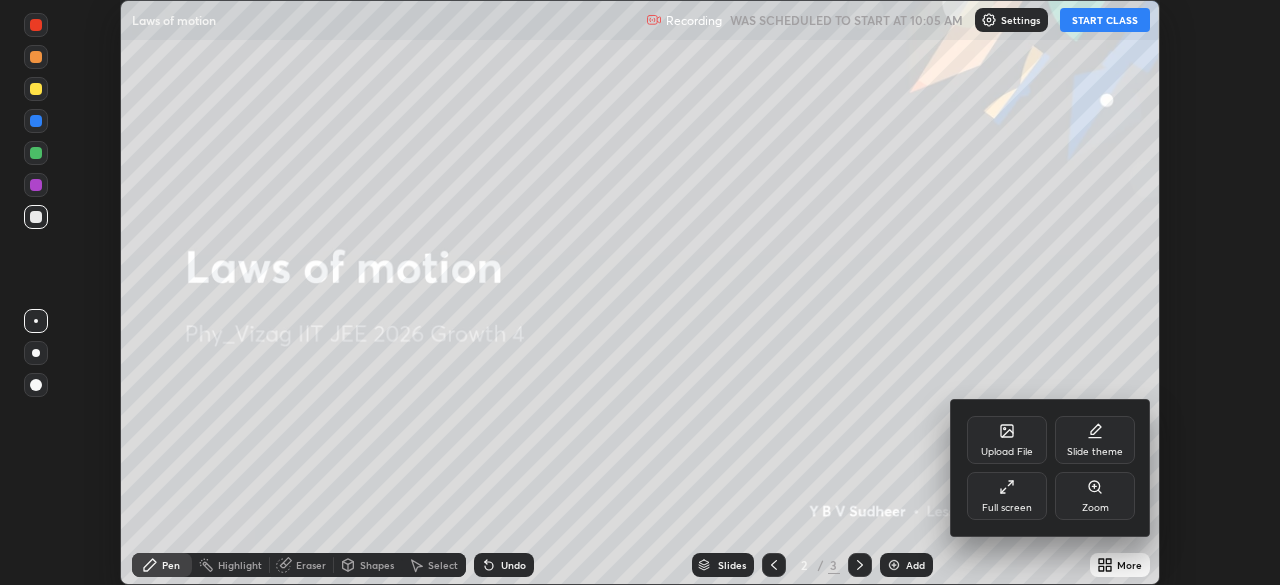 click on "Slide theme" at bounding box center (1095, 440) 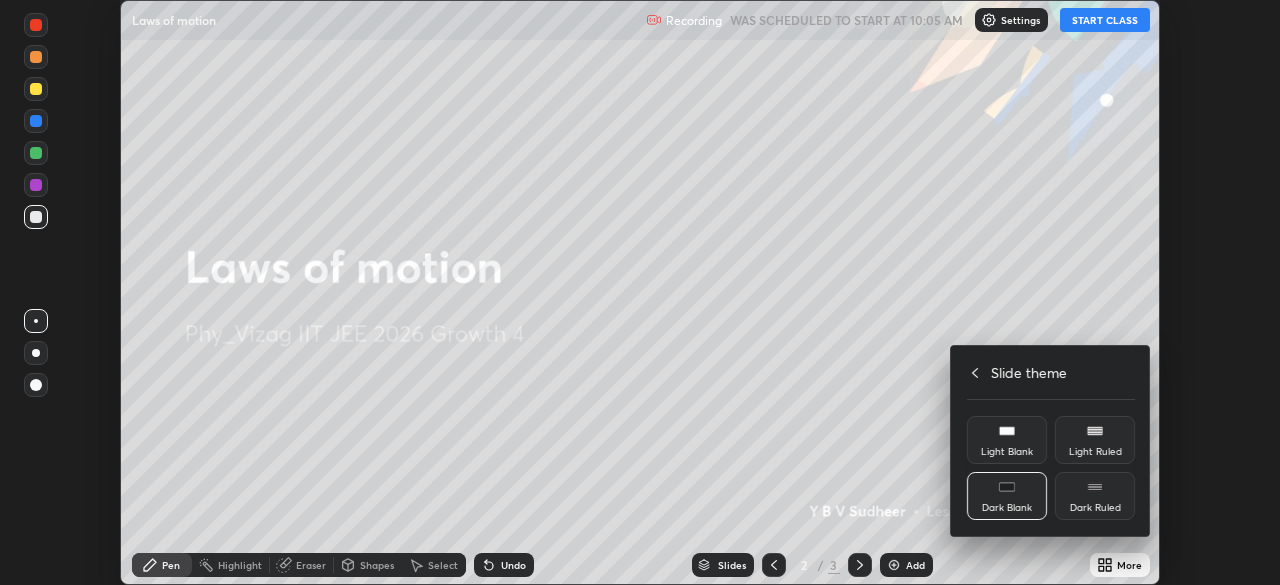 click 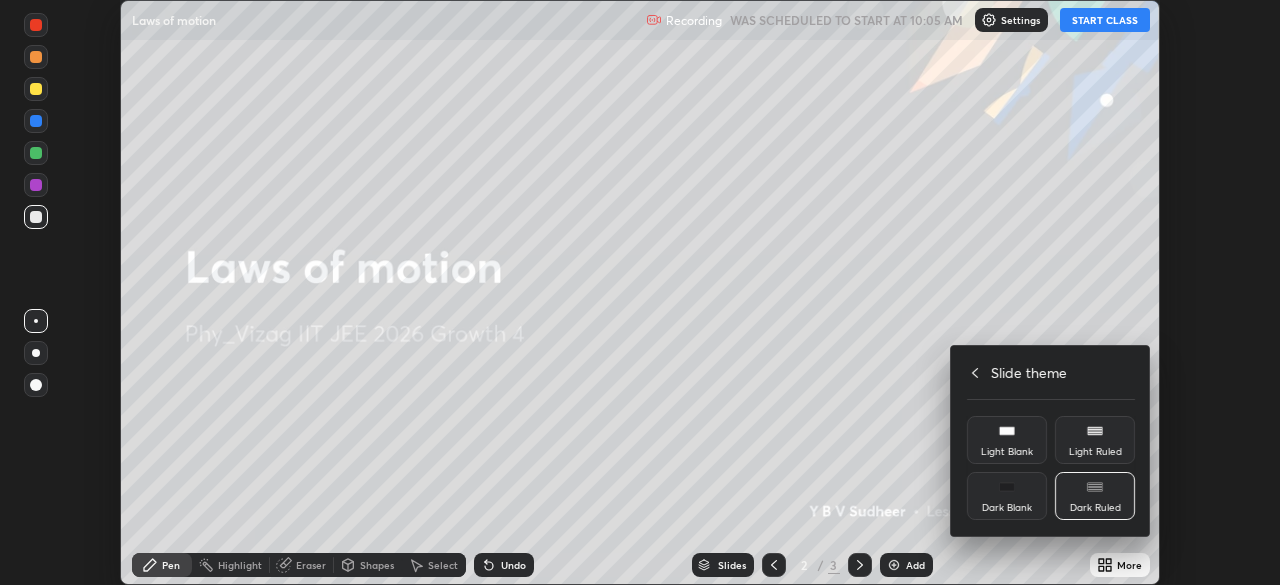 click at bounding box center (640, 292) 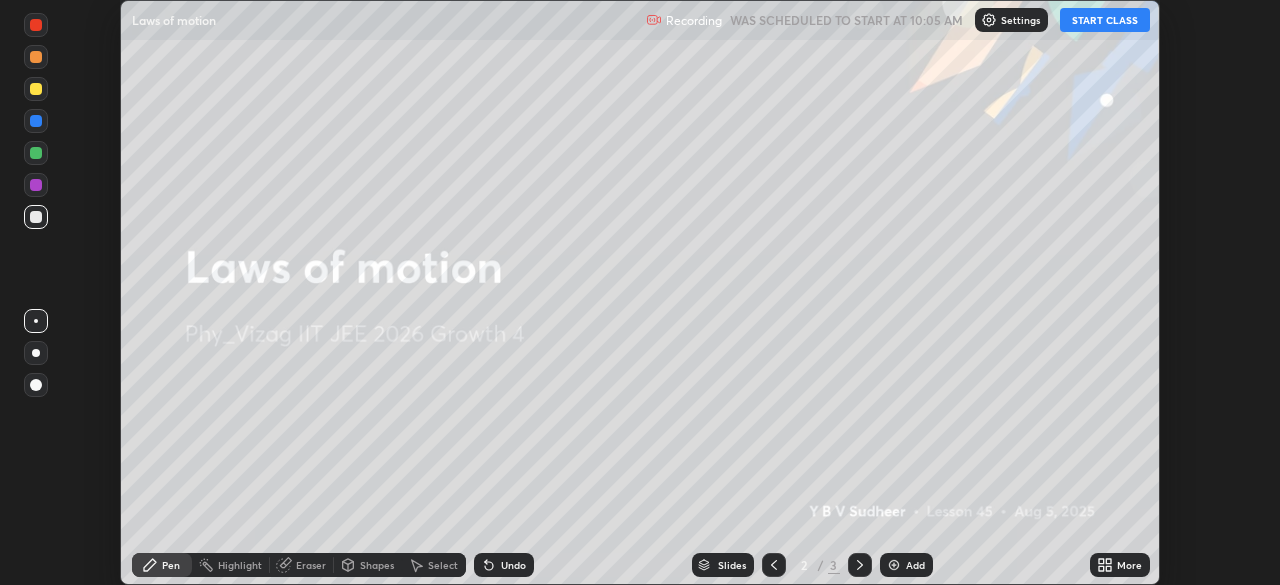 click at bounding box center [894, 565] 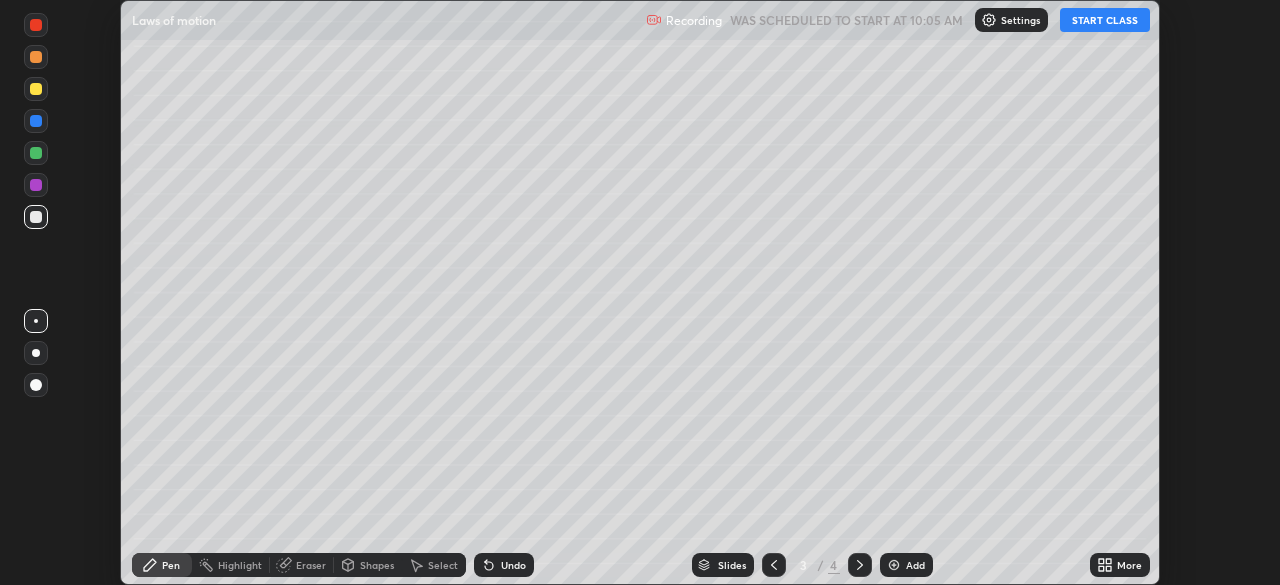 click 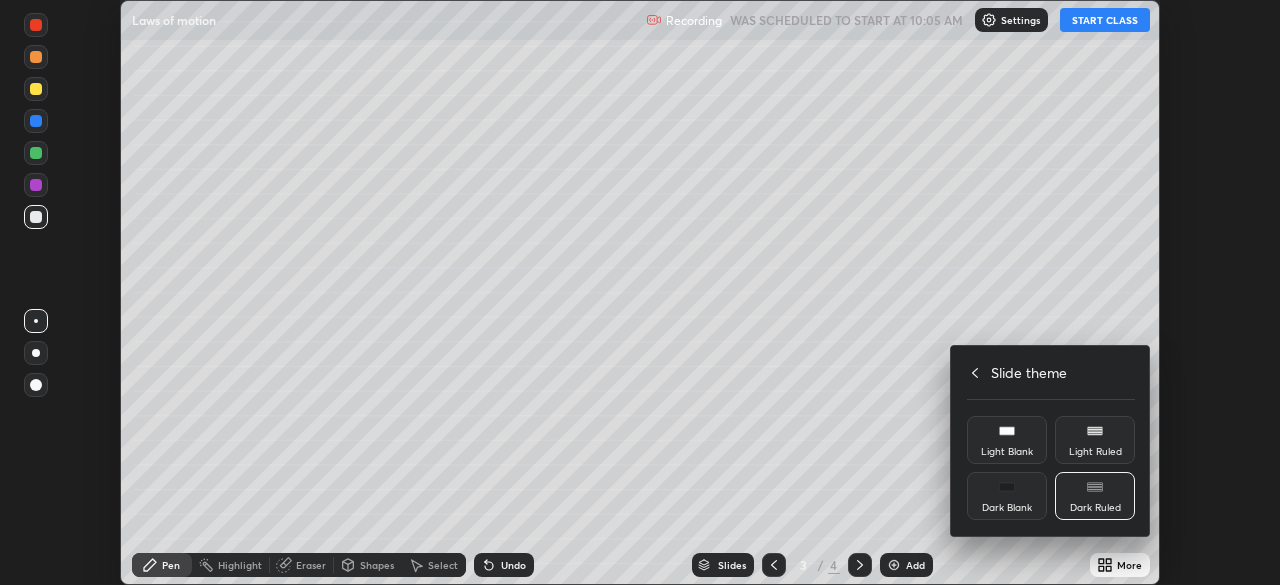 click 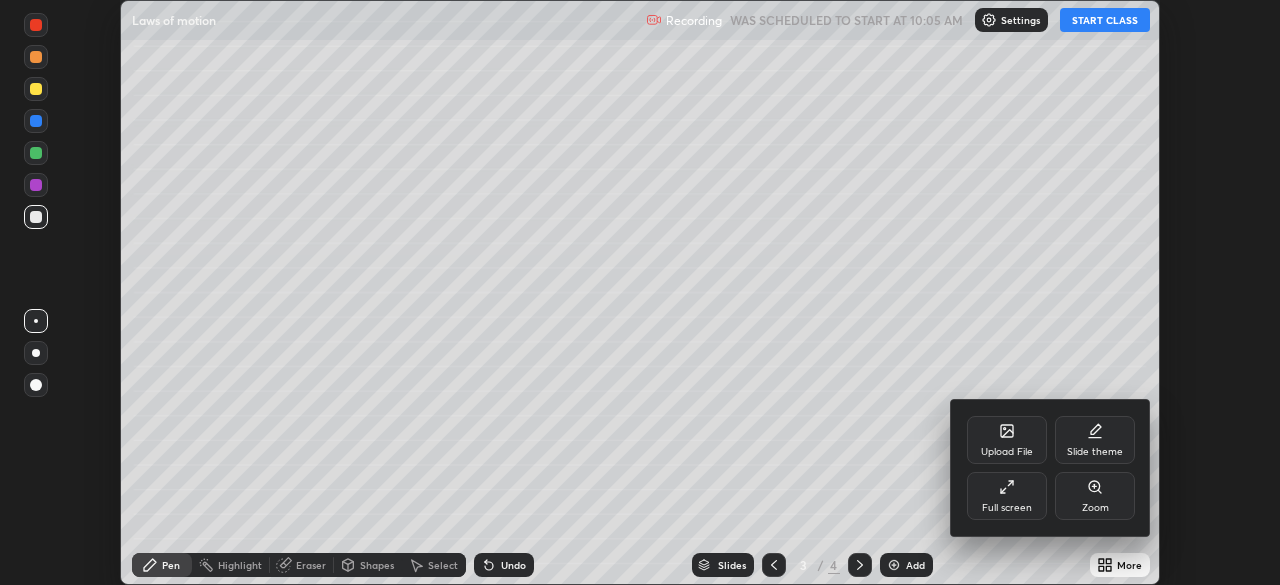 click 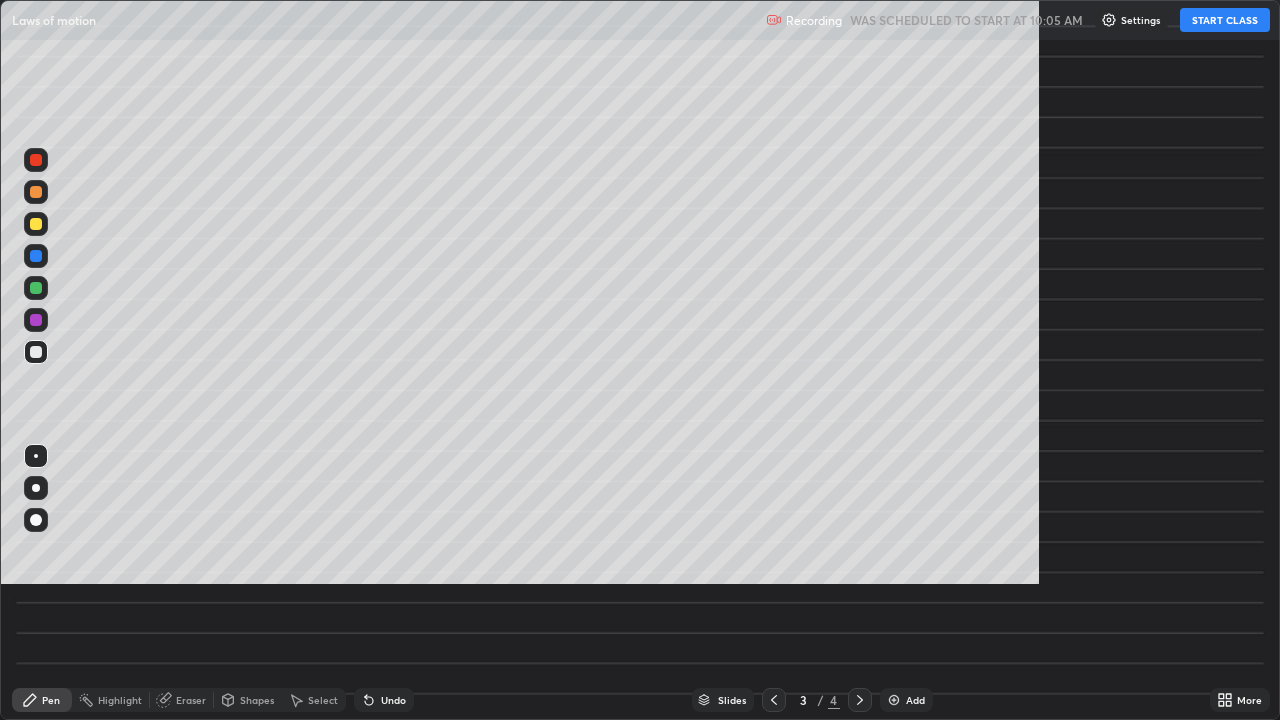 scroll, scrollTop: 99280, scrollLeft: 98720, axis: both 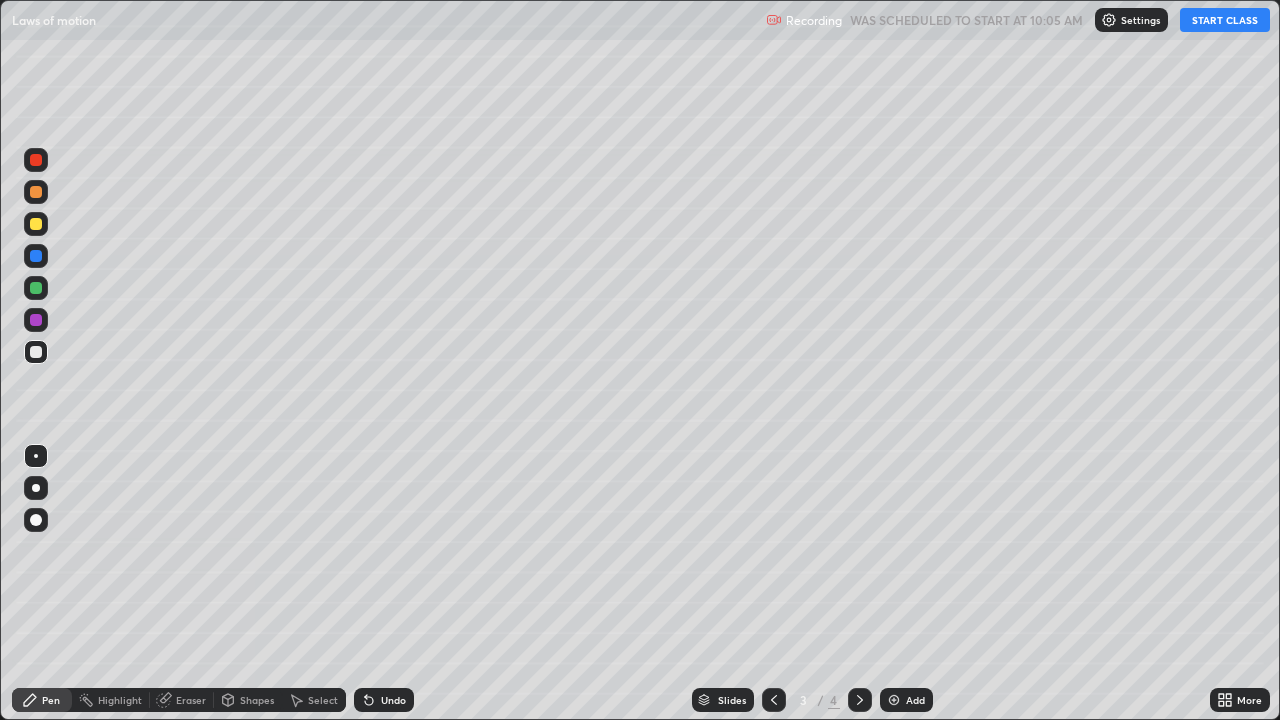 click on "START CLASS" at bounding box center [1225, 20] 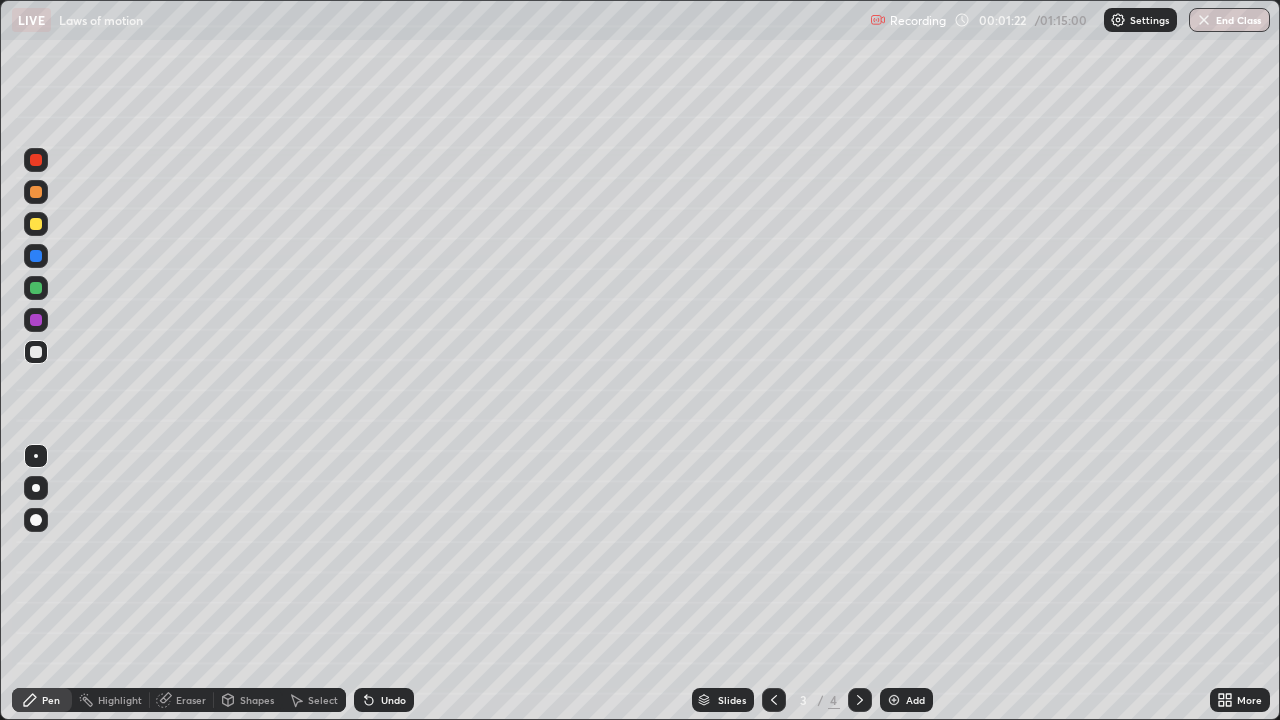 click at bounding box center [36, 224] 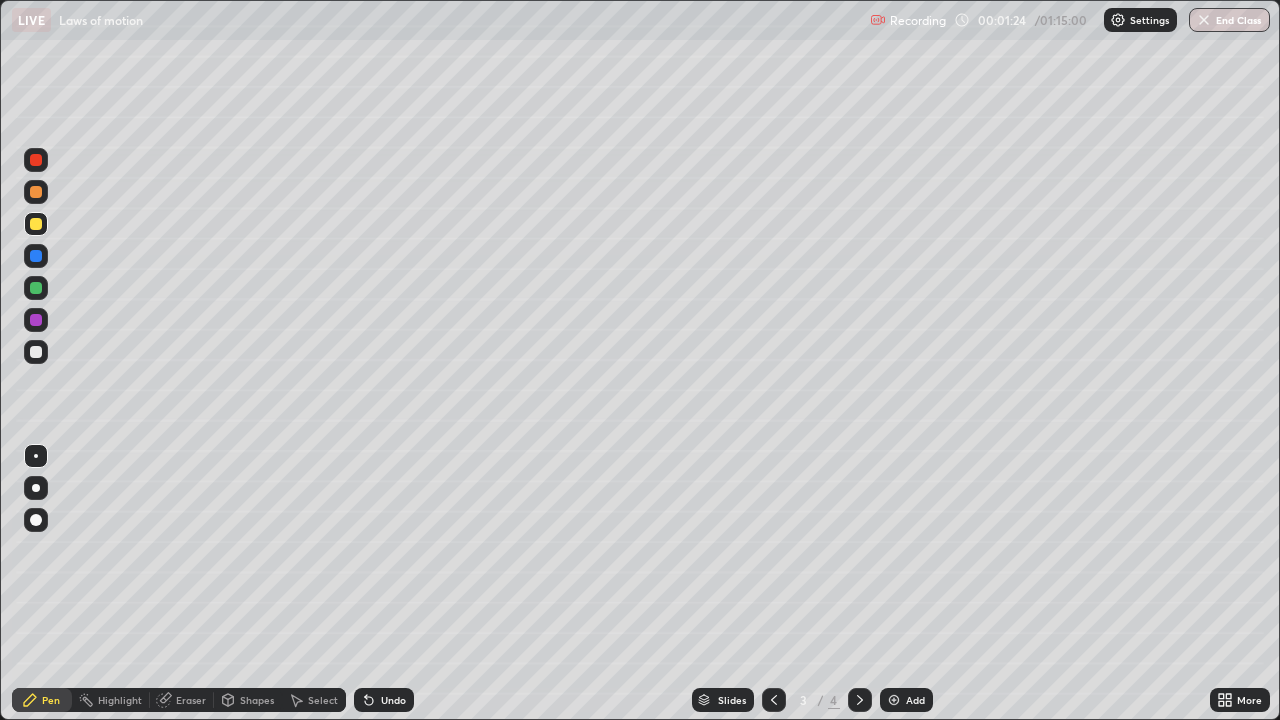 click at bounding box center [36, 488] 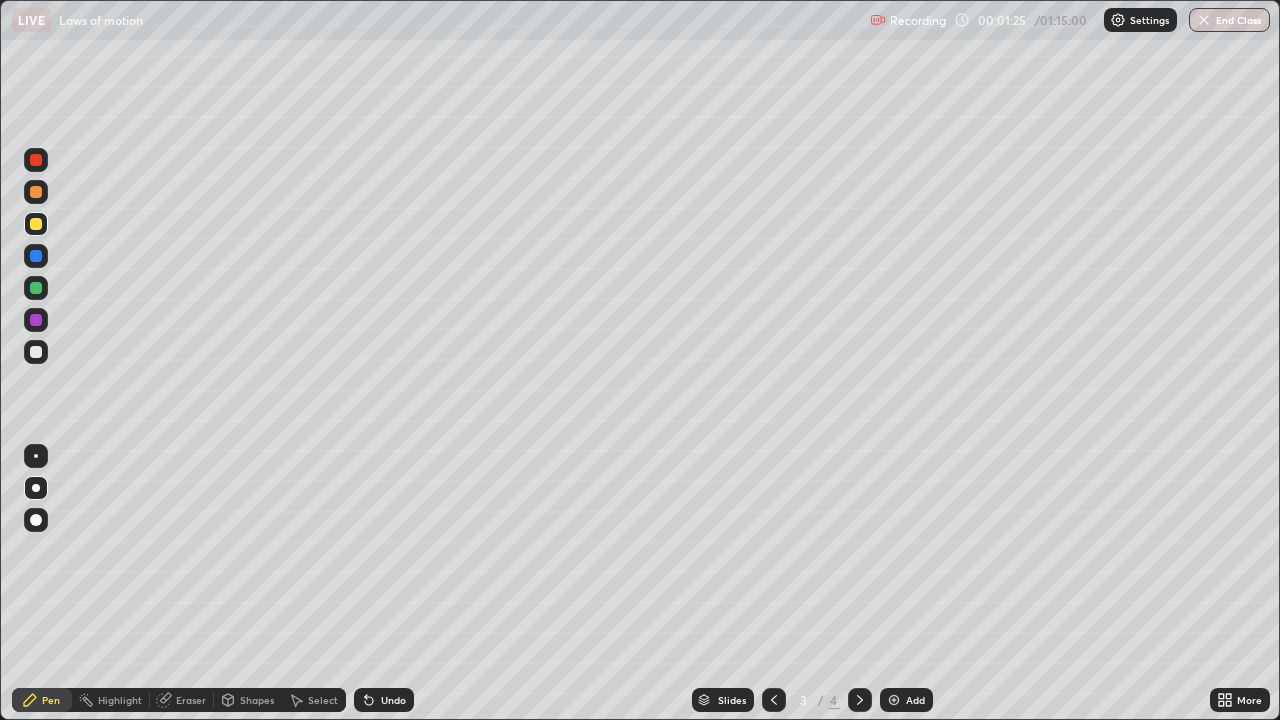 click on "Undo" at bounding box center (393, 700) 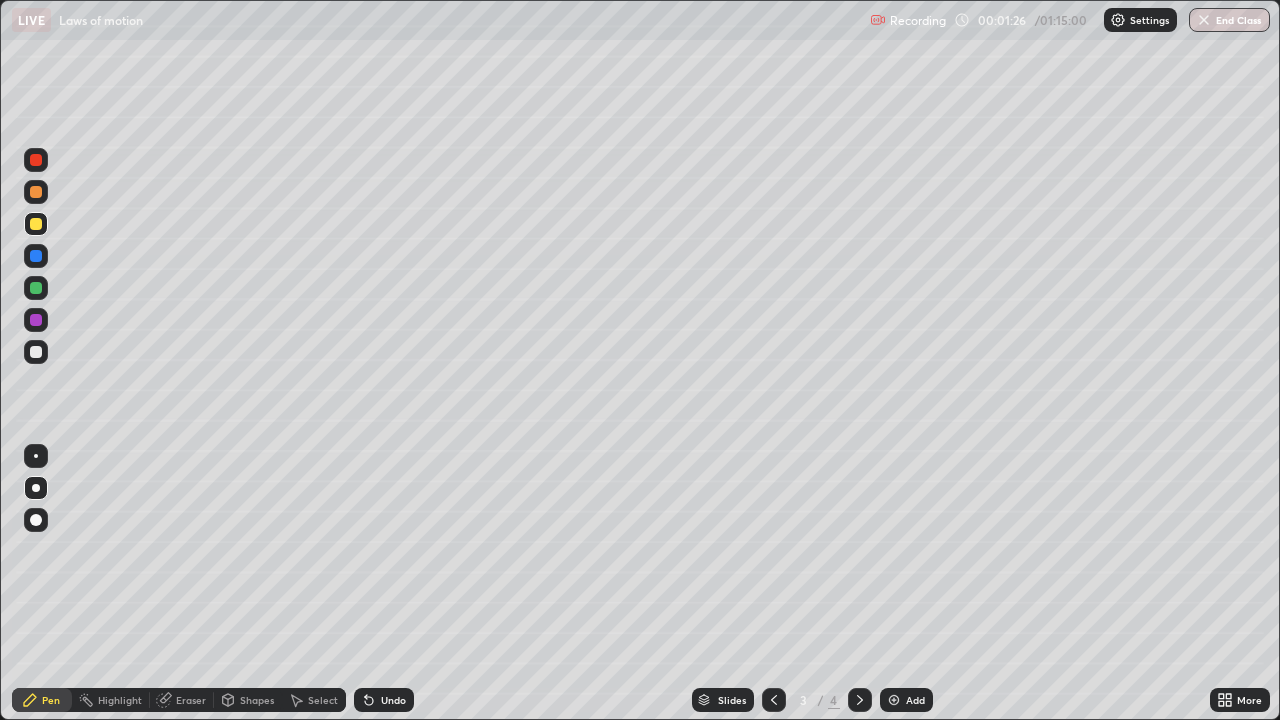 click on "Undo" at bounding box center [393, 700] 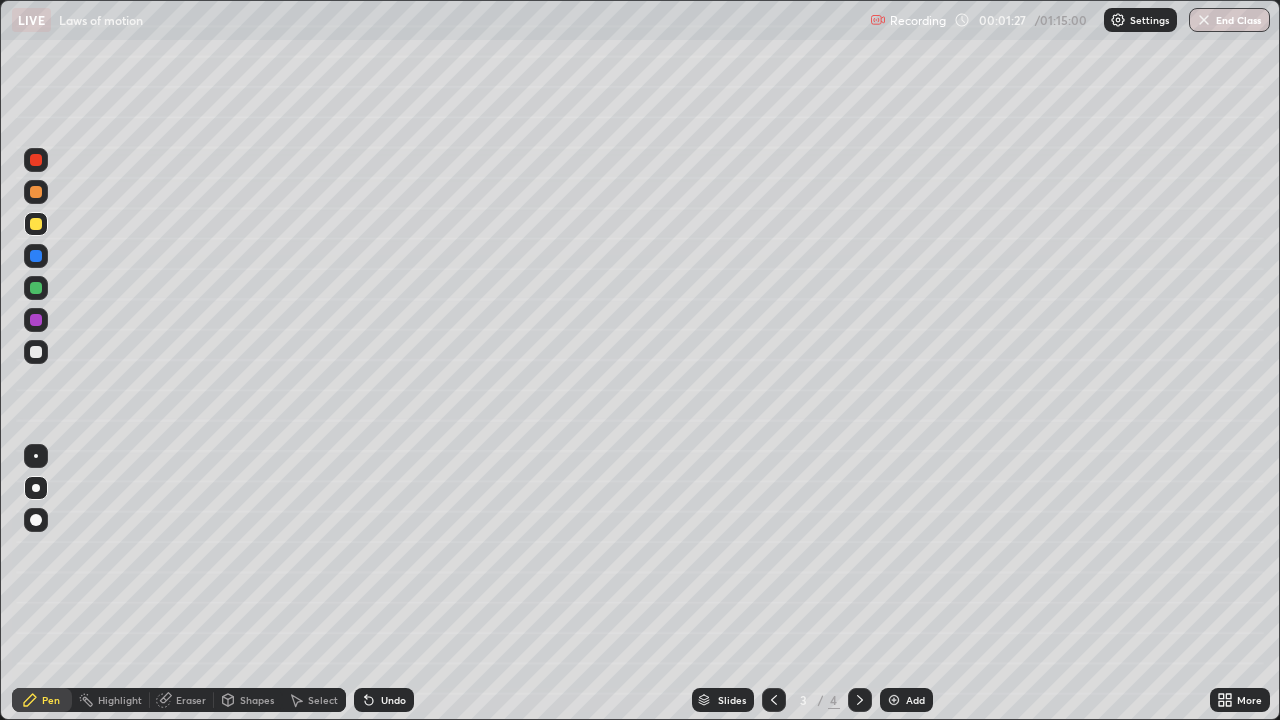 click on "Undo" at bounding box center [384, 700] 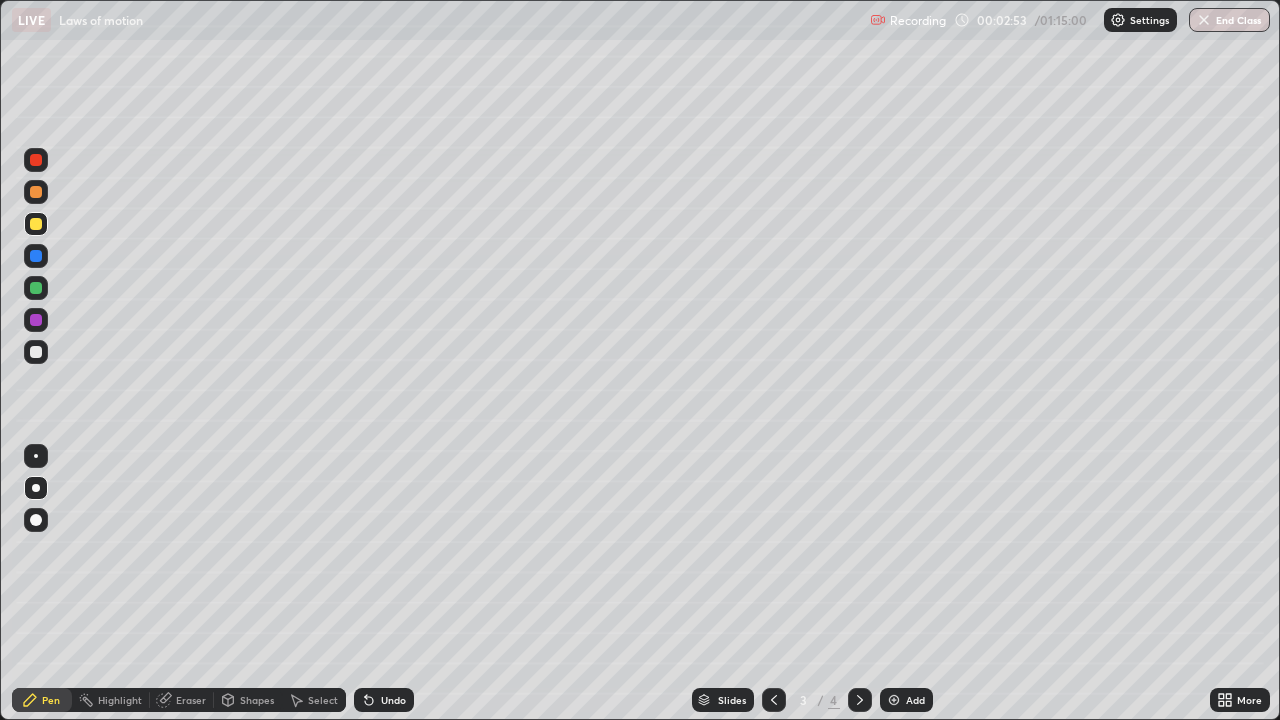 click 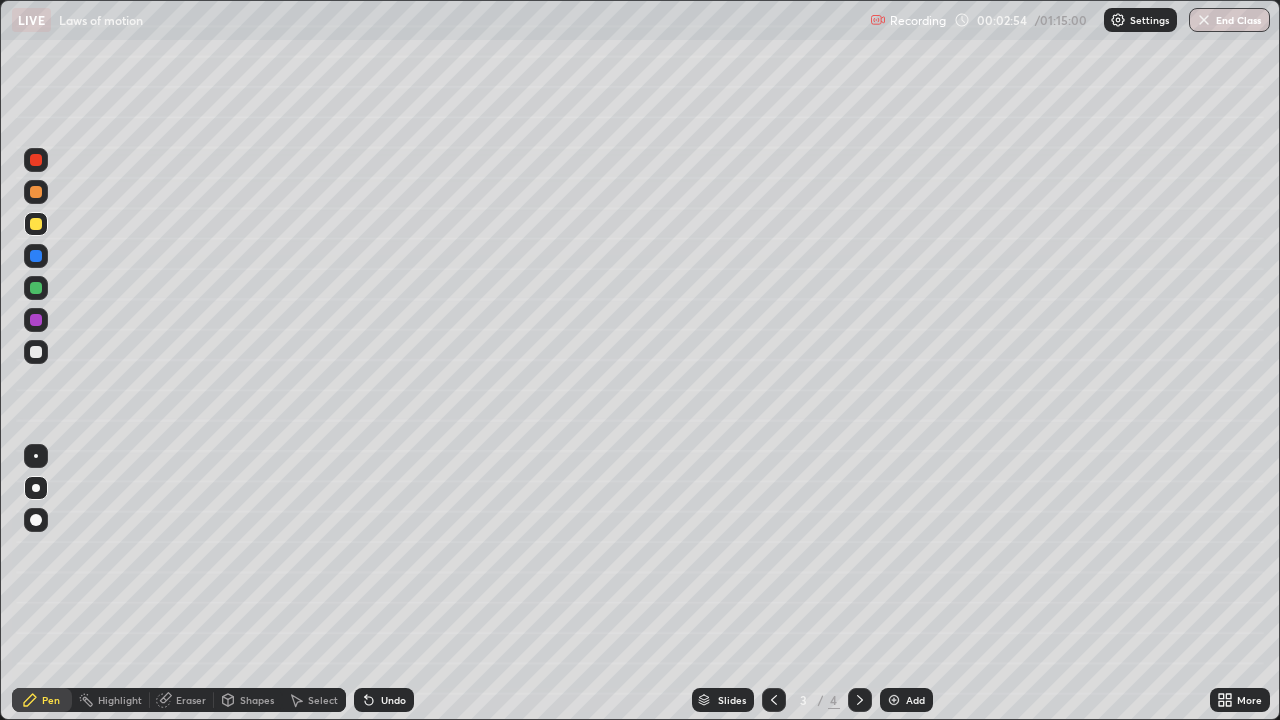 click on "Undo" at bounding box center [384, 700] 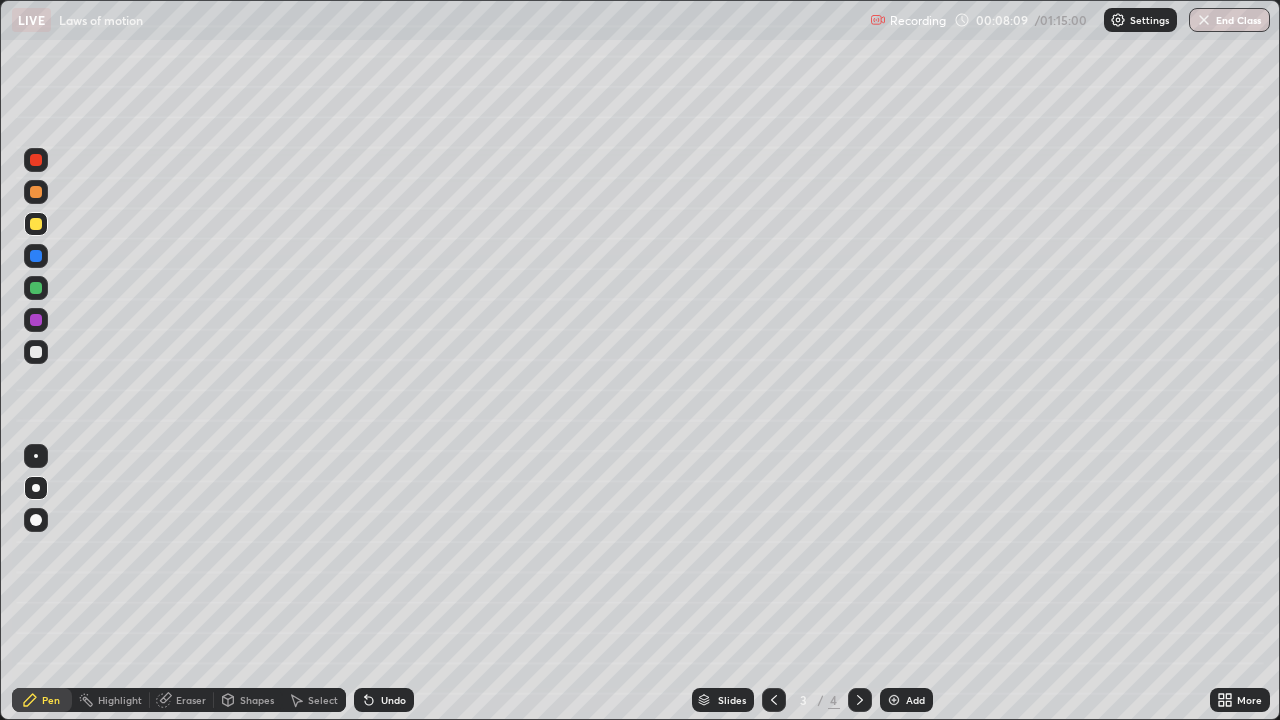 click on "Undo" at bounding box center [380, 700] 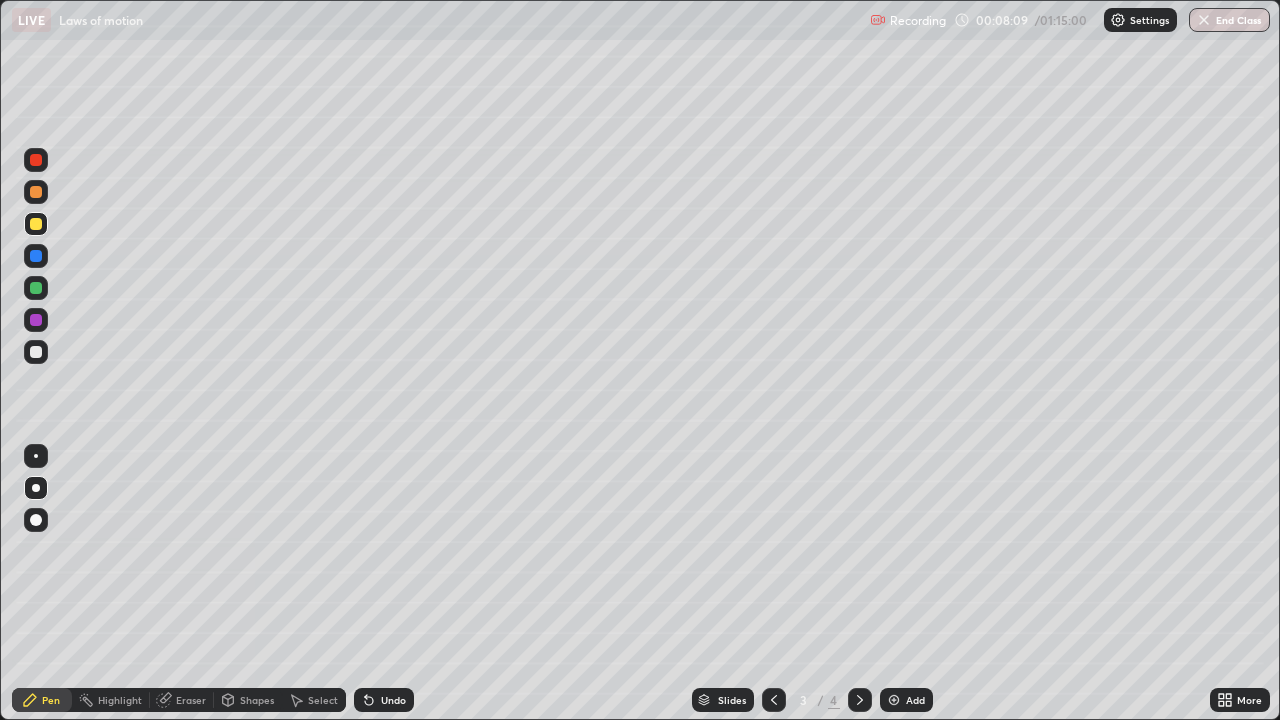 click on "Undo" at bounding box center [384, 700] 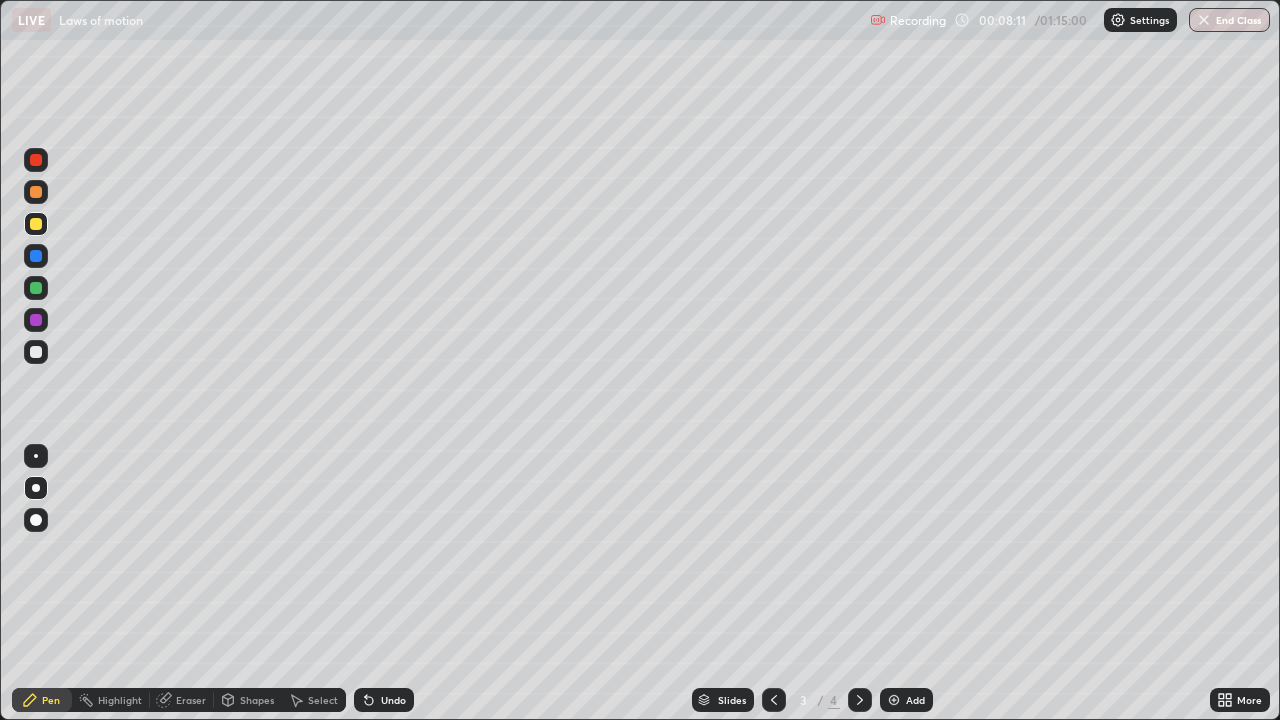 click on "Undo" at bounding box center [380, 700] 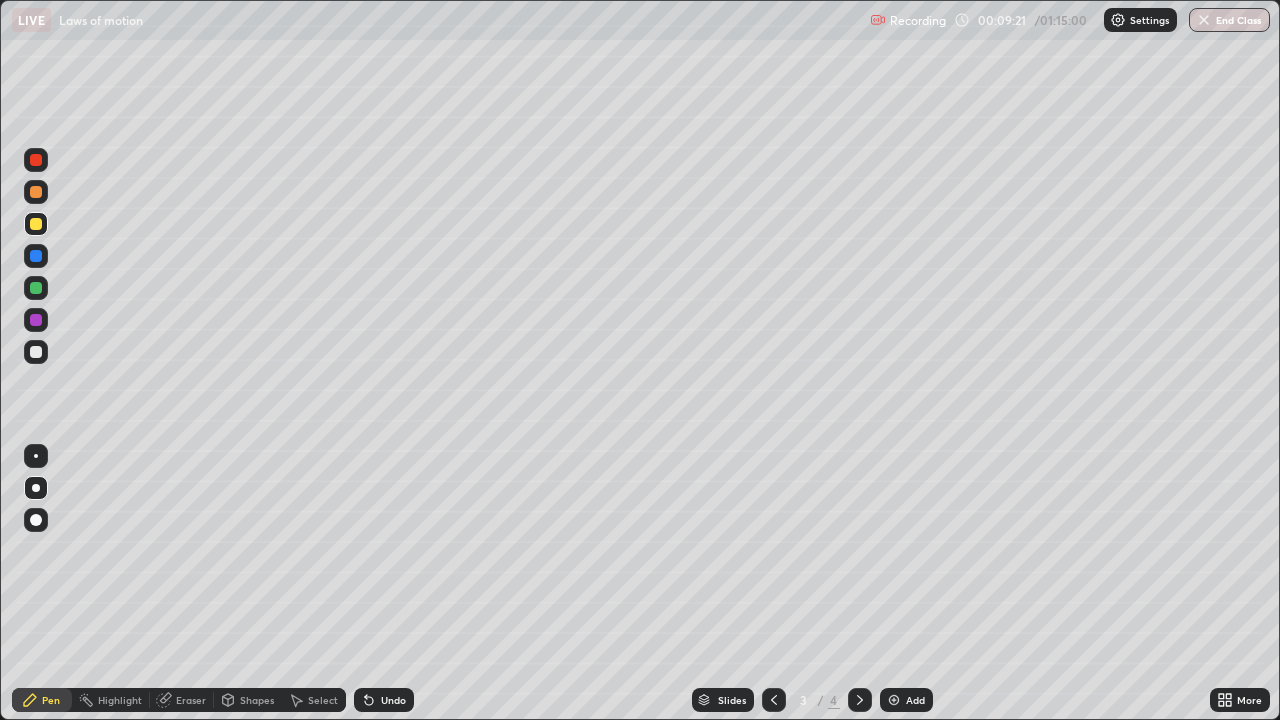 click 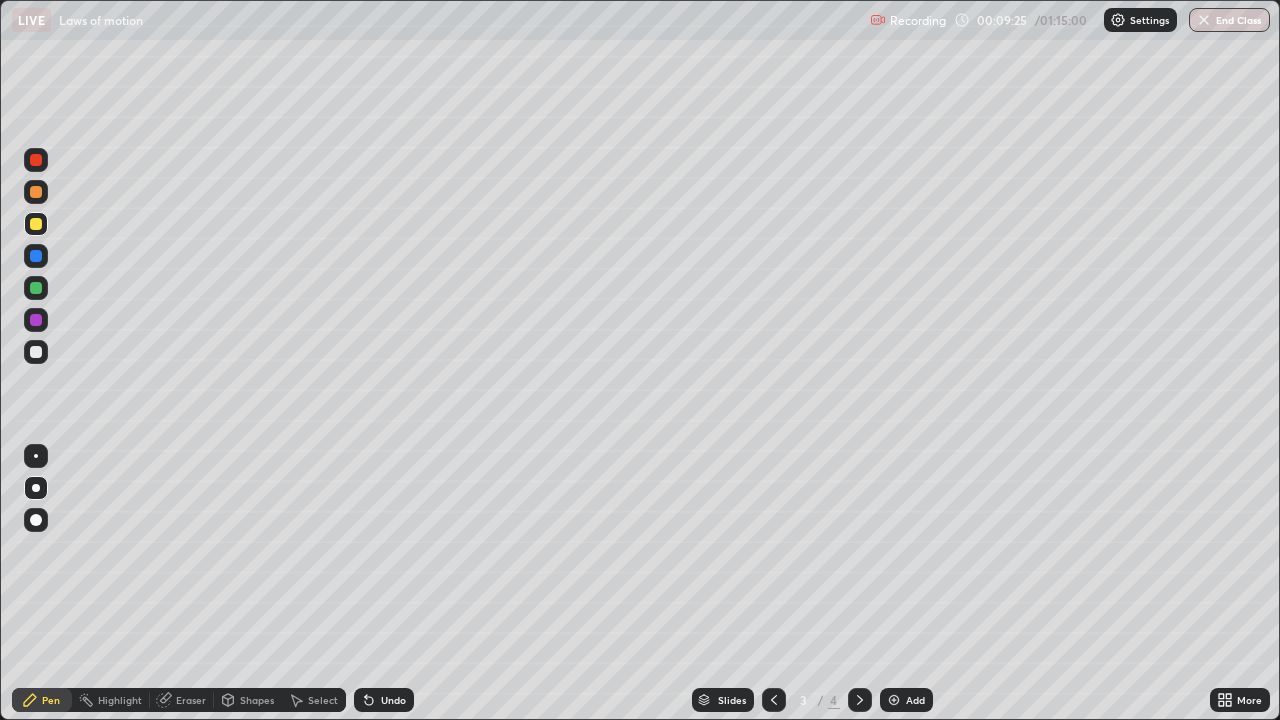 click on "Undo" at bounding box center (393, 700) 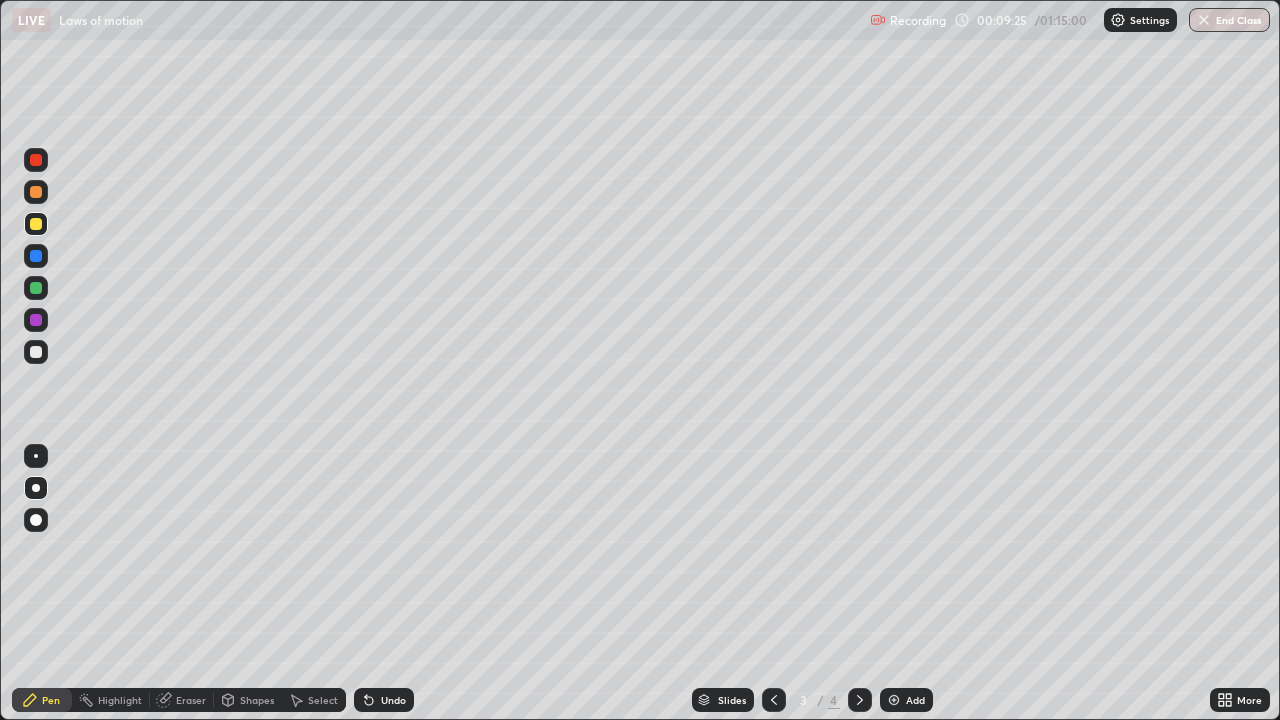 click on "Shapes" at bounding box center (257, 700) 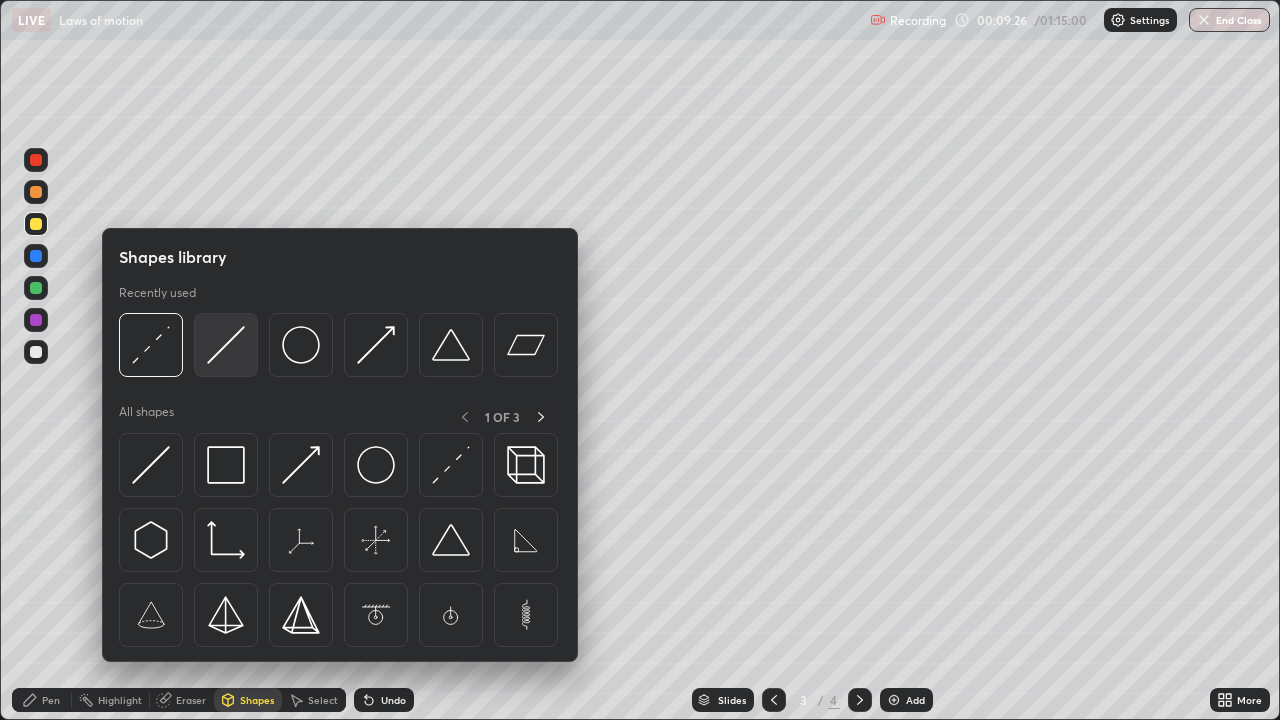 click at bounding box center [226, 345] 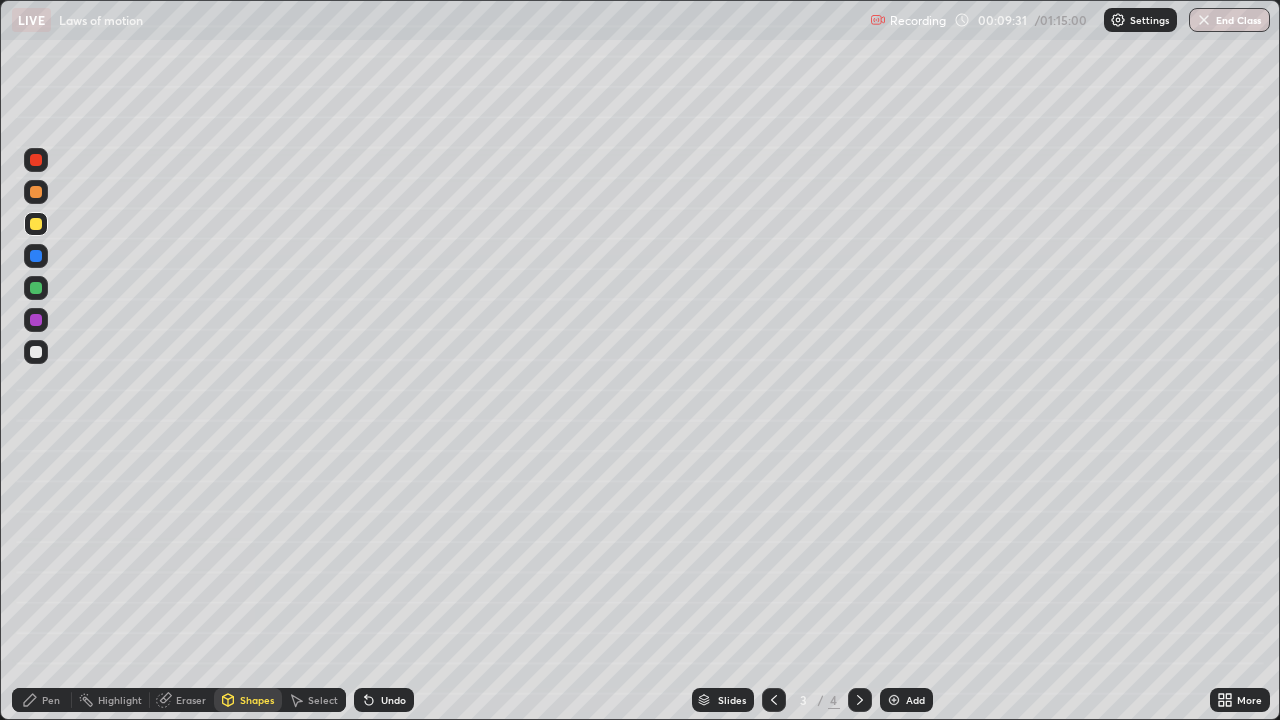 click on "Pen" at bounding box center (51, 700) 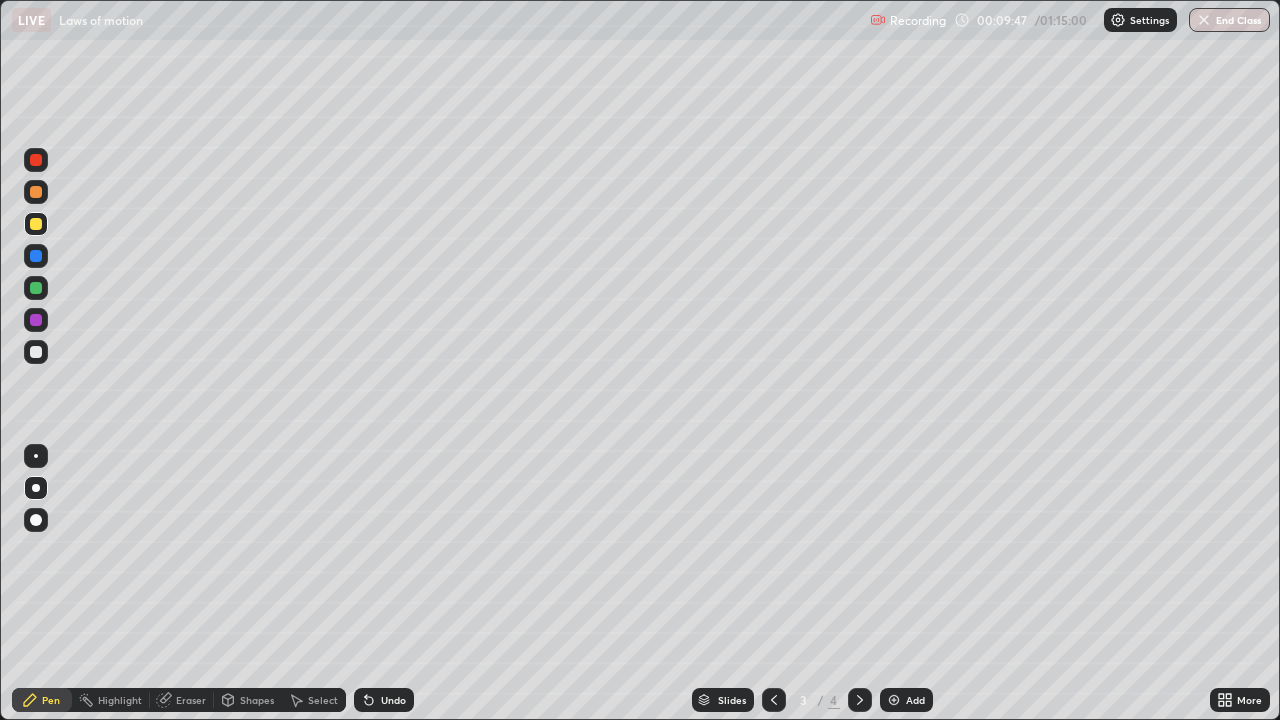 click on "Undo" at bounding box center [393, 700] 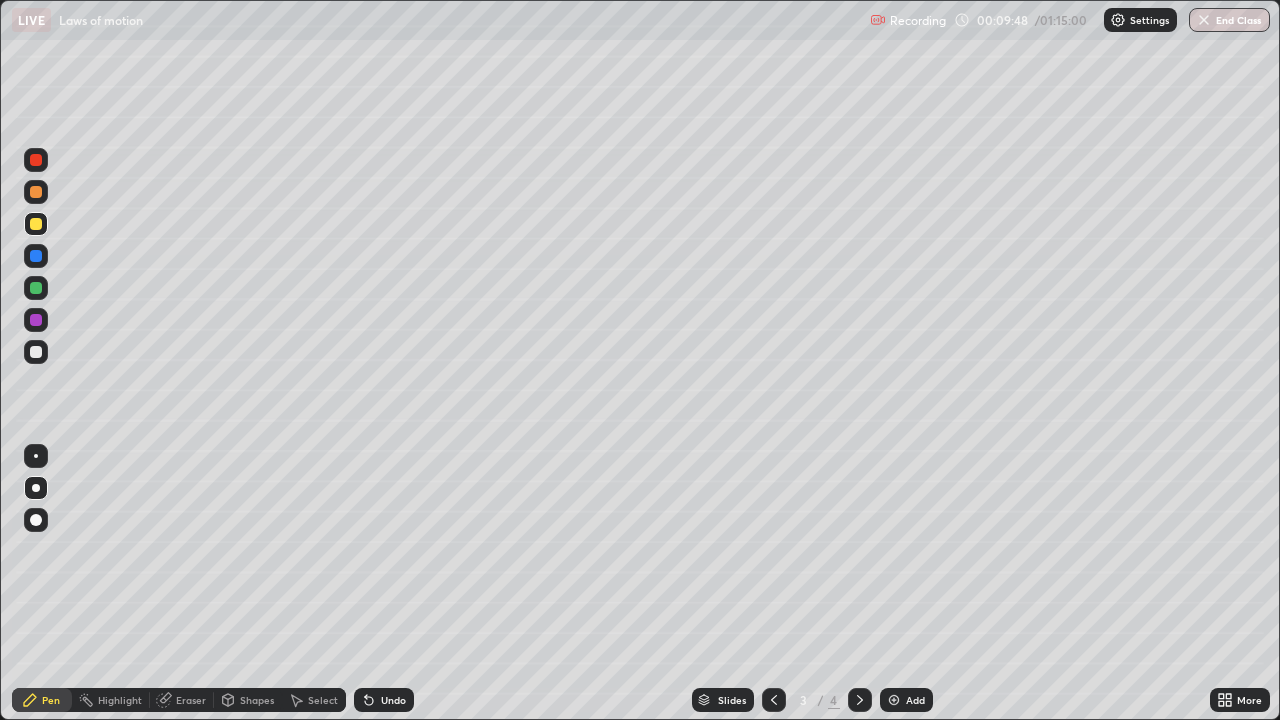 click on "Undo" at bounding box center [393, 700] 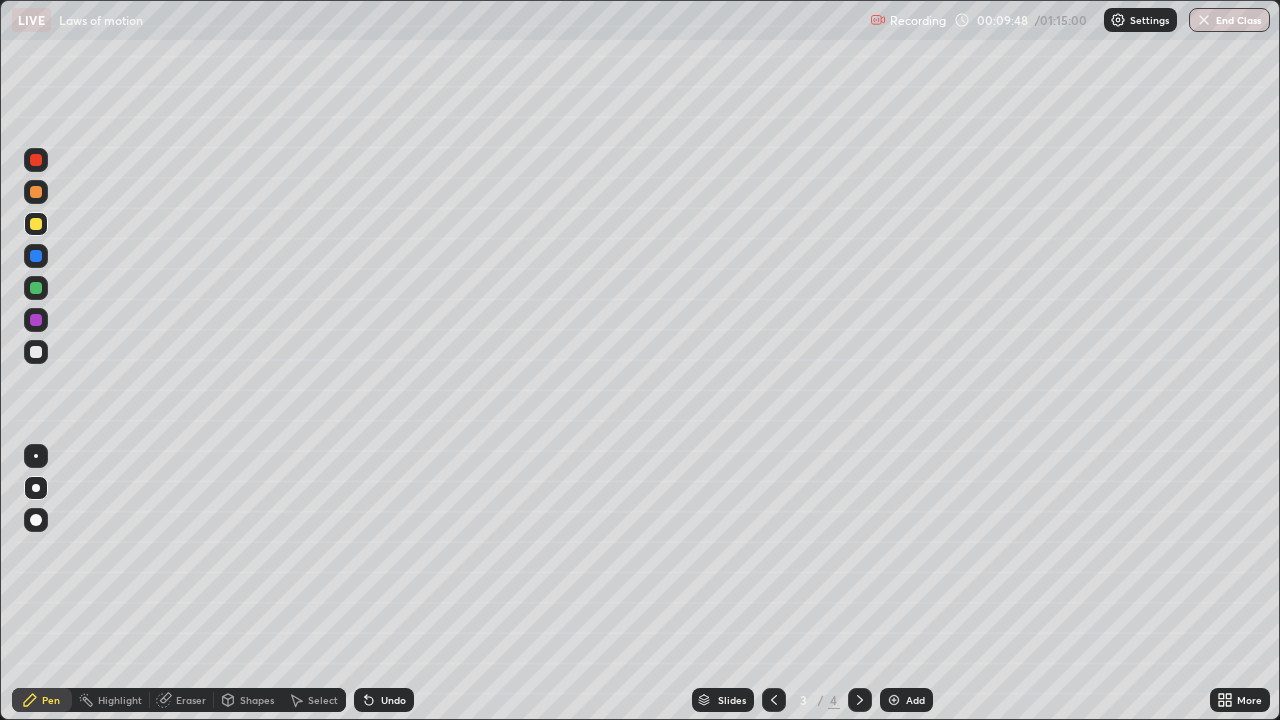click on "Shapes" at bounding box center (248, 700) 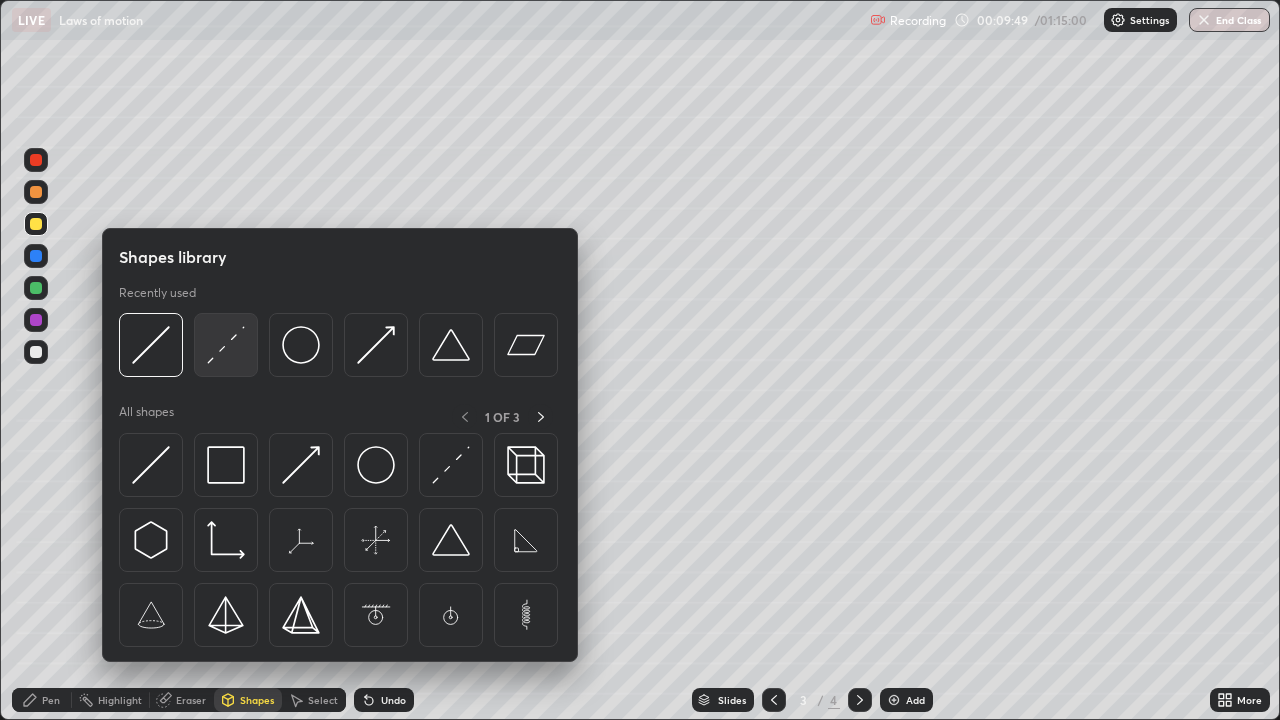 click at bounding box center [226, 345] 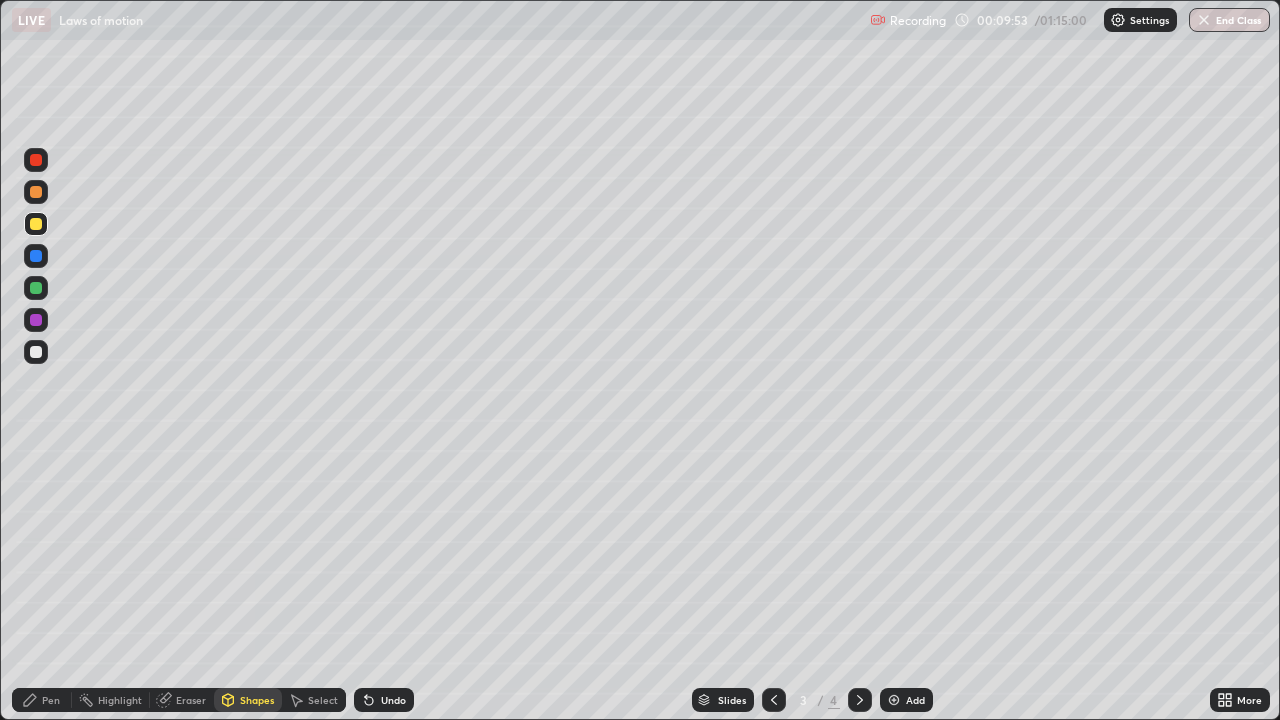 click on "Pen" at bounding box center (51, 700) 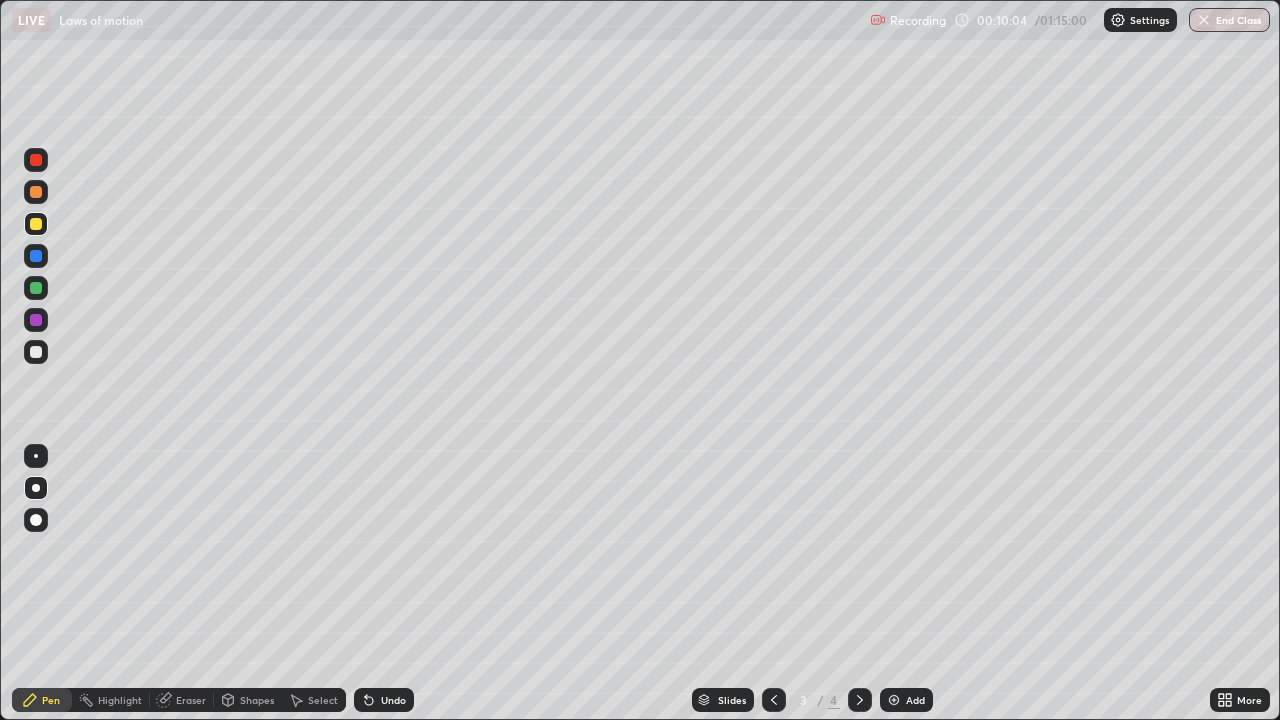 click on "Eraser" at bounding box center (191, 700) 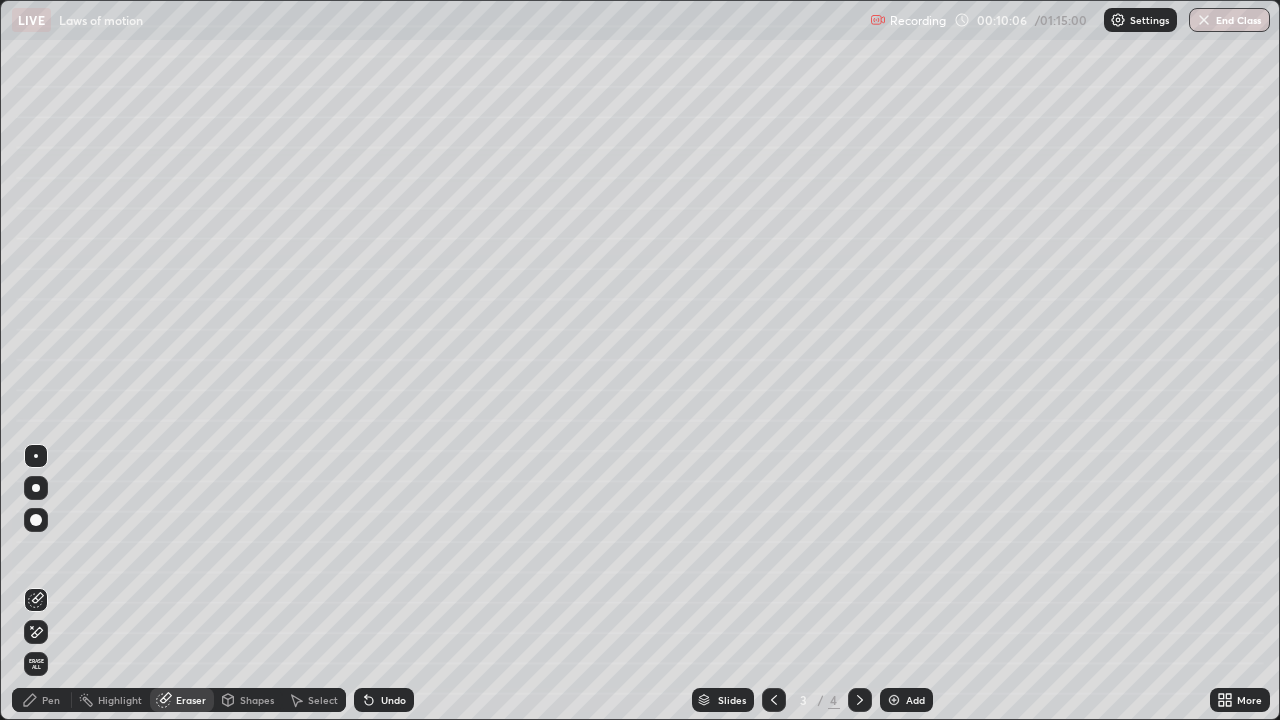 click on "Pen" at bounding box center [51, 700] 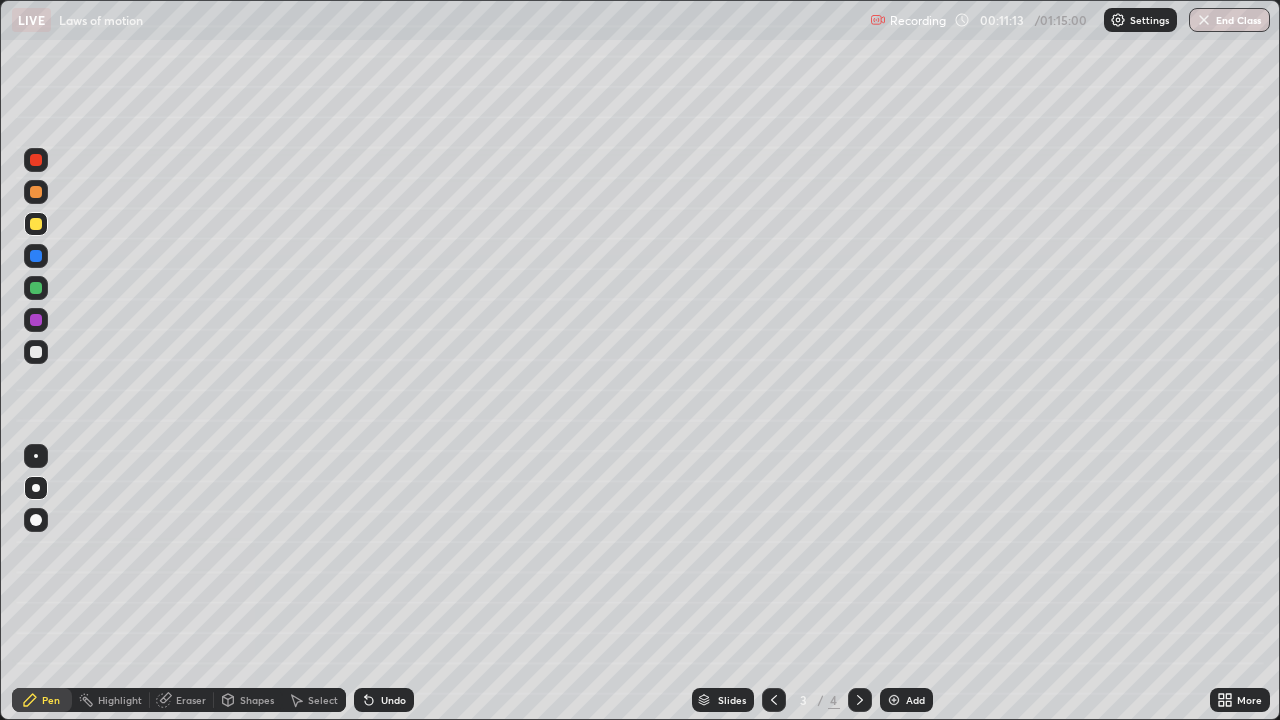 click at bounding box center [36, 160] 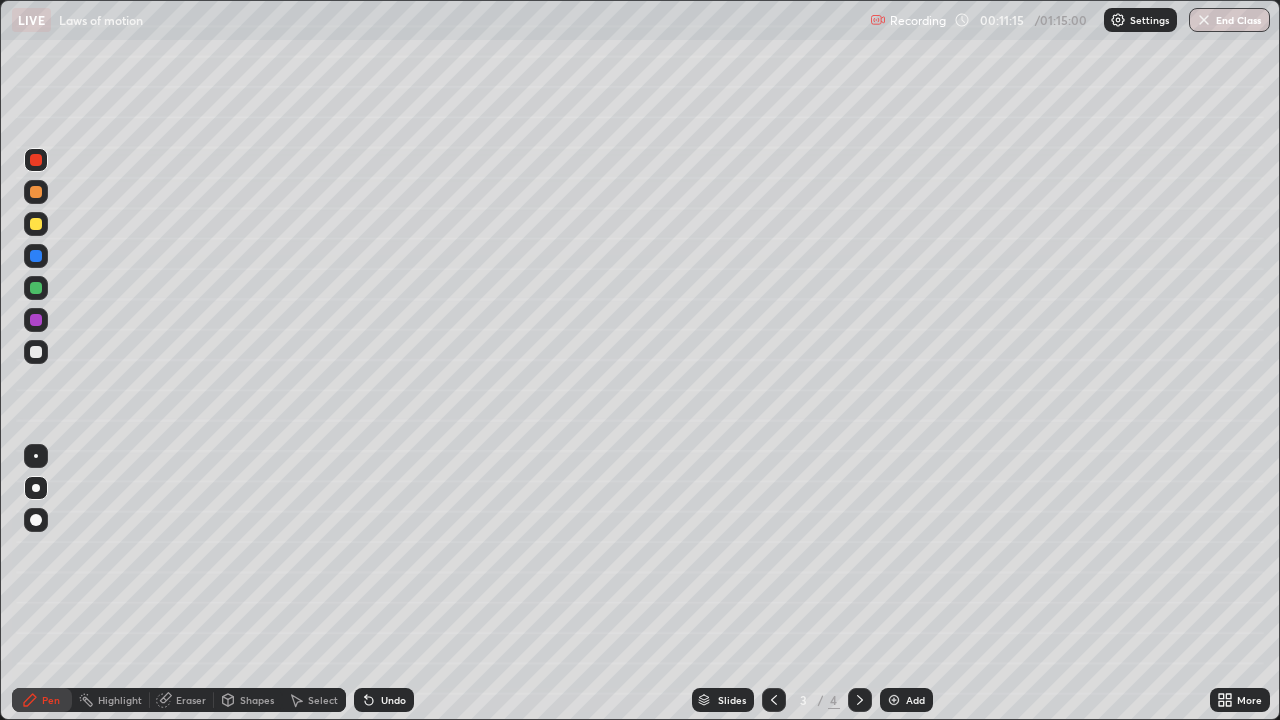 click on "Undo" at bounding box center (393, 700) 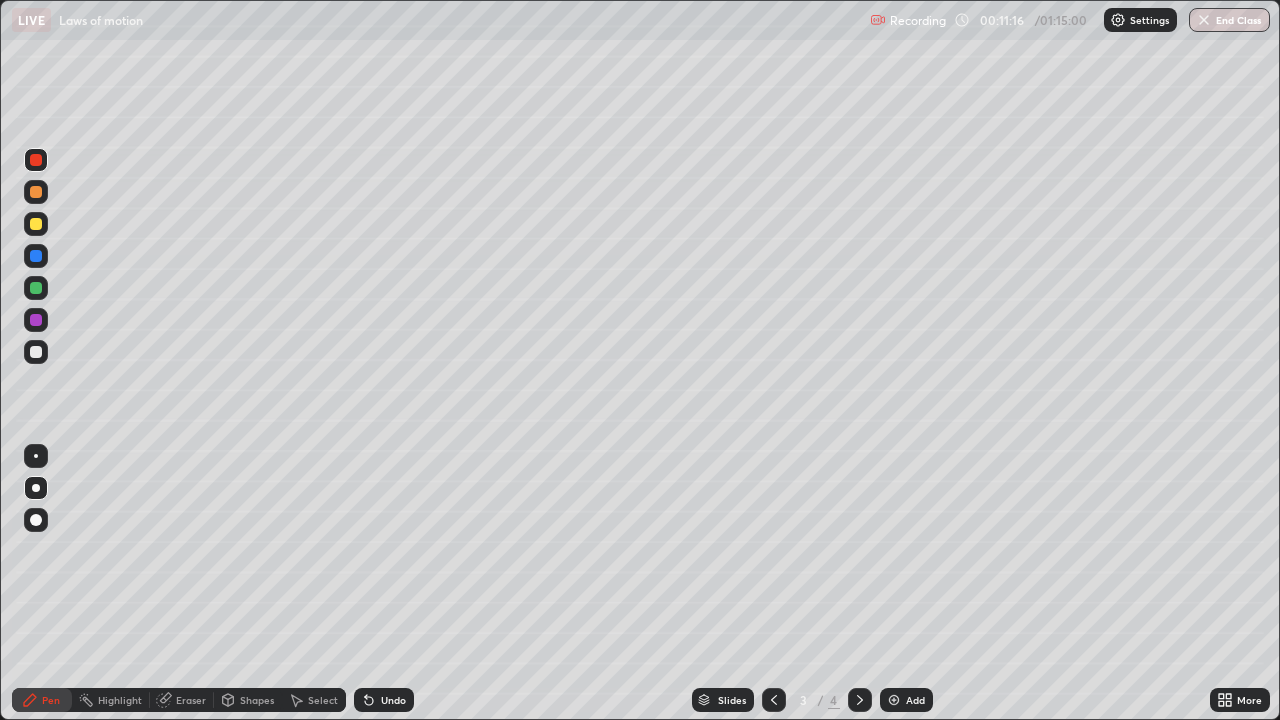 click on "Undo" at bounding box center [393, 700] 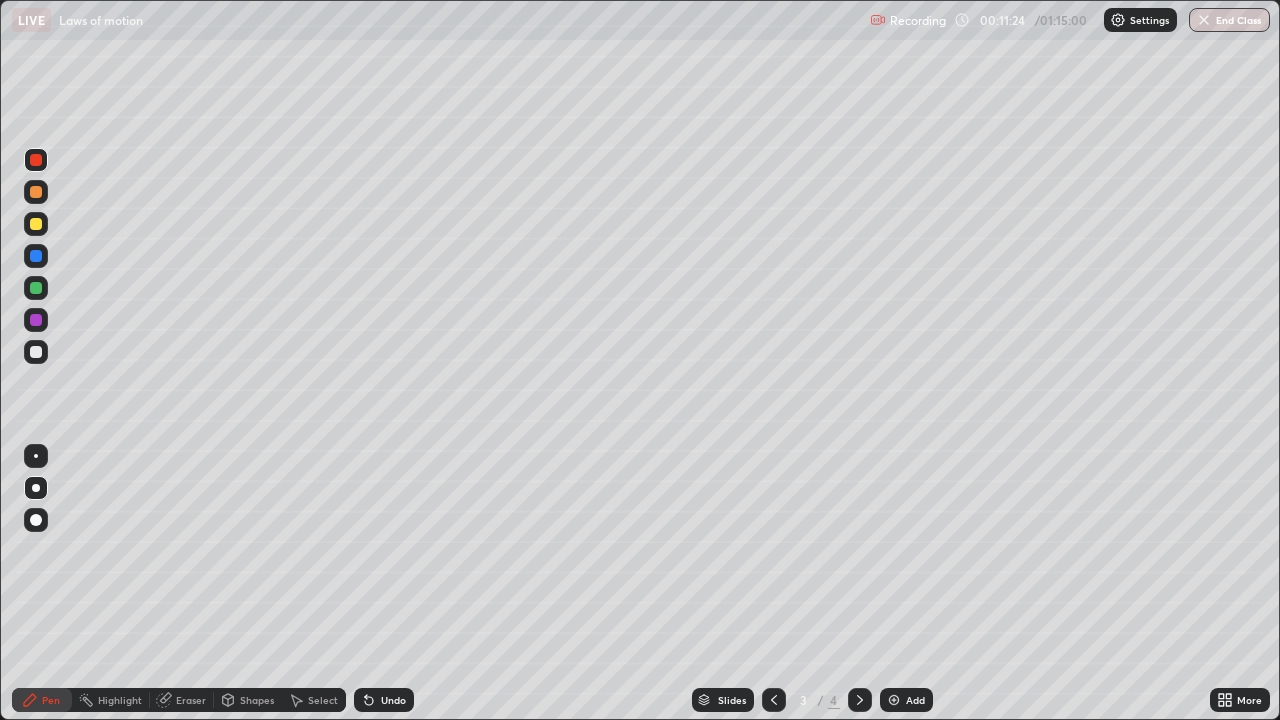 click at bounding box center [36, 352] 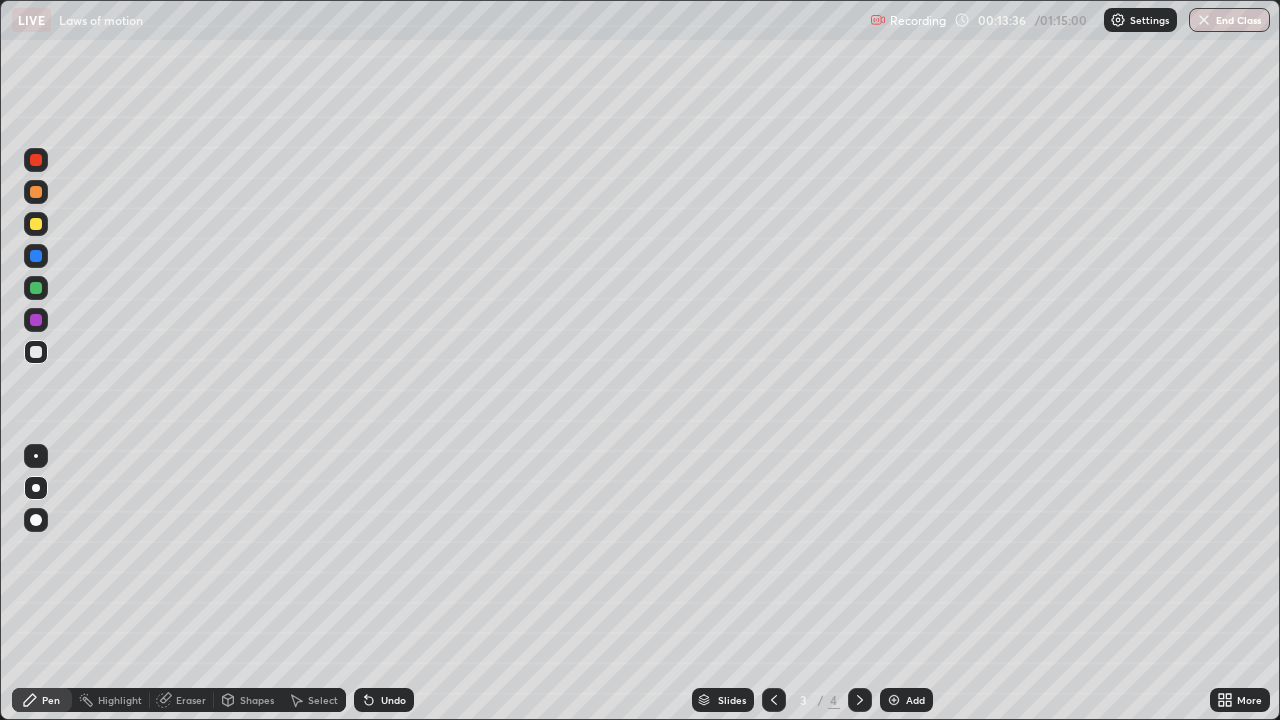 click on "Eraser" at bounding box center (191, 700) 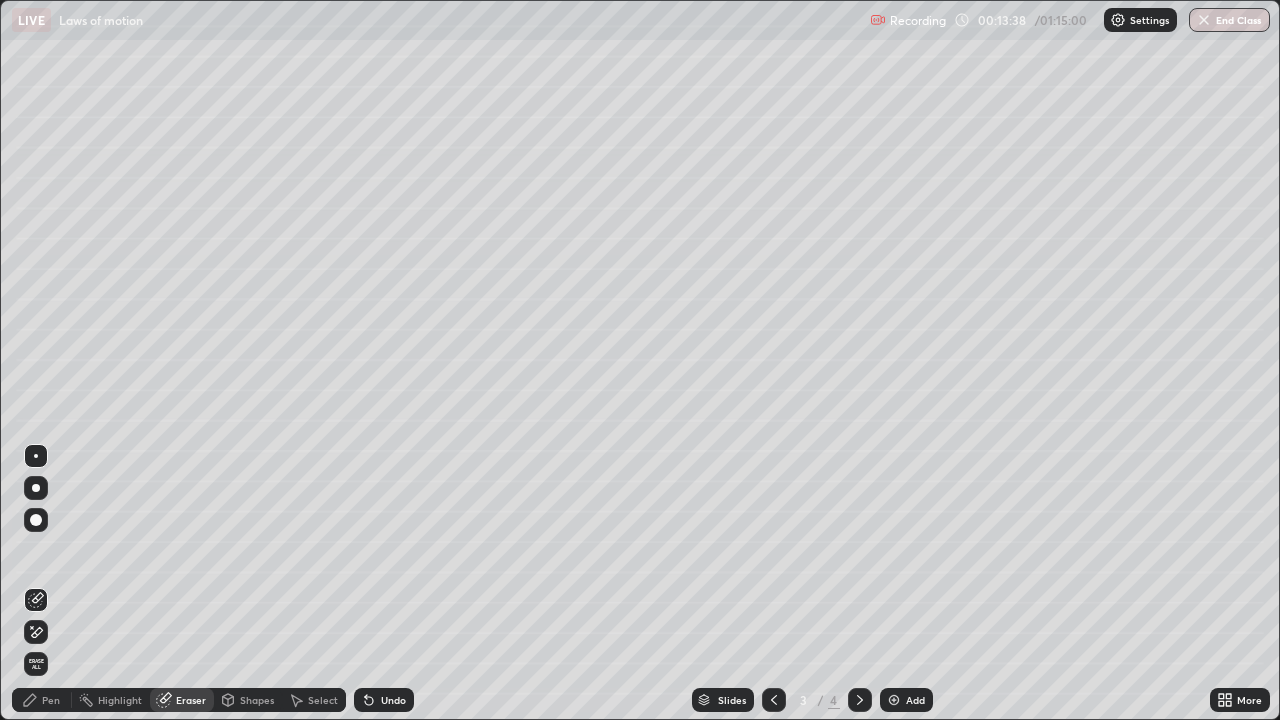 click on "Pen" at bounding box center (51, 700) 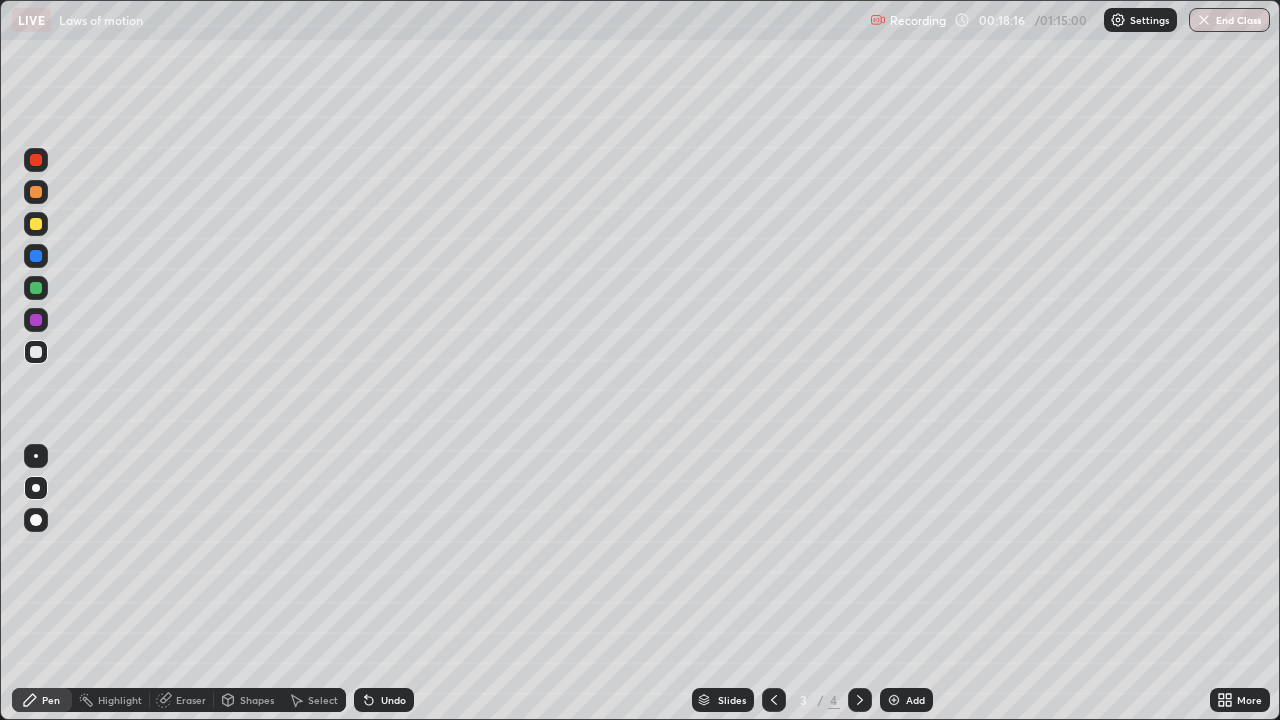 click at bounding box center [894, 700] 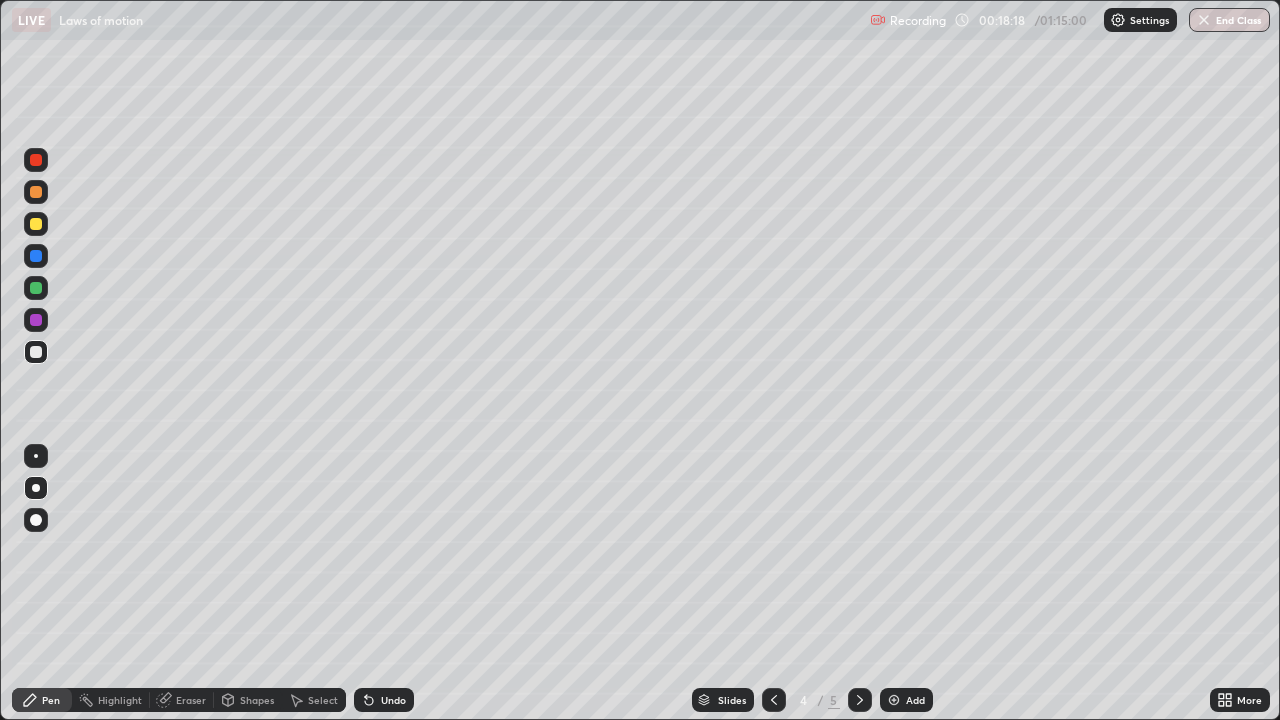 click 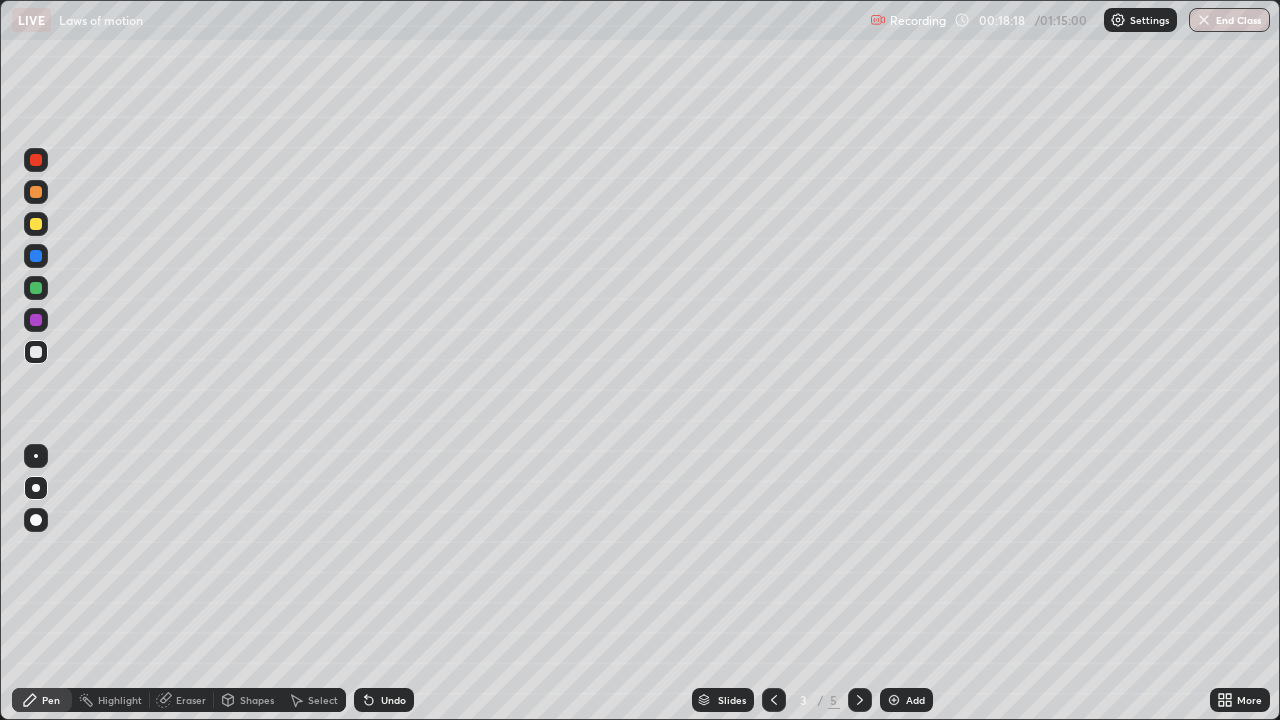 click 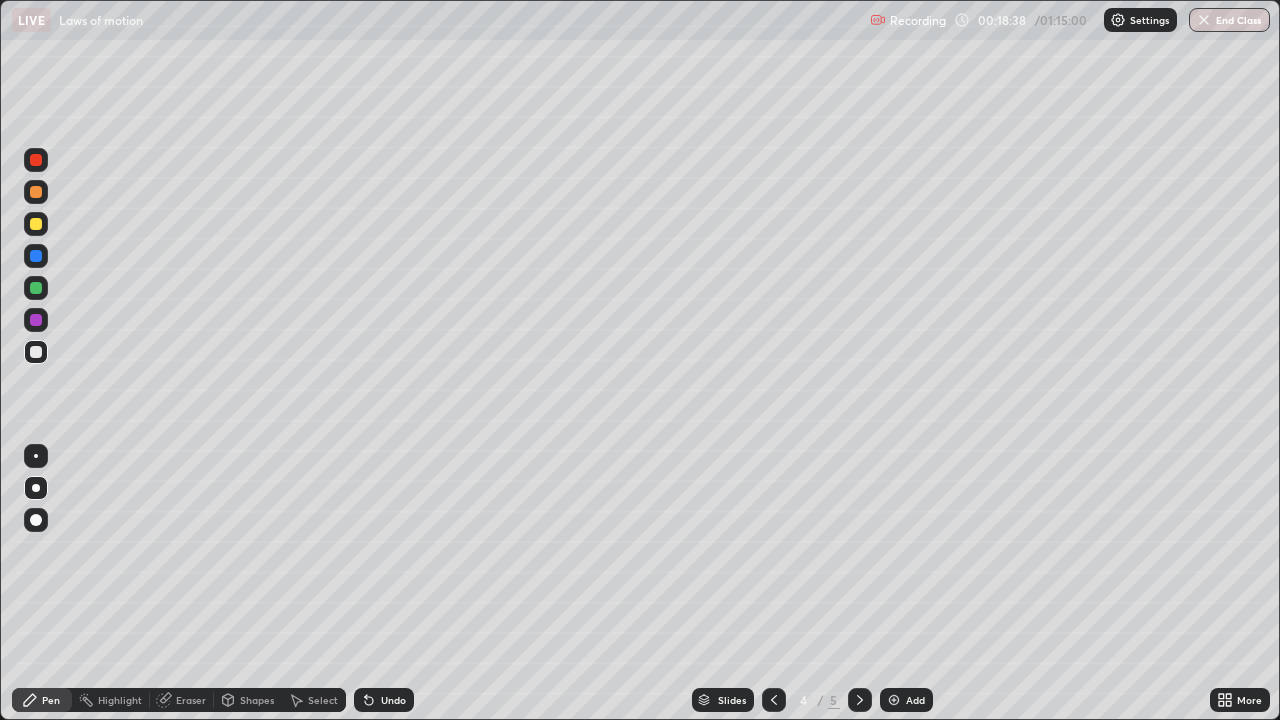 click on "Undo" at bounding box center (393, 700) 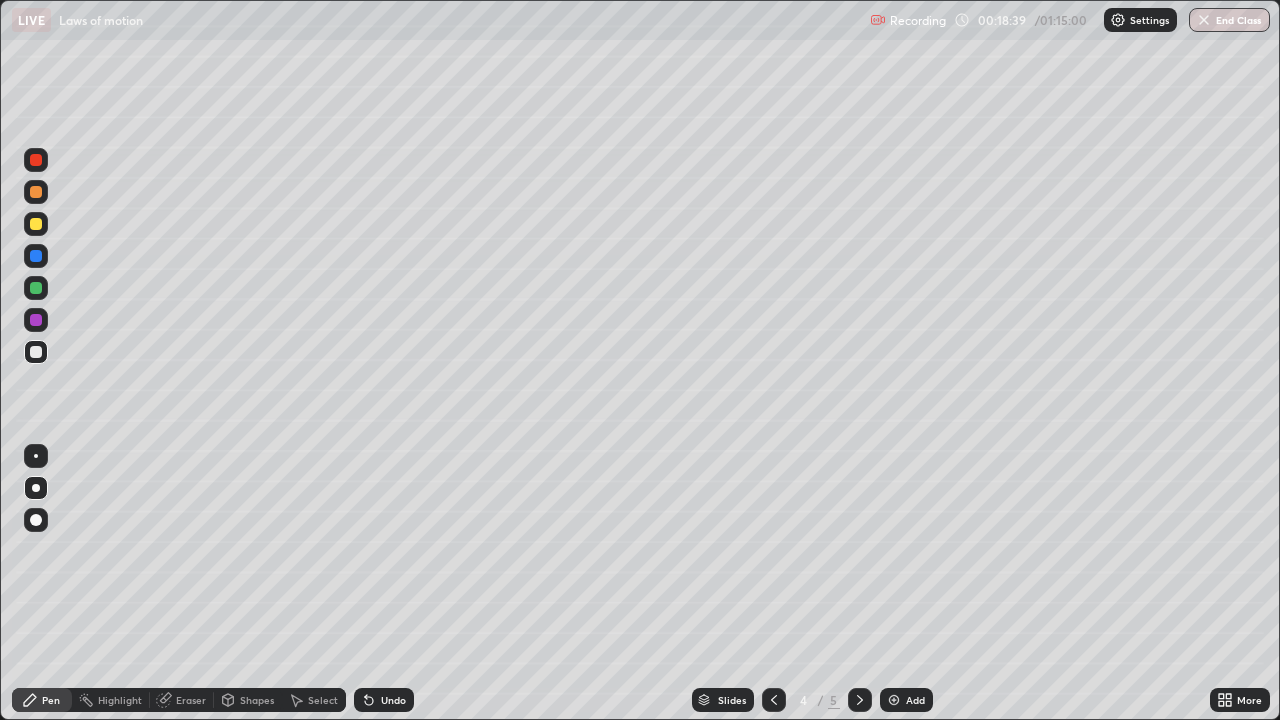 click on "Undo" at bounding box center (393, 700) 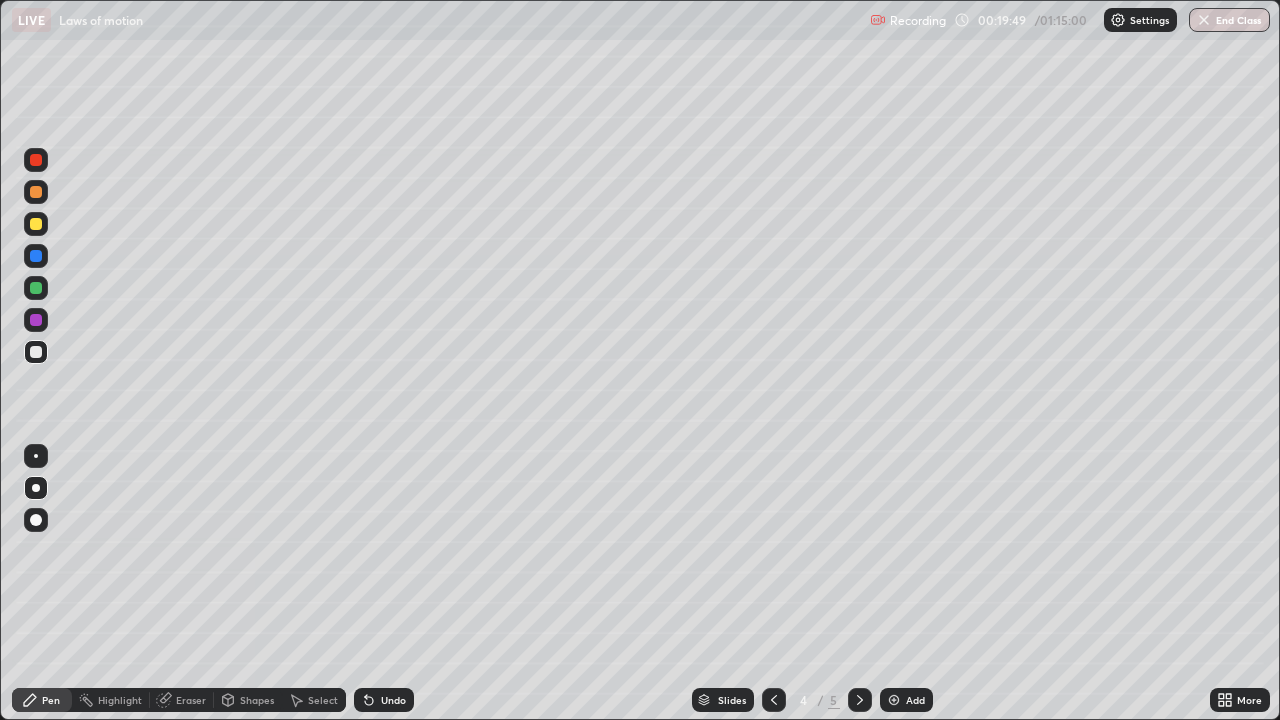 click at bounding box center [36, 224] 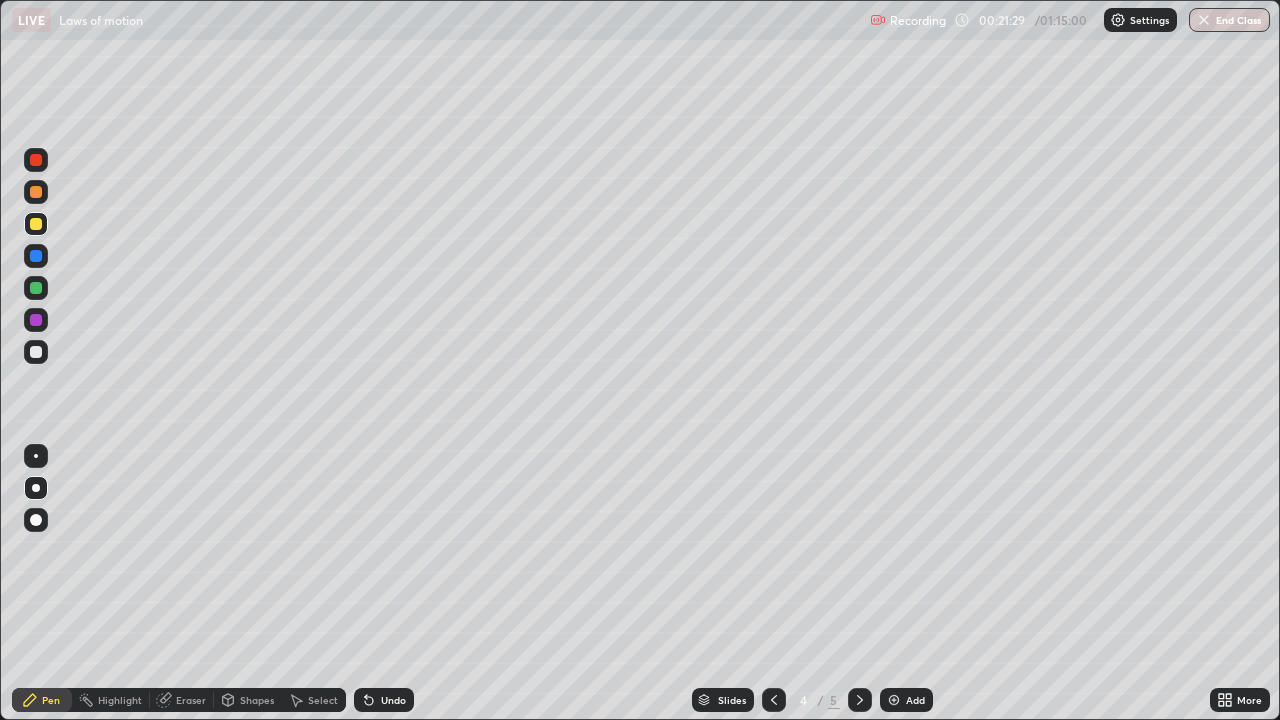 click on "Shapes" at bounding box center (248, 700) 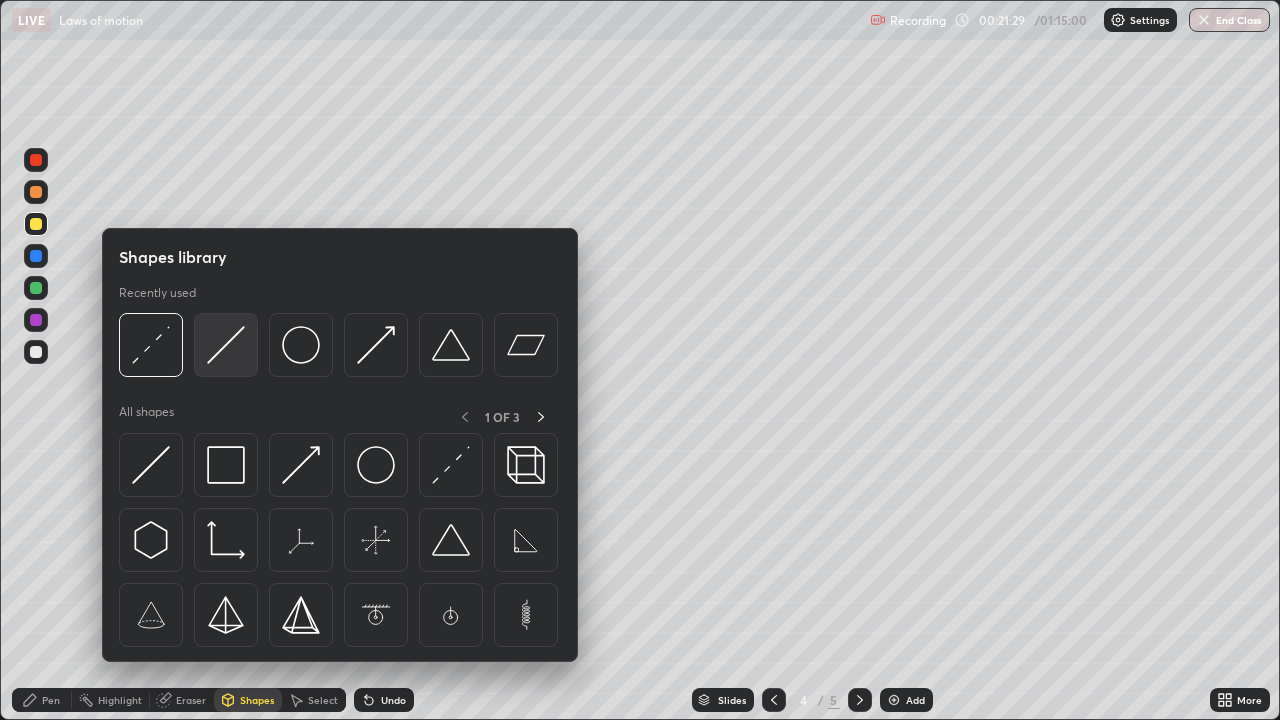 click at bounding box center (226, 345) 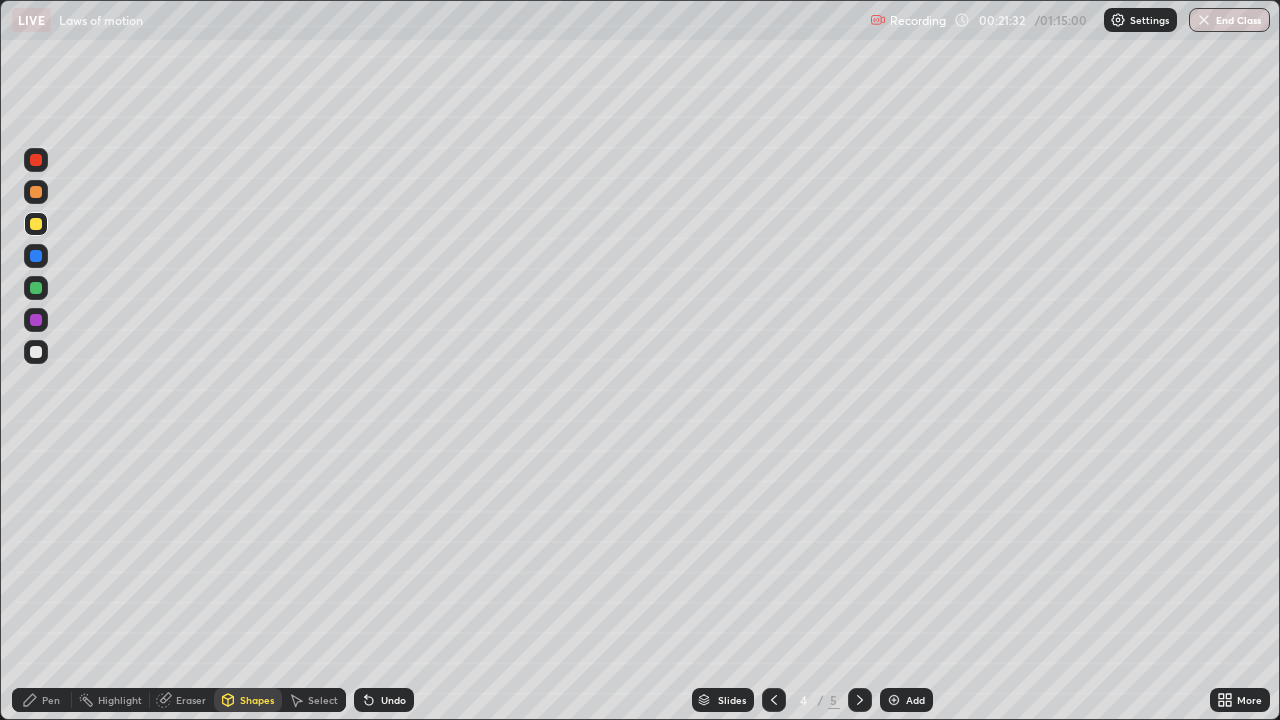 click on "Pen" at bounding box center (42, 700) 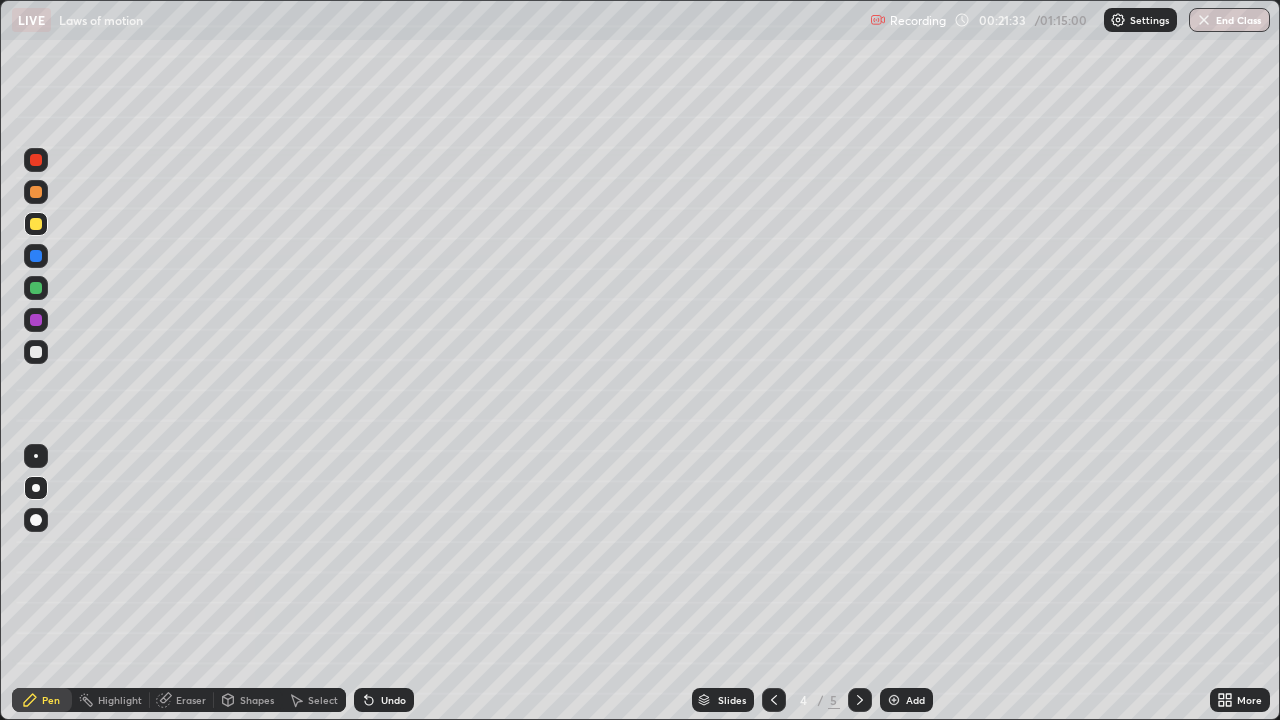 click at bounding box center (36, 192) 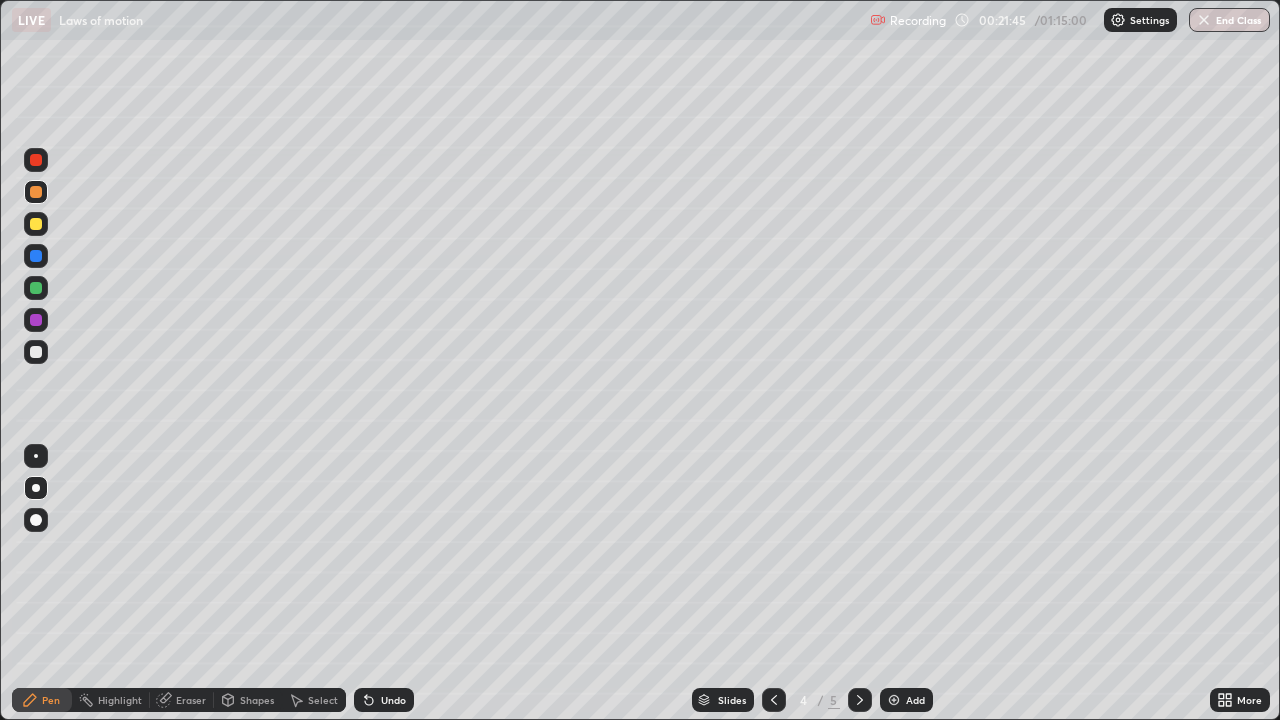click on "Shapes" at bounding box center (248, 700) 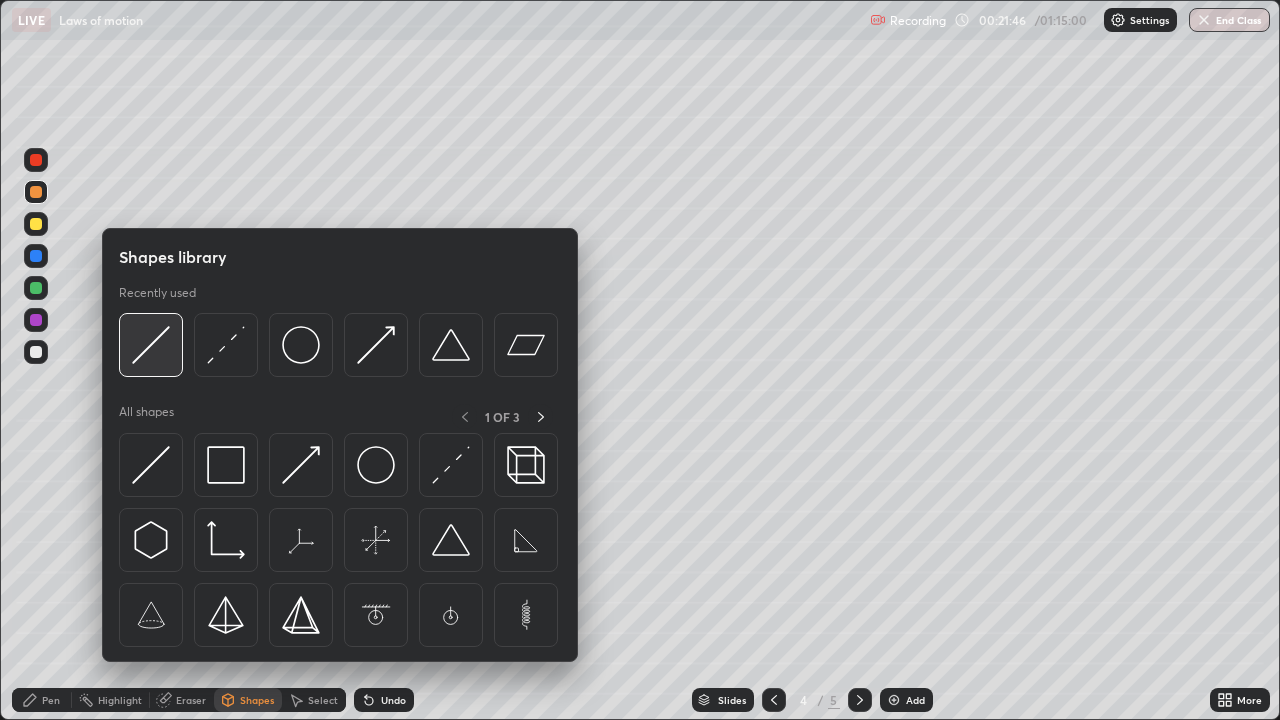 click at bounding box center (151, 345) 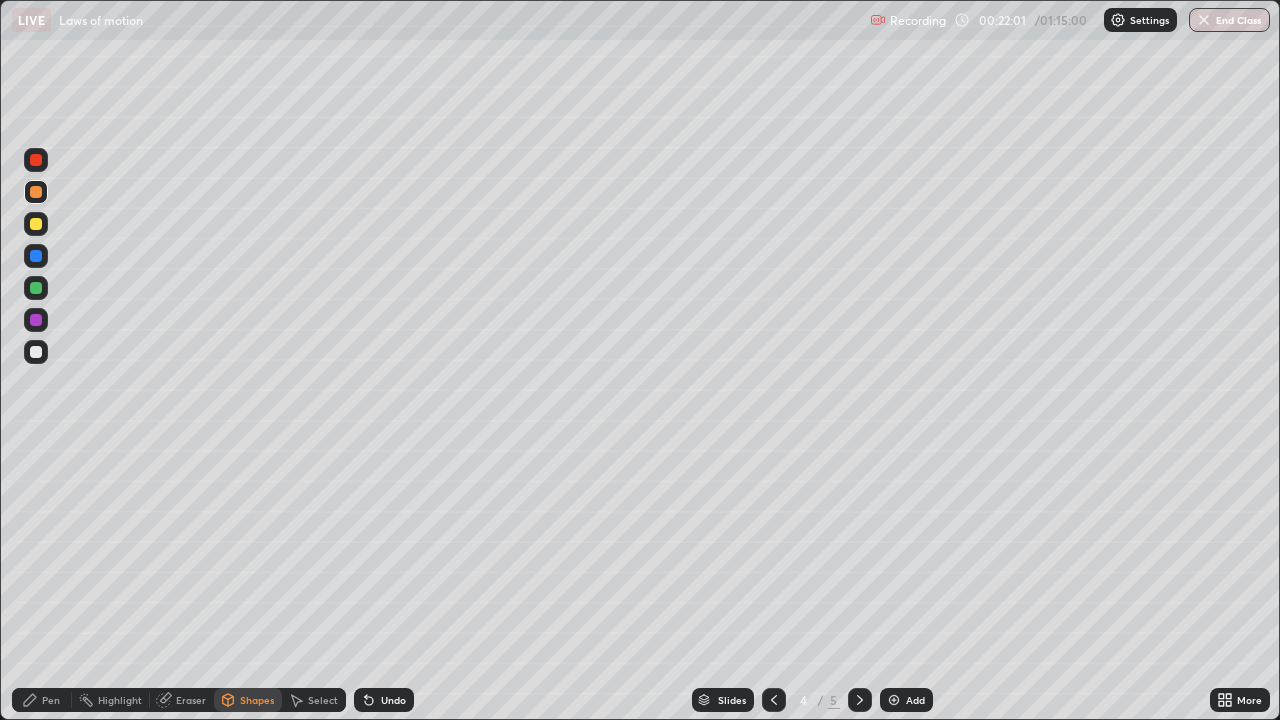 click on "Shapes" at bounding box center (257, 700) 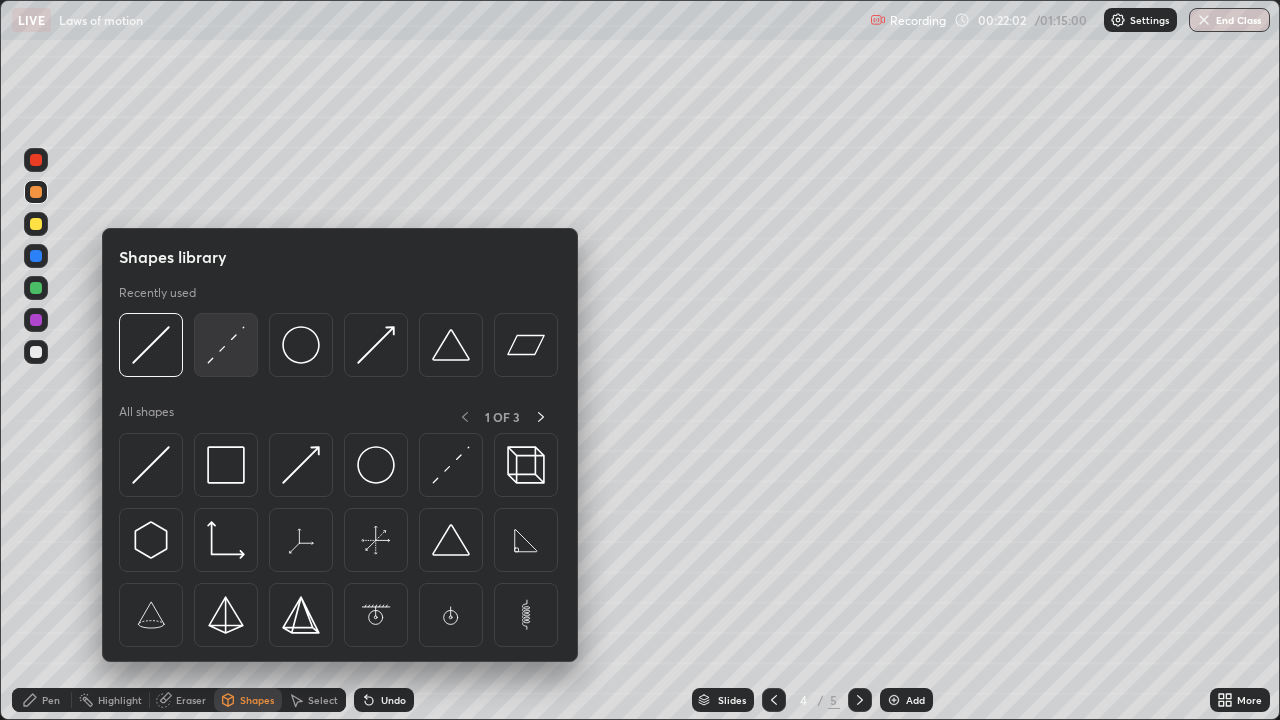 click at bounding box center (226, 345) 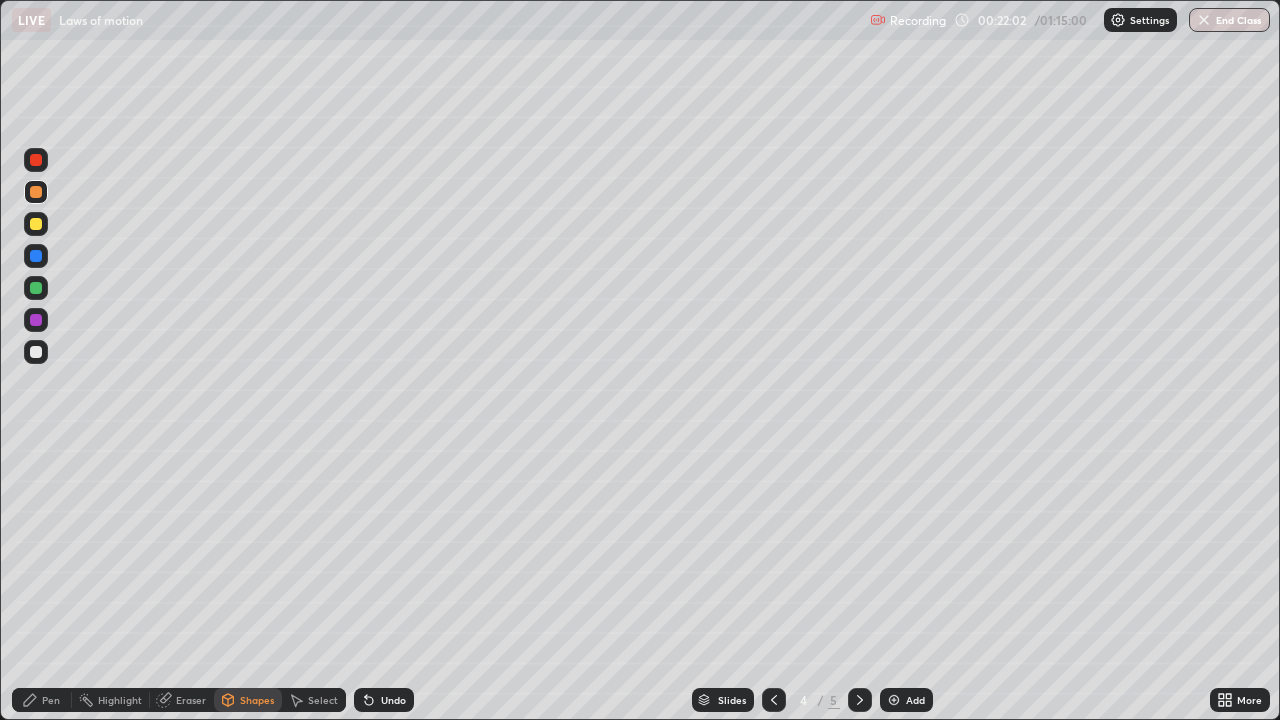 click at bounding box center [36, 320] 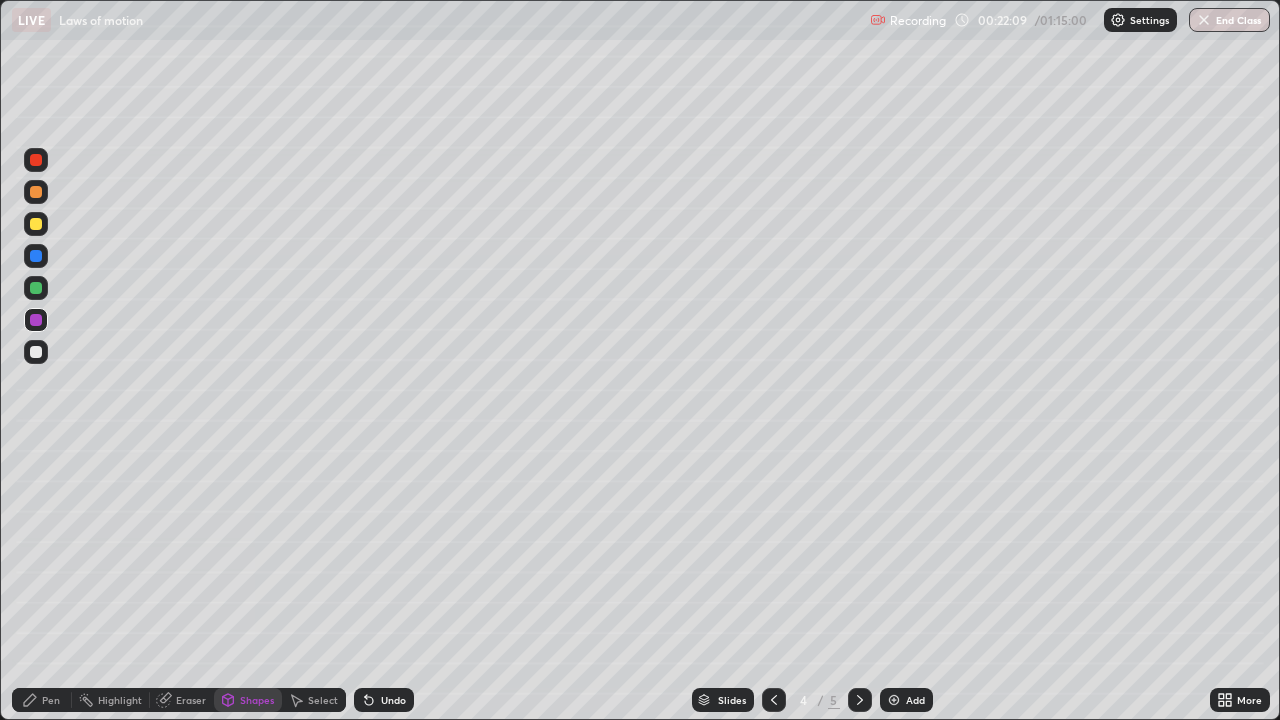 click on "Pen" at bounding box center [42, 700] 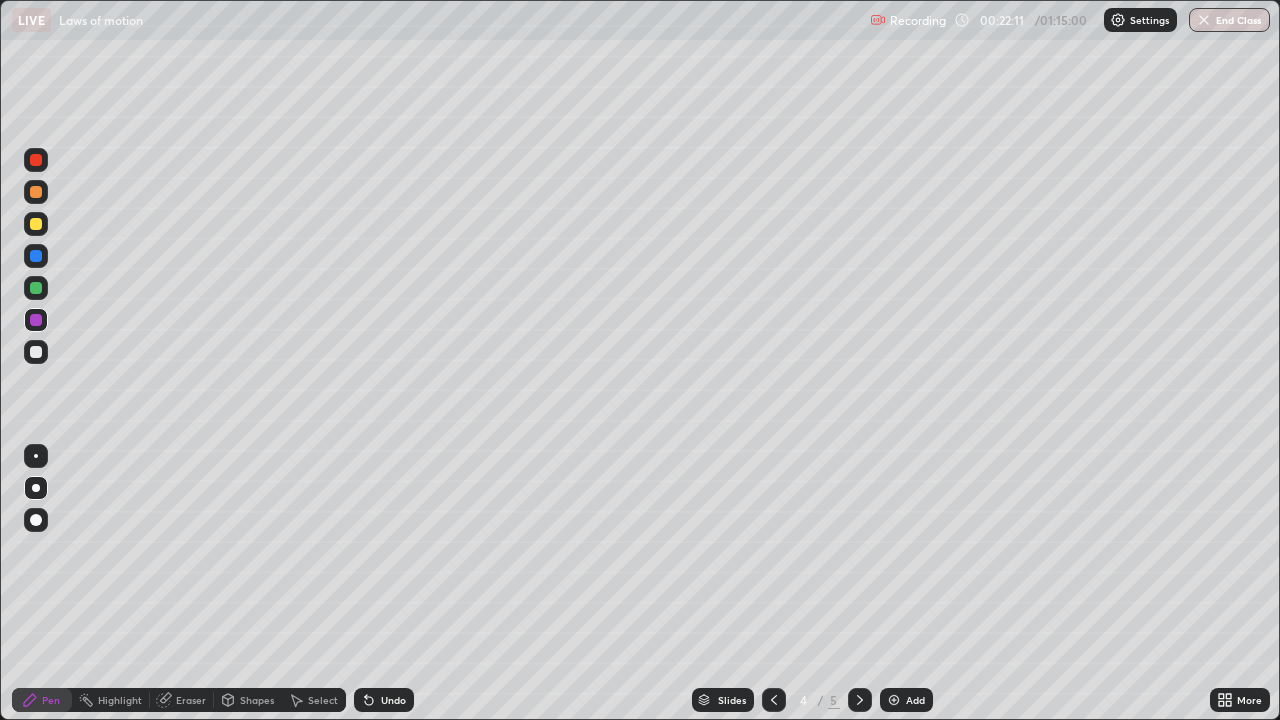 click at bounding box center [36, 288] 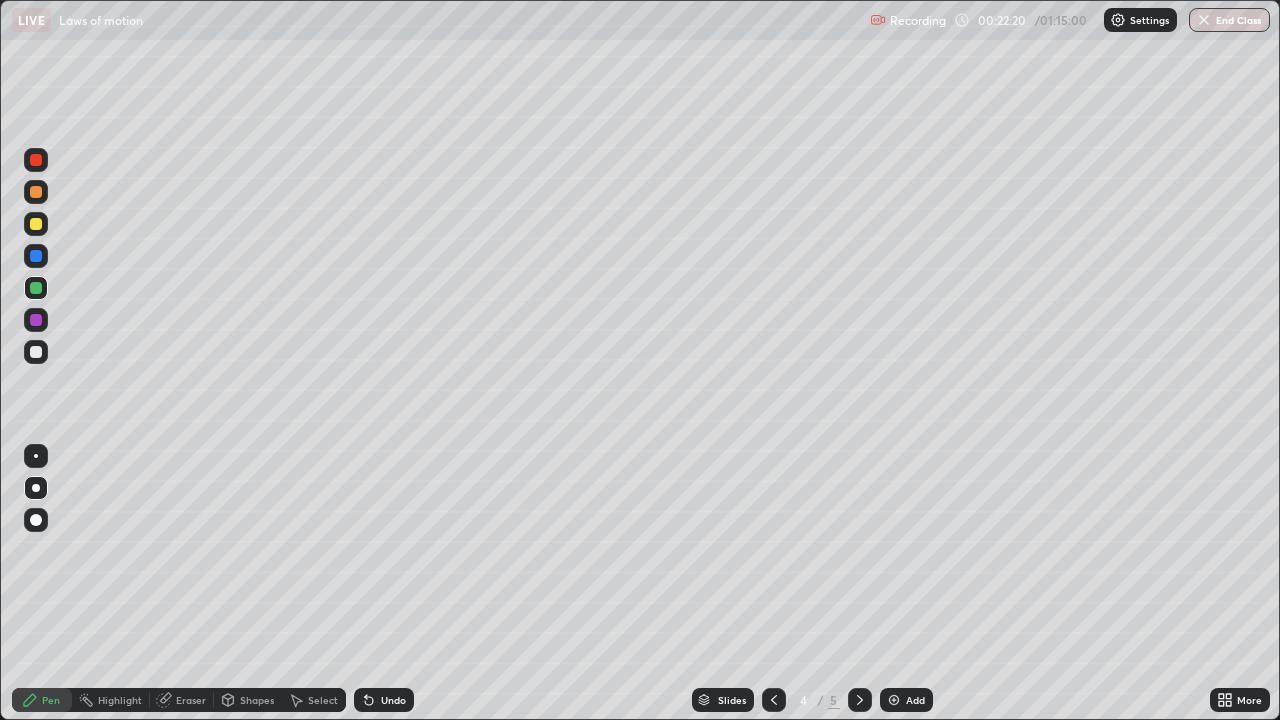 click at bounding box center [36, 352] 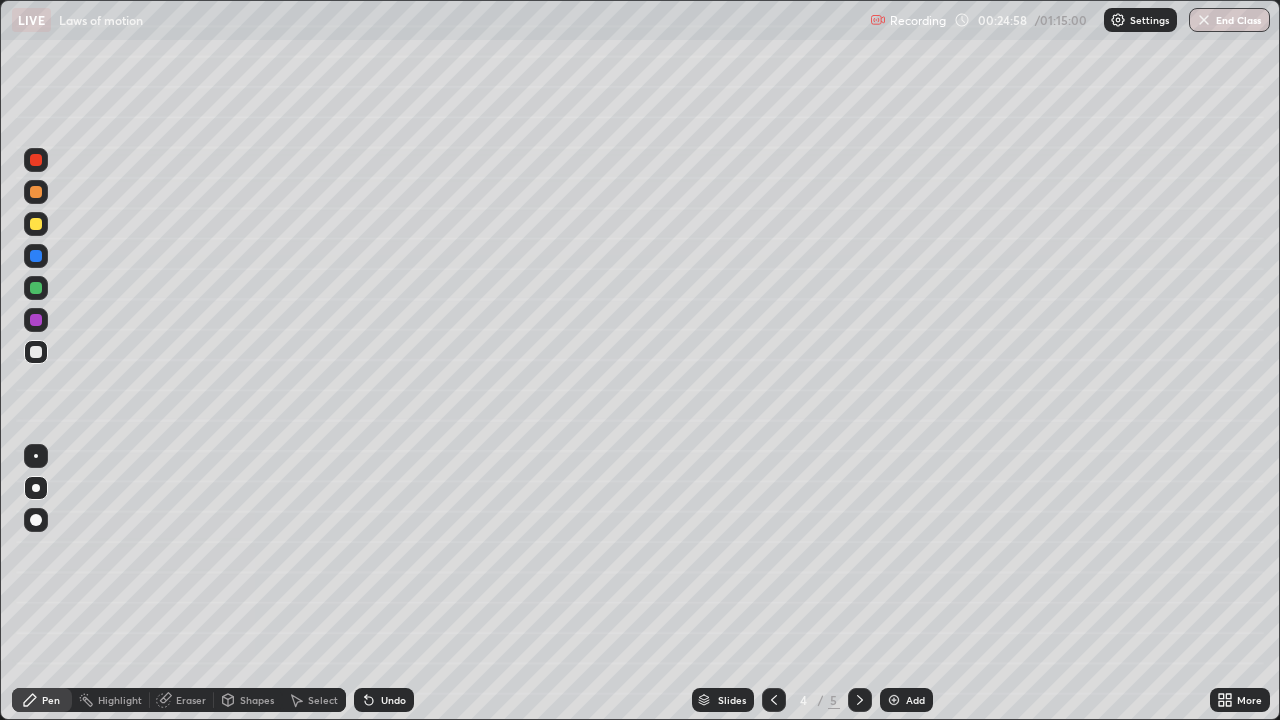 click on "Undo" at bounding box center [393, 700] 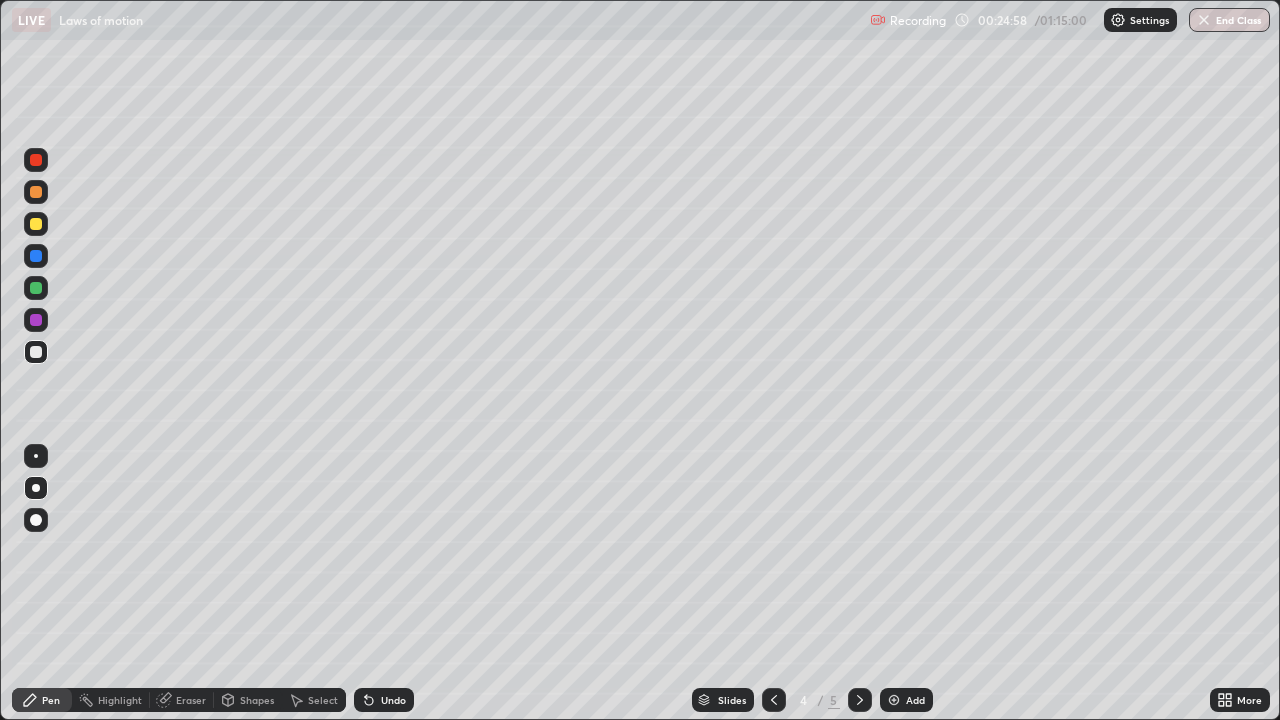 click on "Undo" at bounding box center [393, 700] 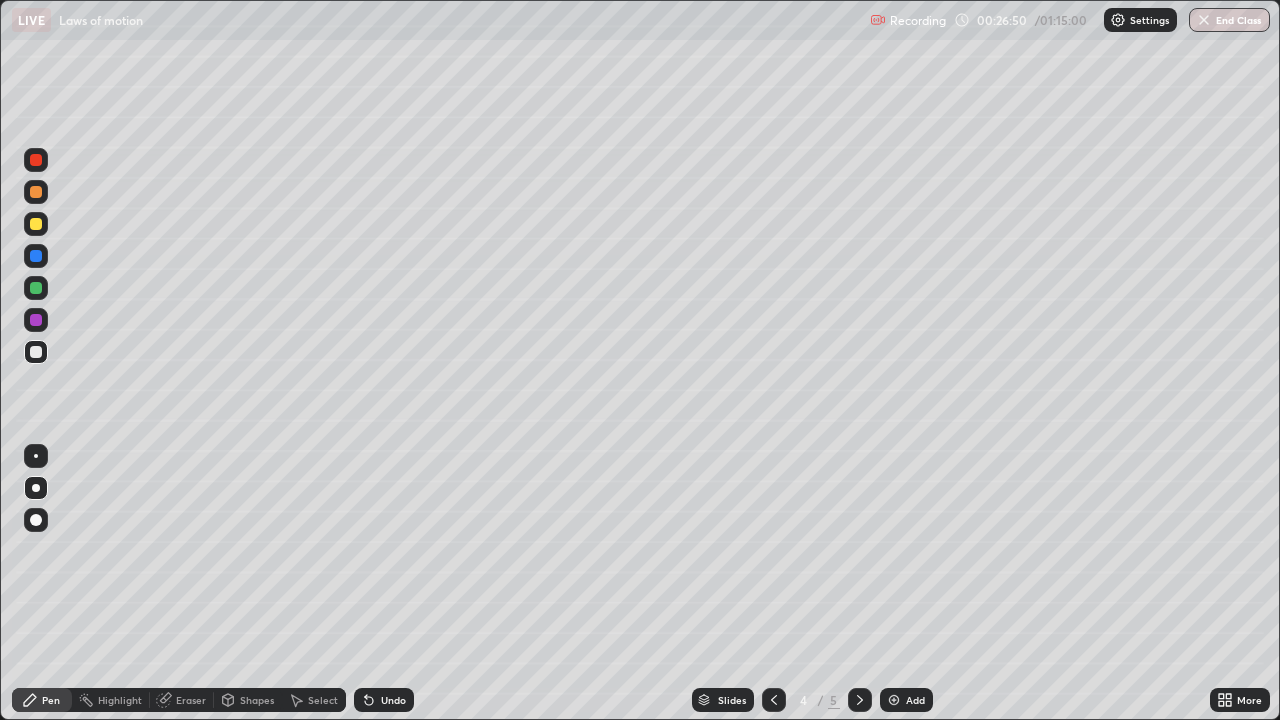 click on "Undo" at bounding box center (393, 700) 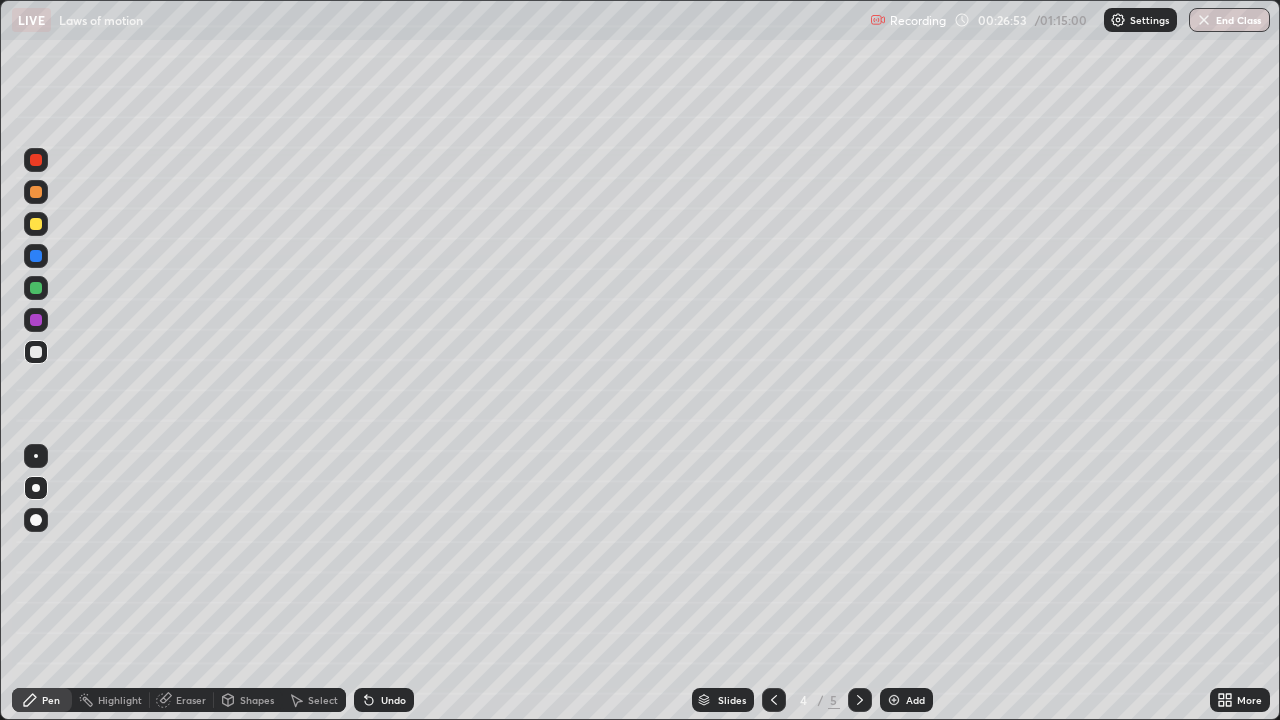 click on "Undo" at bounding box center (384, 700) 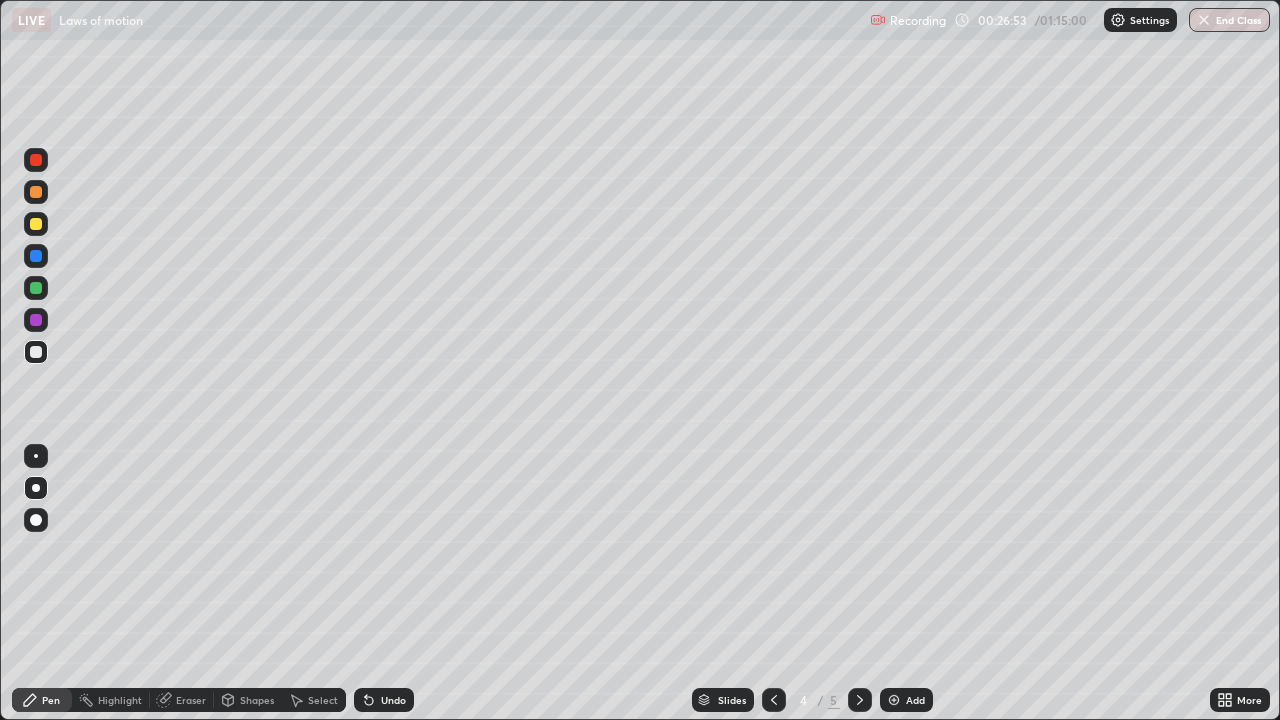 click on "Undo" at bounding box center [393, 700] 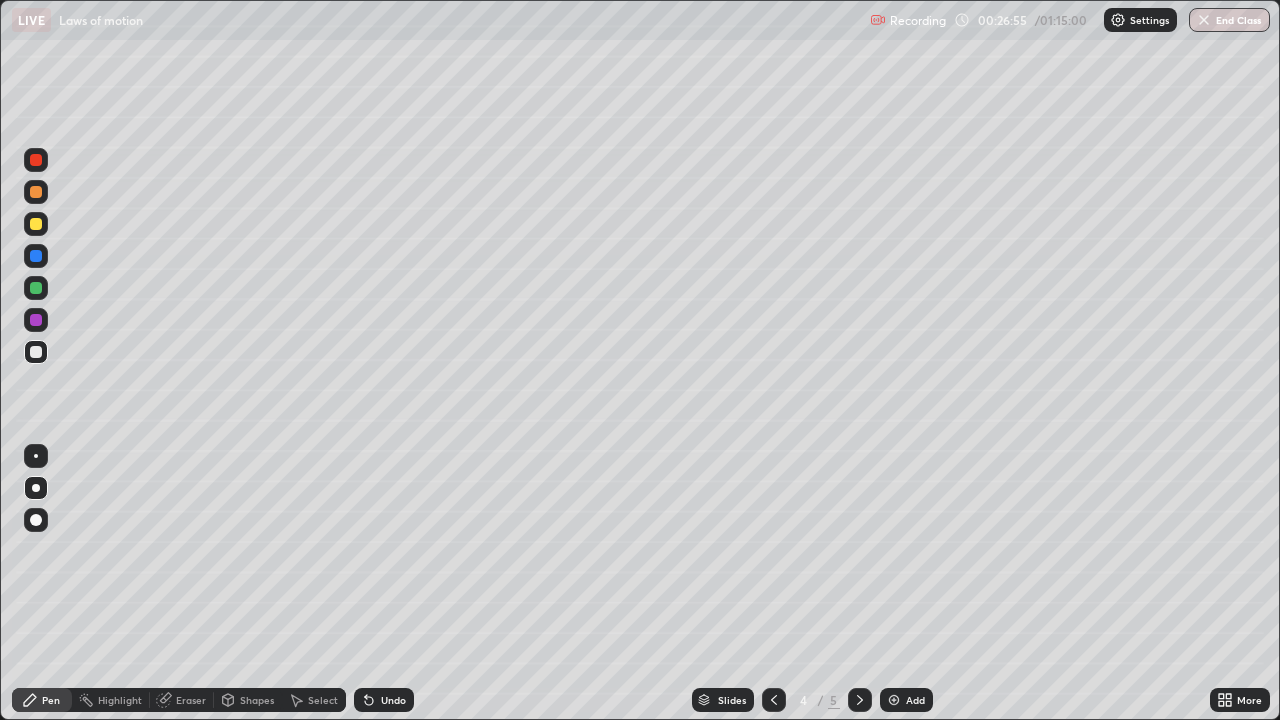click 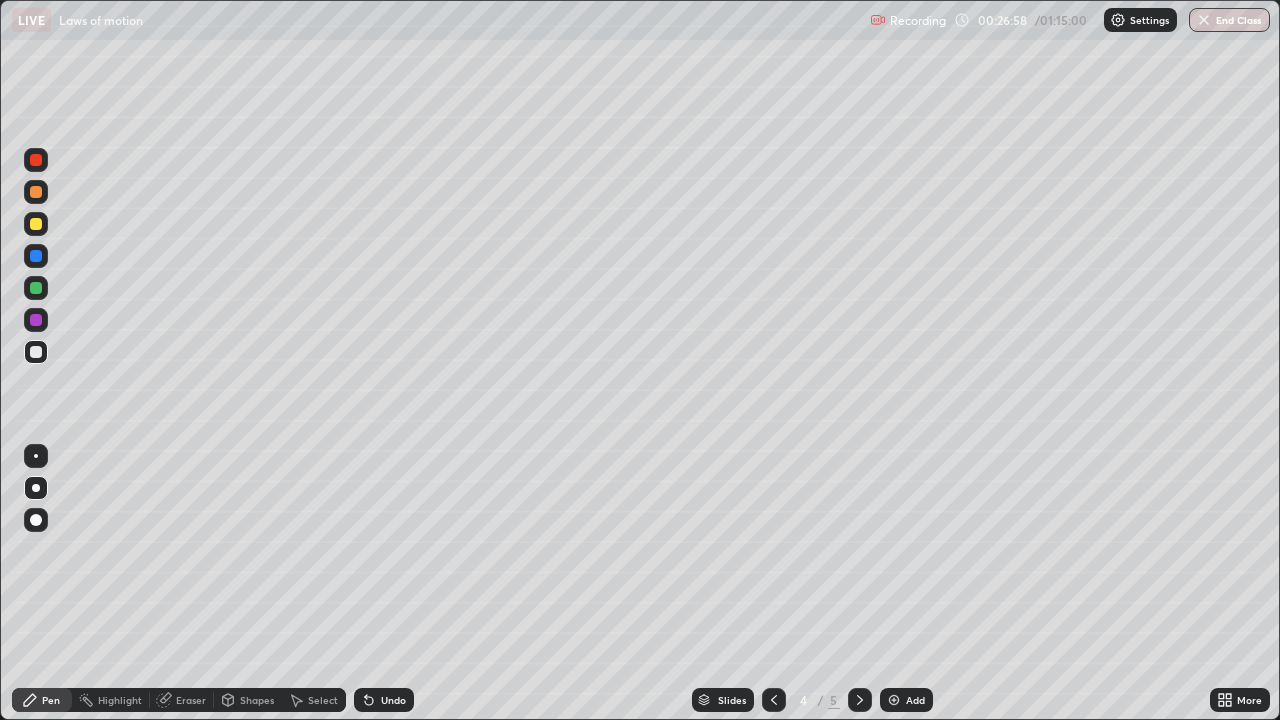 click 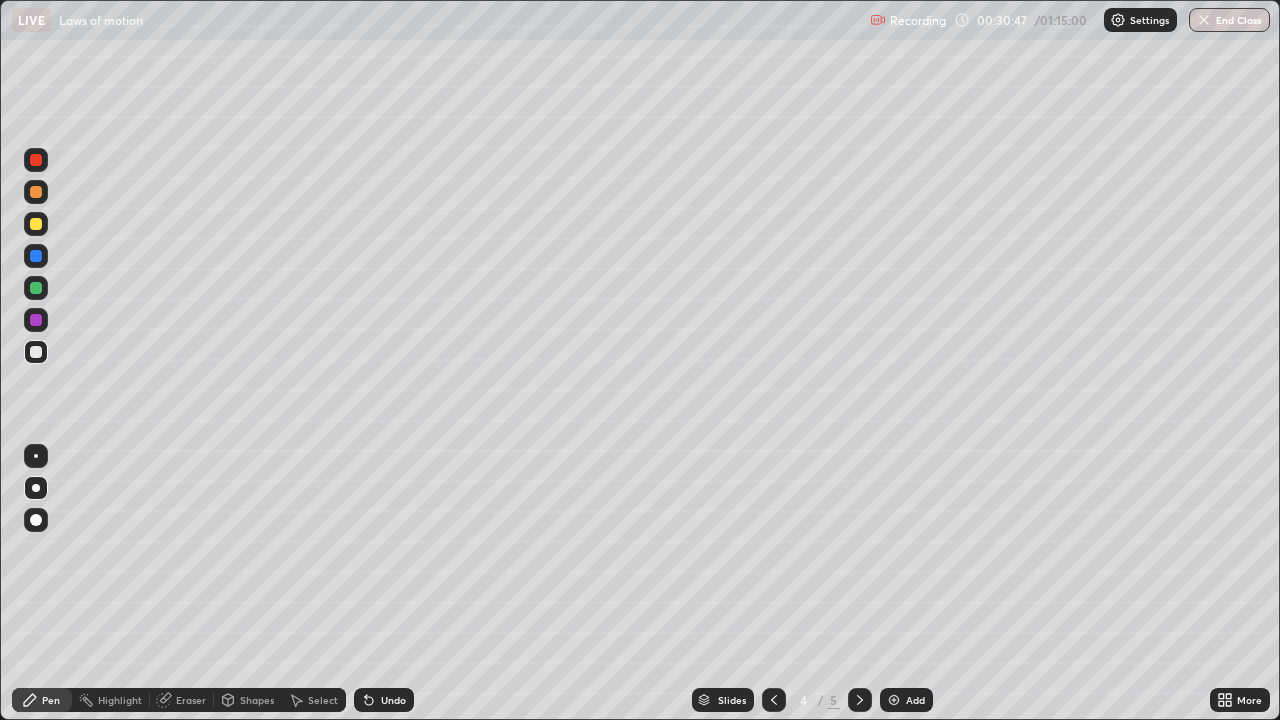 click 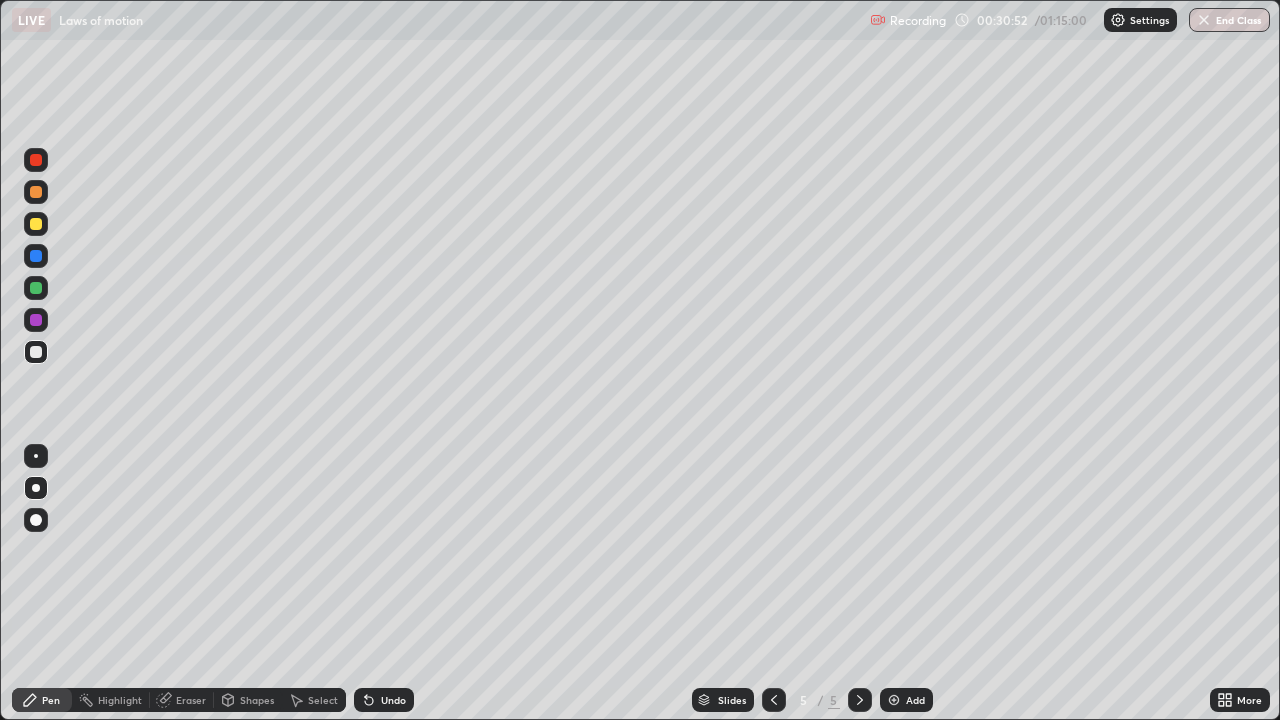 click at bounding box center [36, 224] 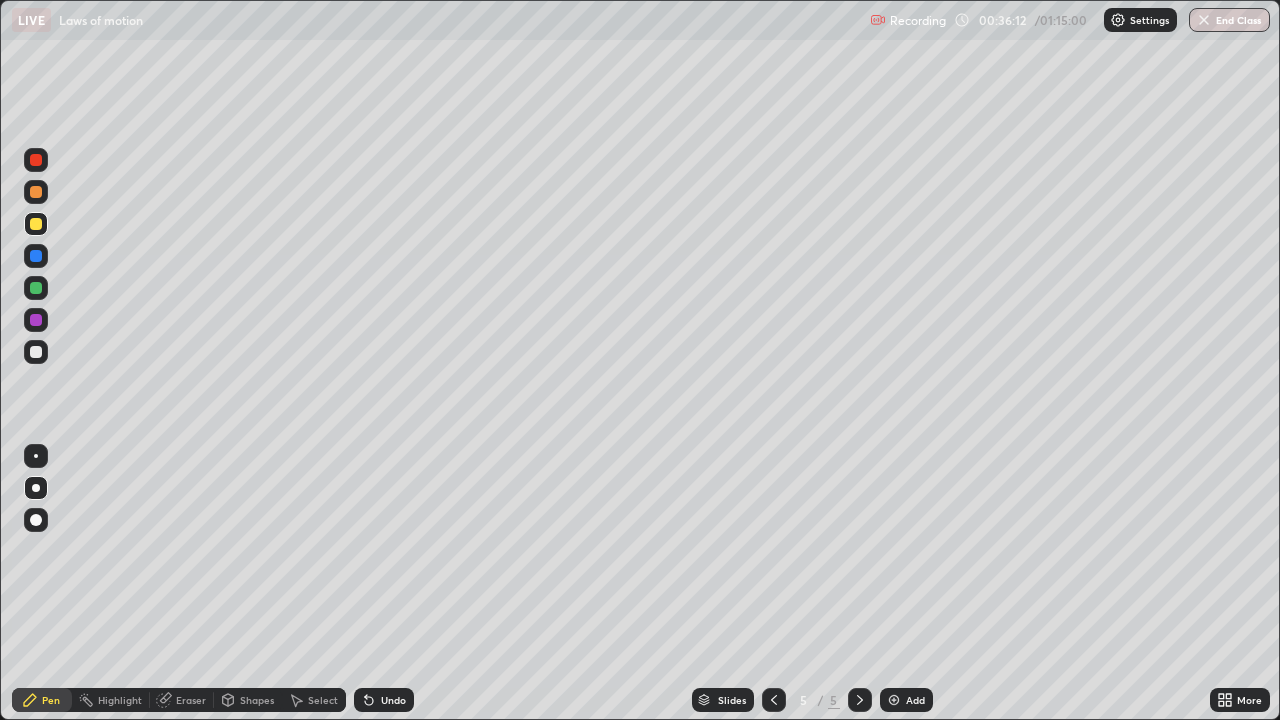 click on "Shapes" at bounding box center [257, 700] 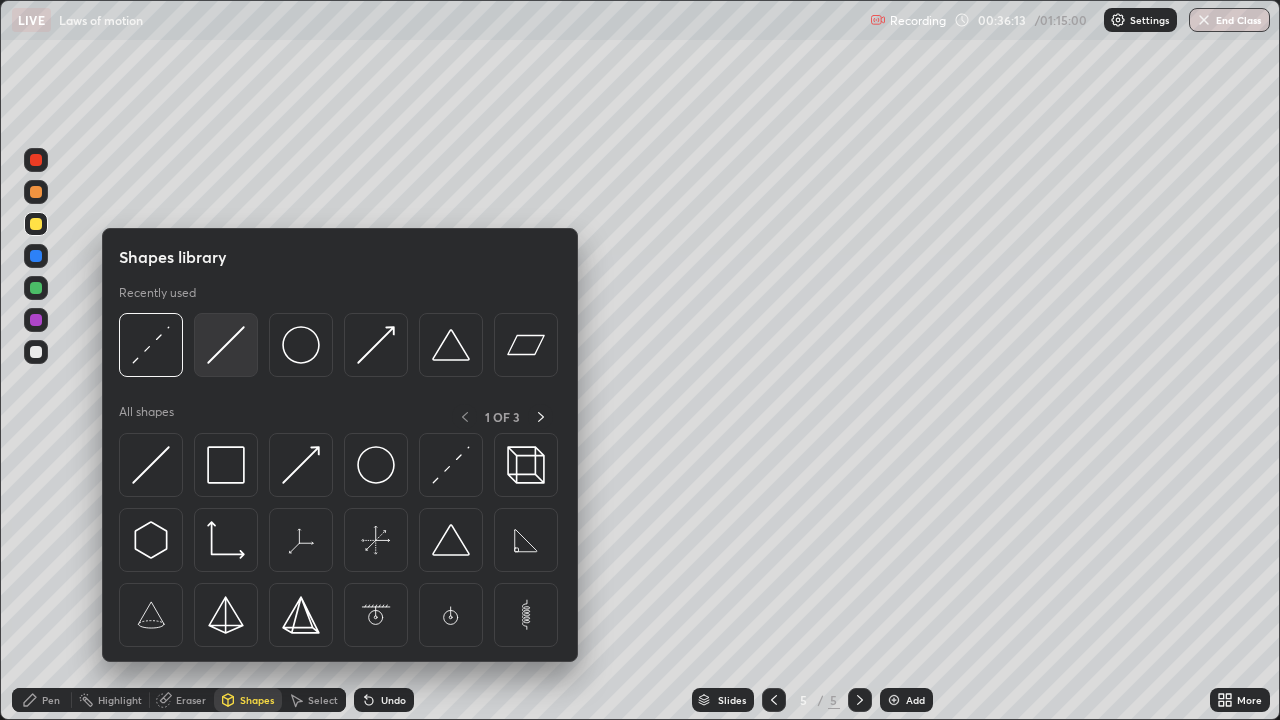 click at bounding box center [226, 345] 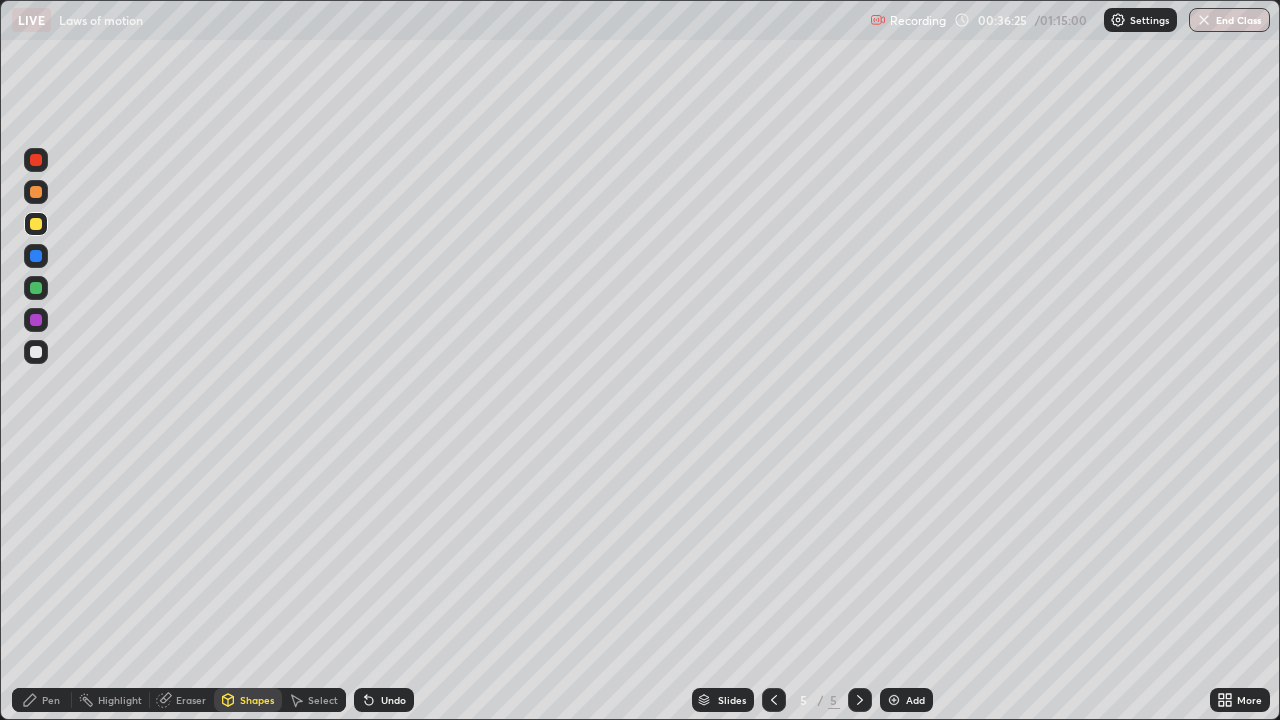 click on "Eraser" at bounding box center [182, 700] 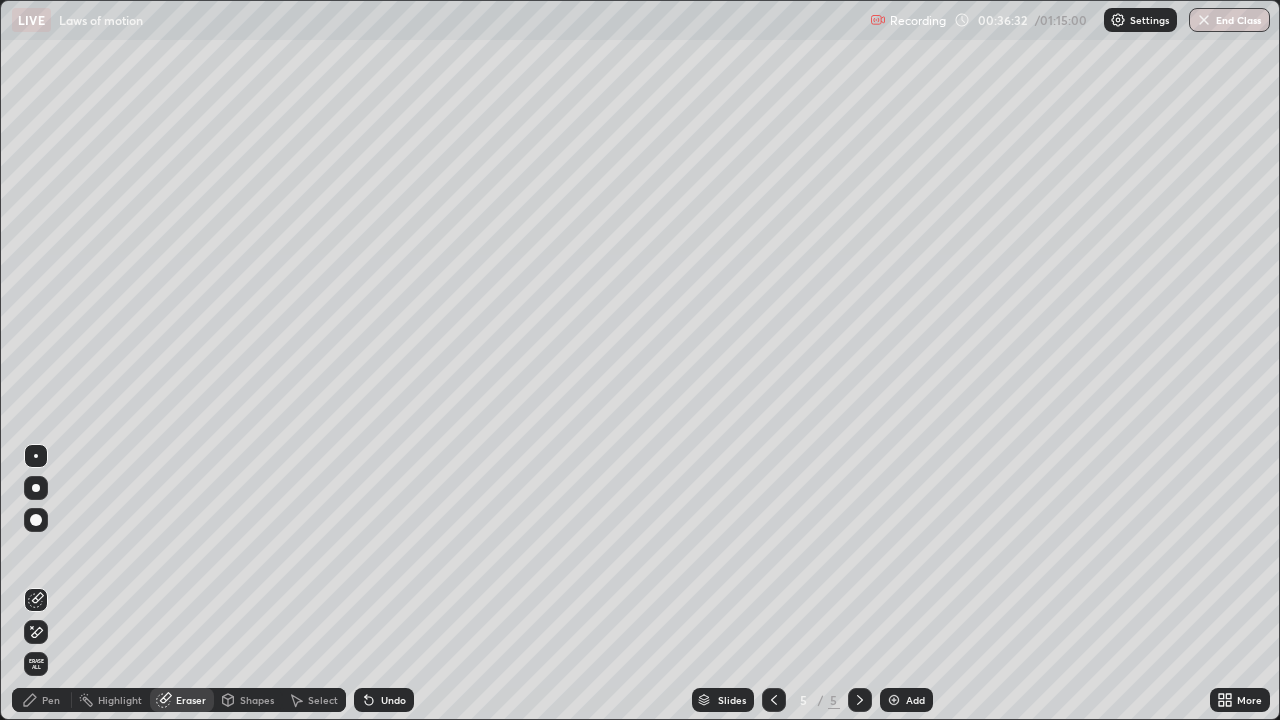 click on "Pen" at bounding box center [51, 700] 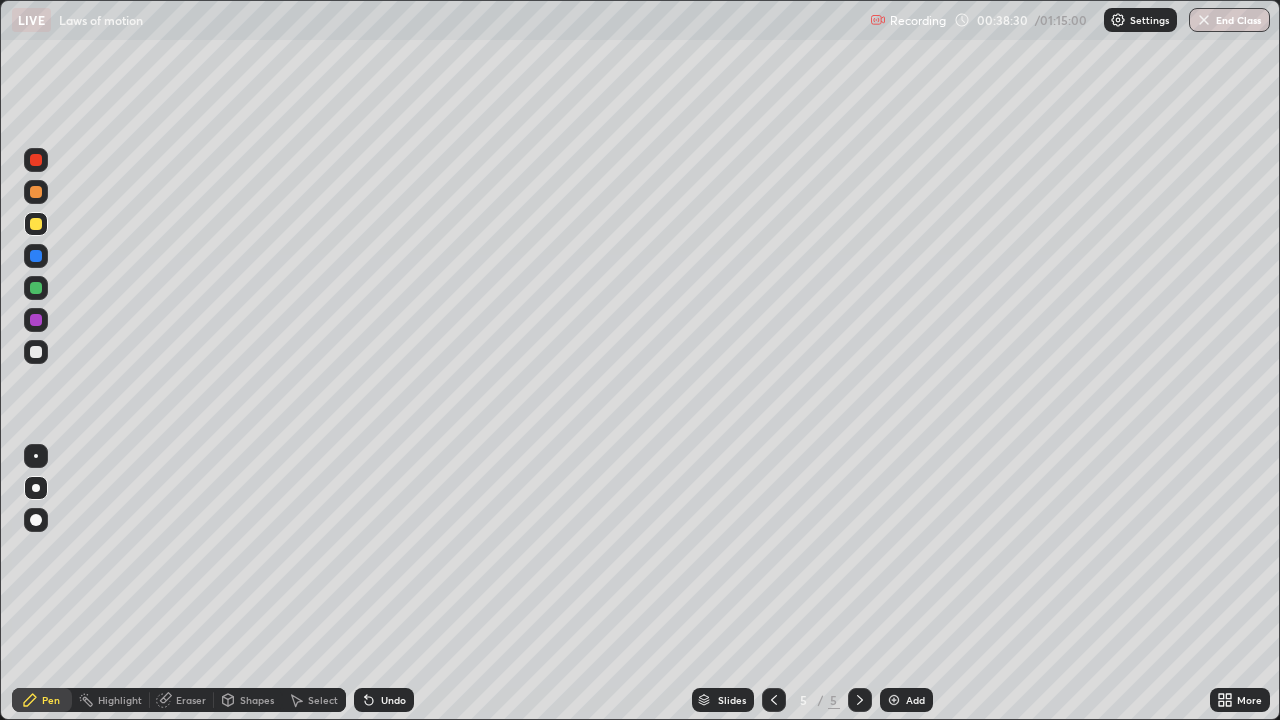 click on "Add" at bounding box center [906, 700] 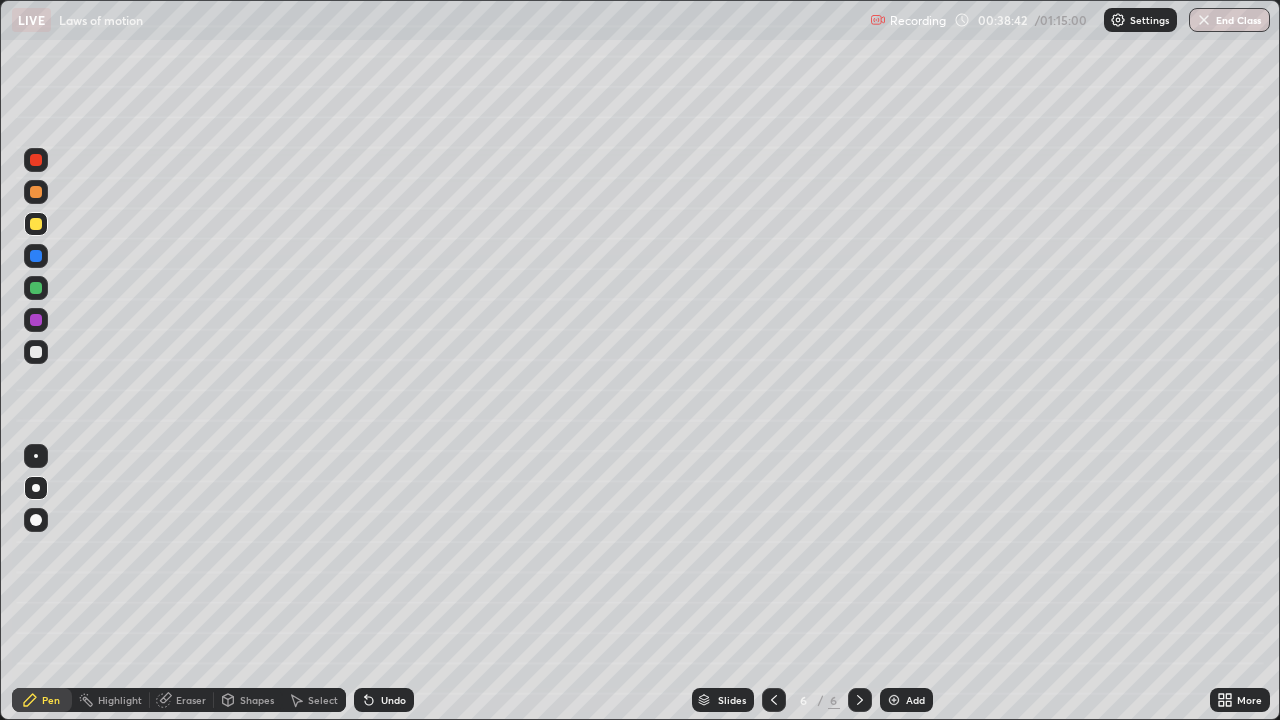 click on "Shapes" at bounding box center [257, 700] 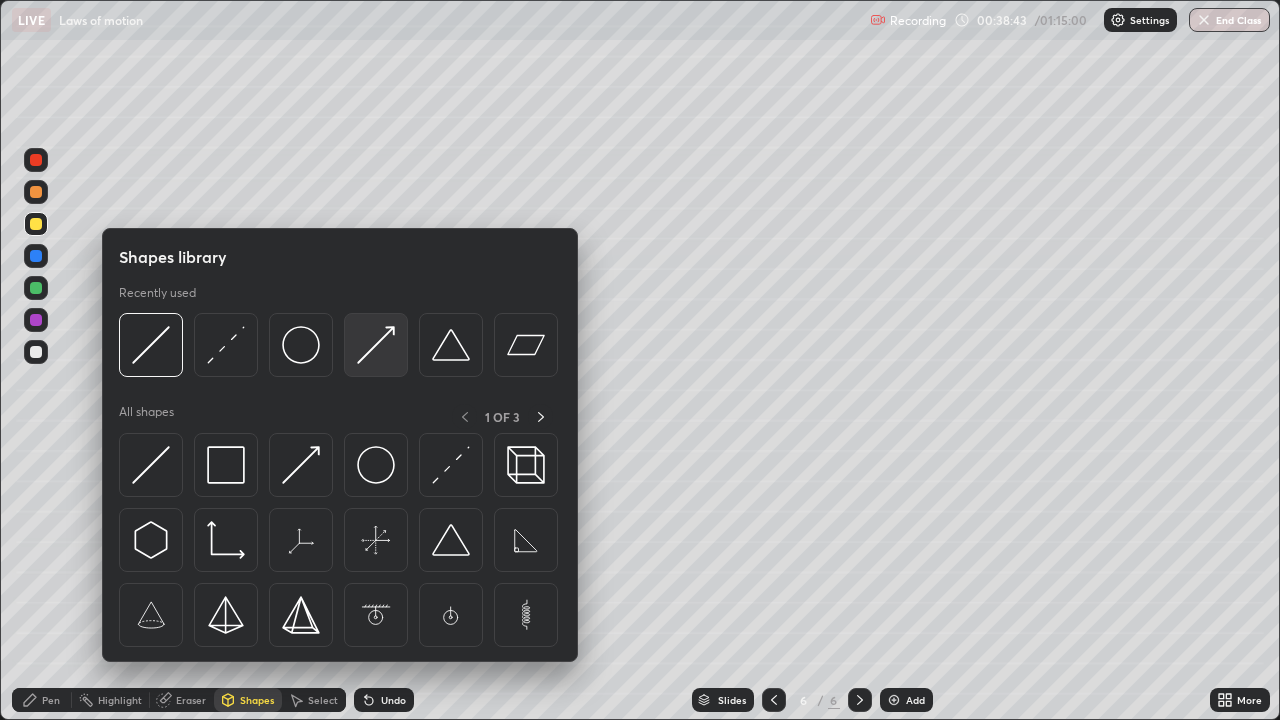click at bounding box center (376, 345) 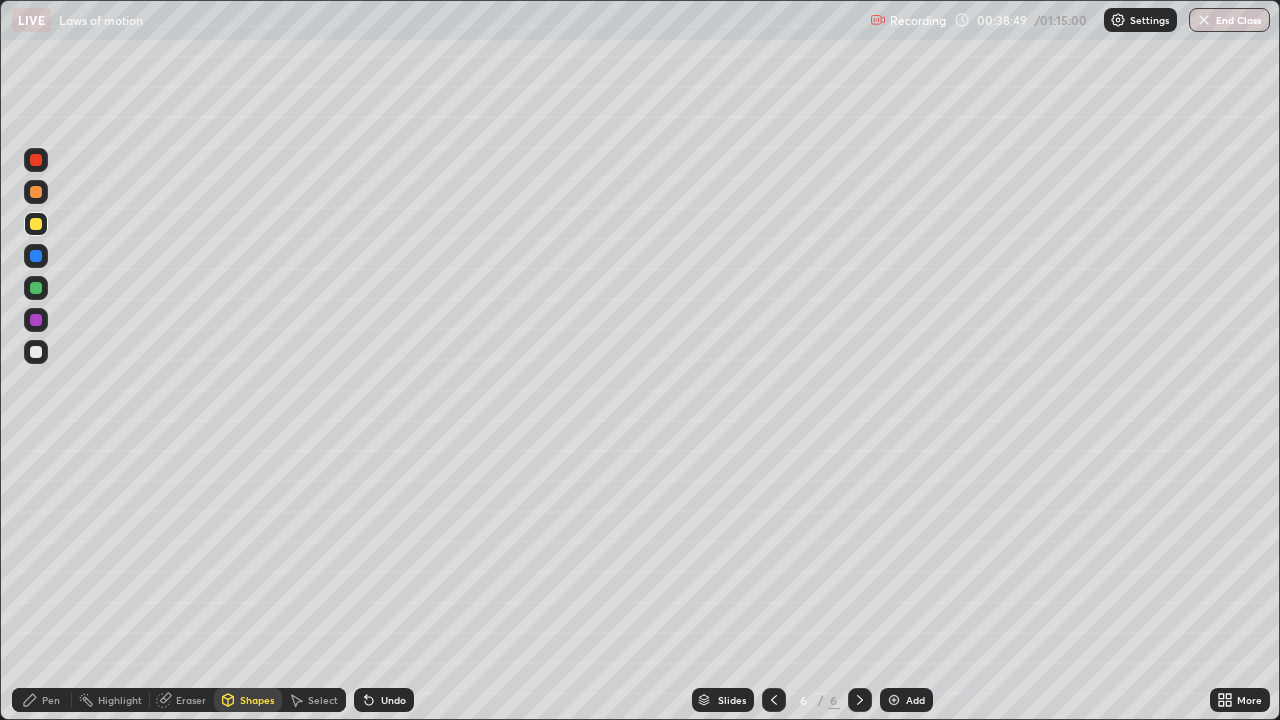 click on "Pen" at bounding box center (51, 700) 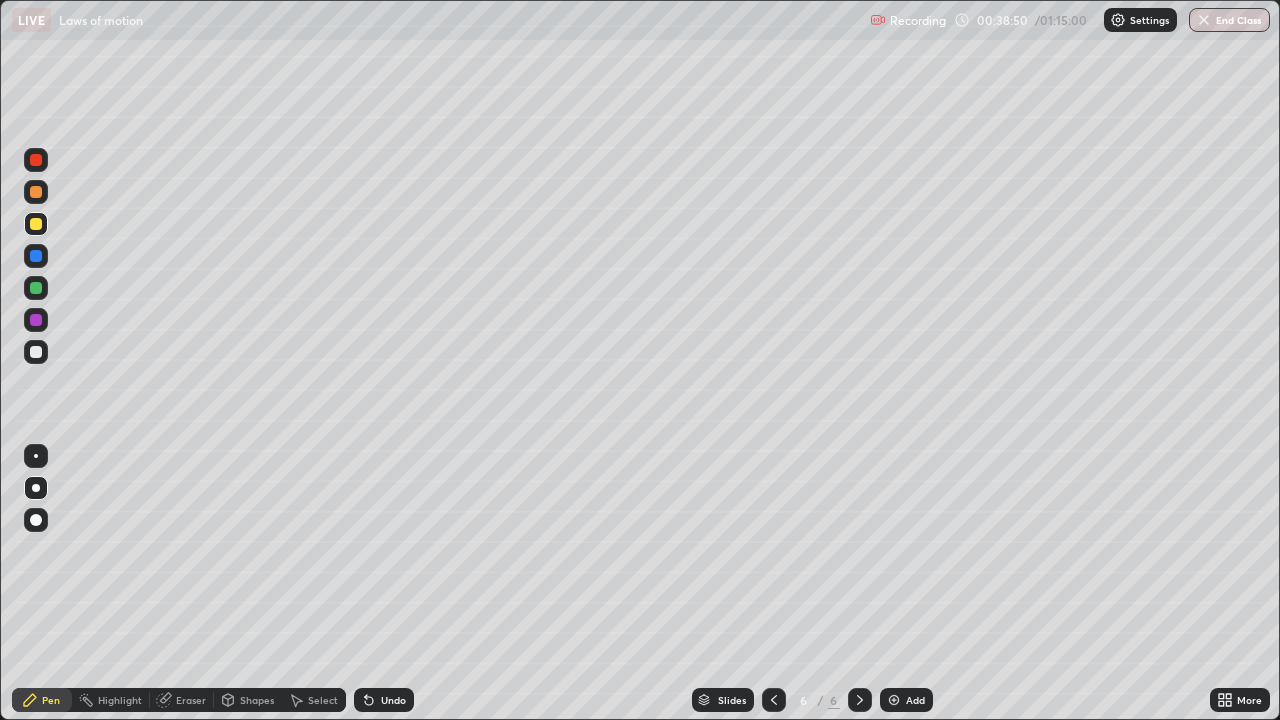 click at bounding box center [36, 352] 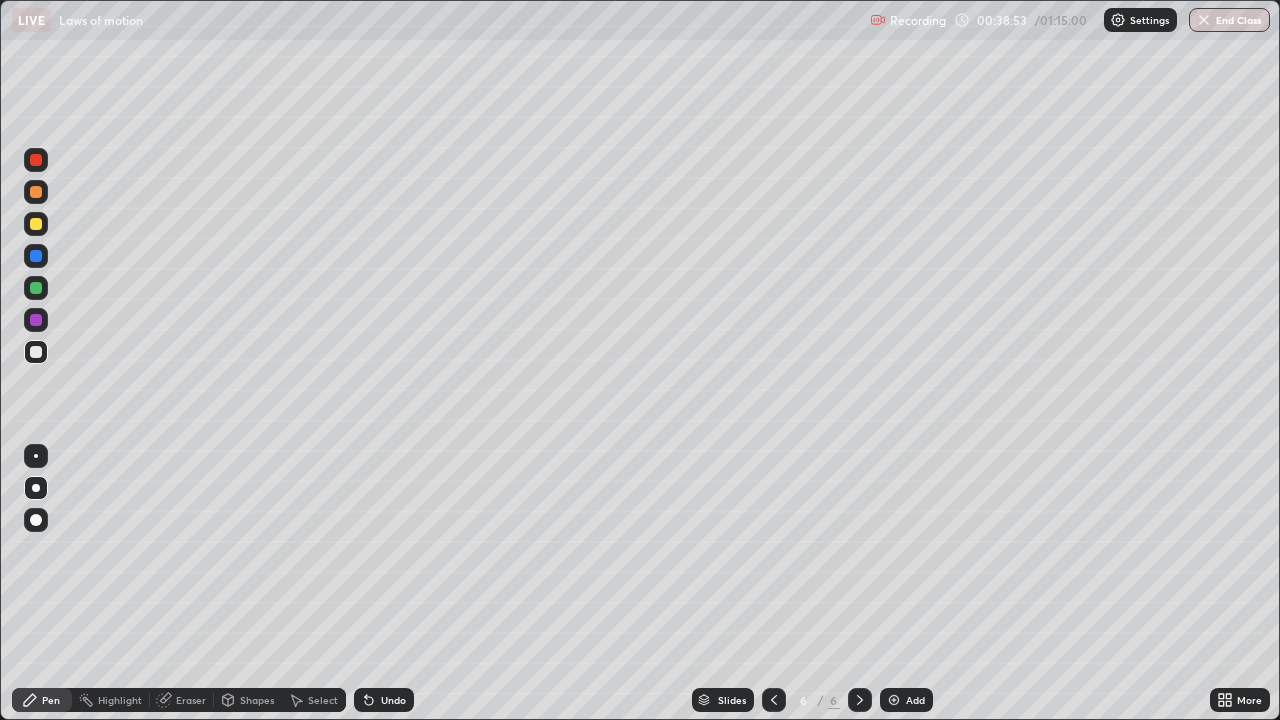click at bounding box center (36, 320) 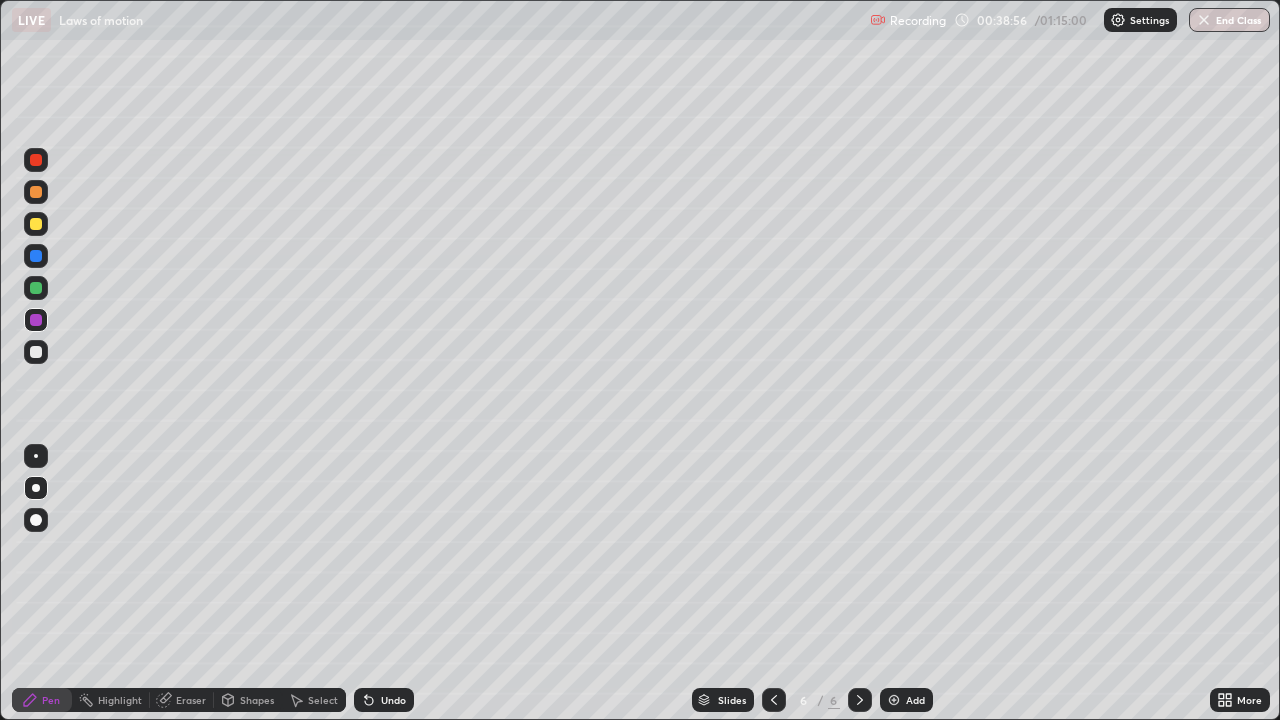 click at bounding box center (36, 288) 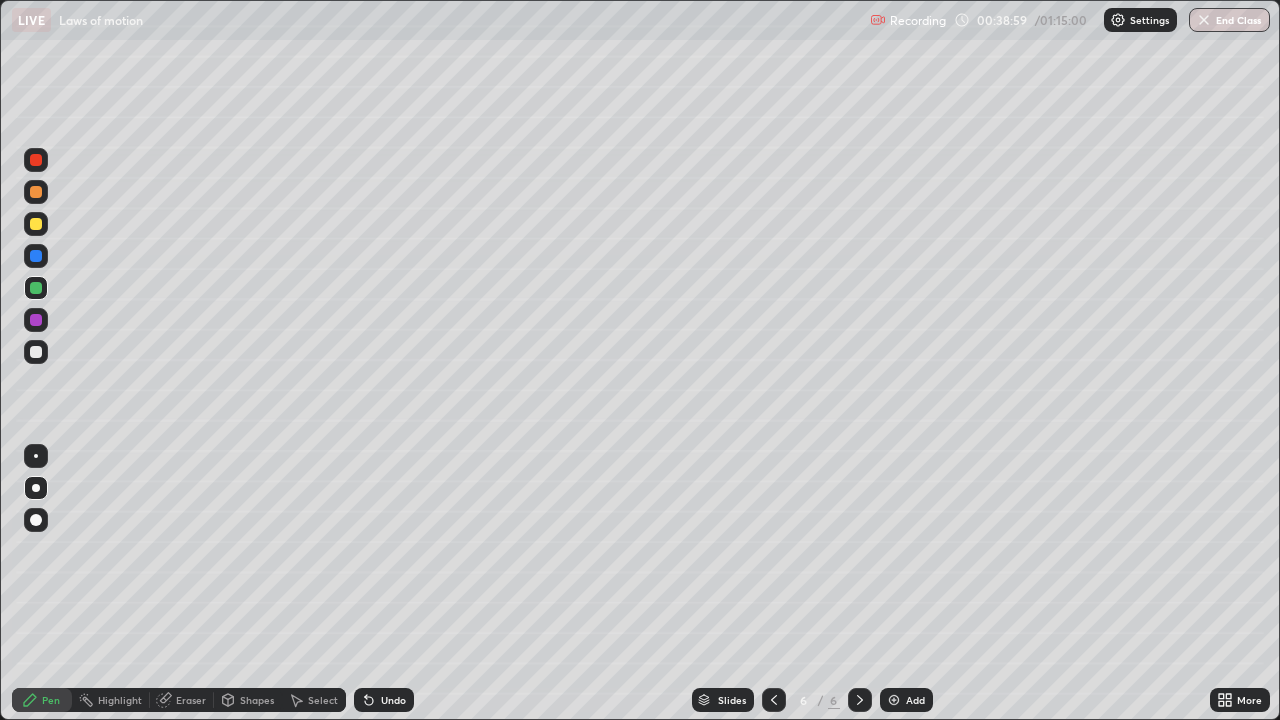 click at bounding box center [36, 256] 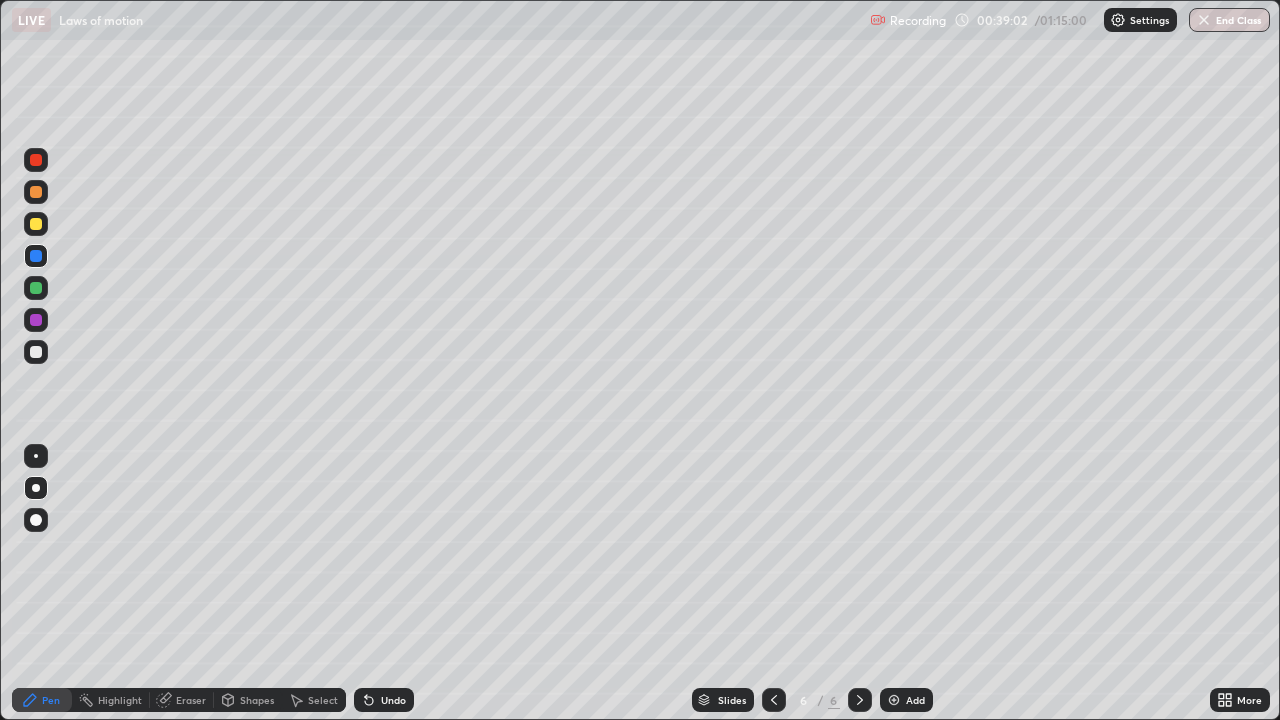 click at bounding box center (36, 320) 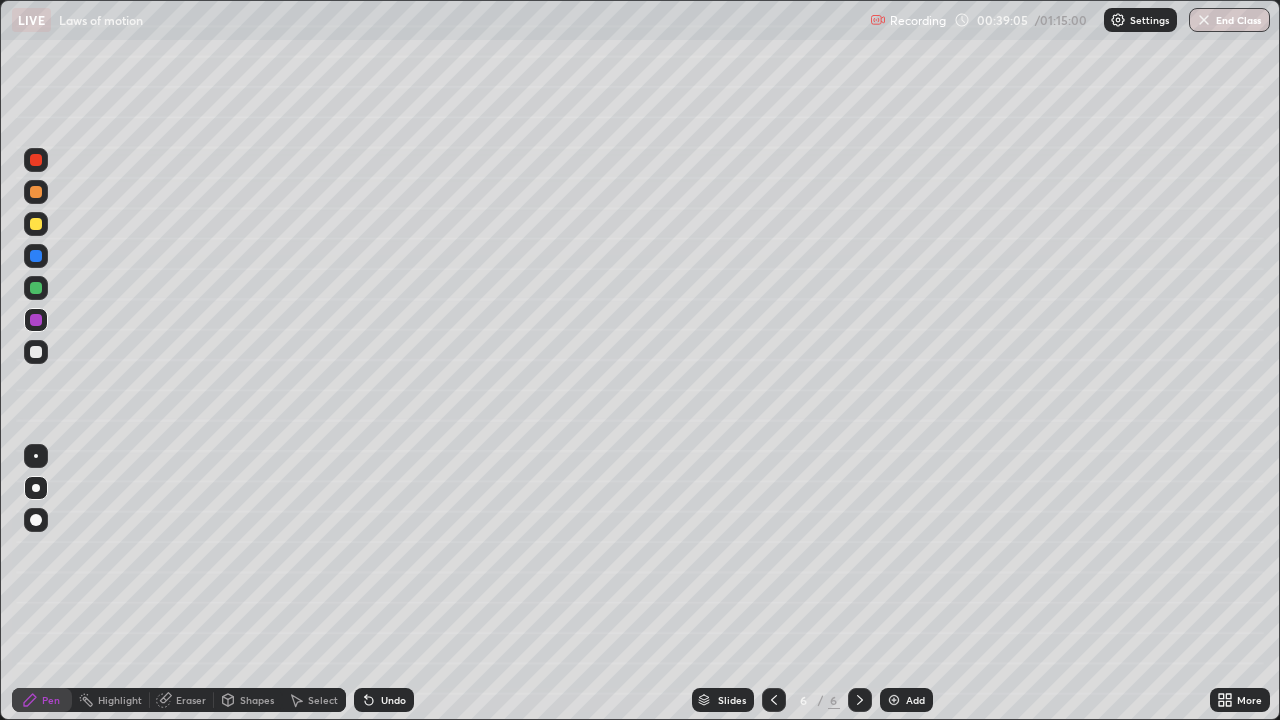click at bounding box center (36, 256) 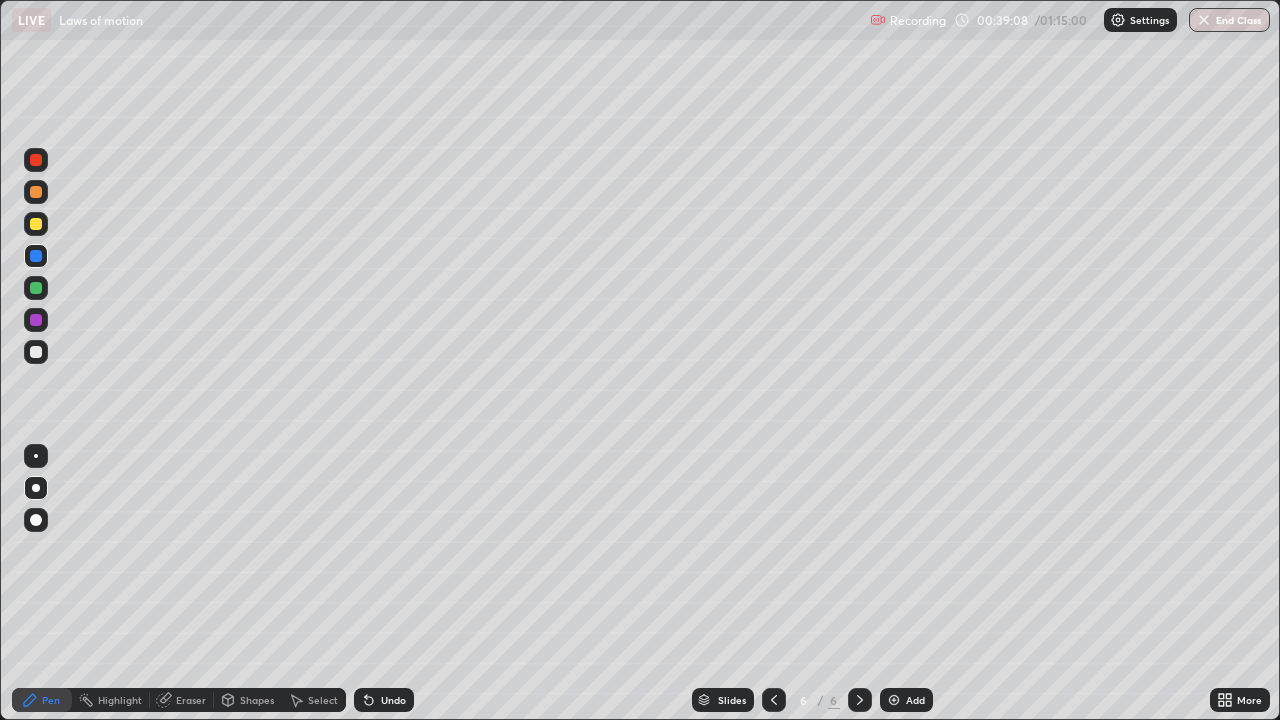 click at bounding box center [36, 288] 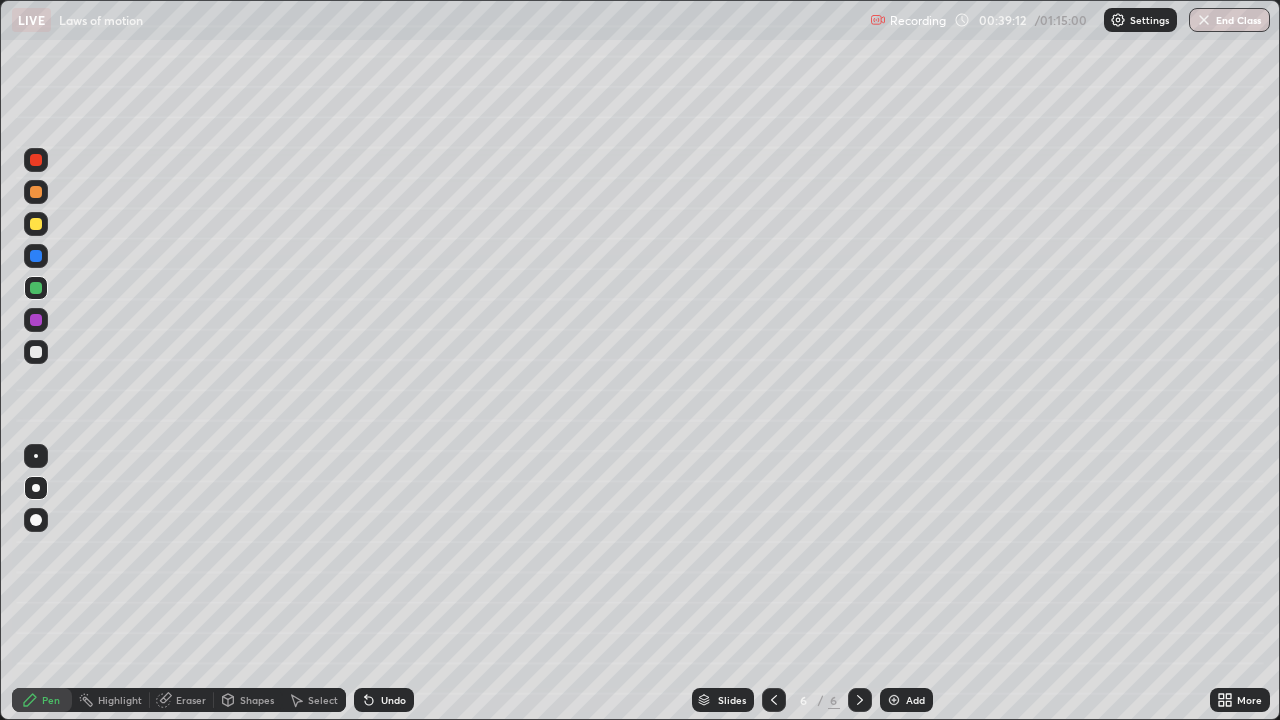 click at bounding box center (36, 224) 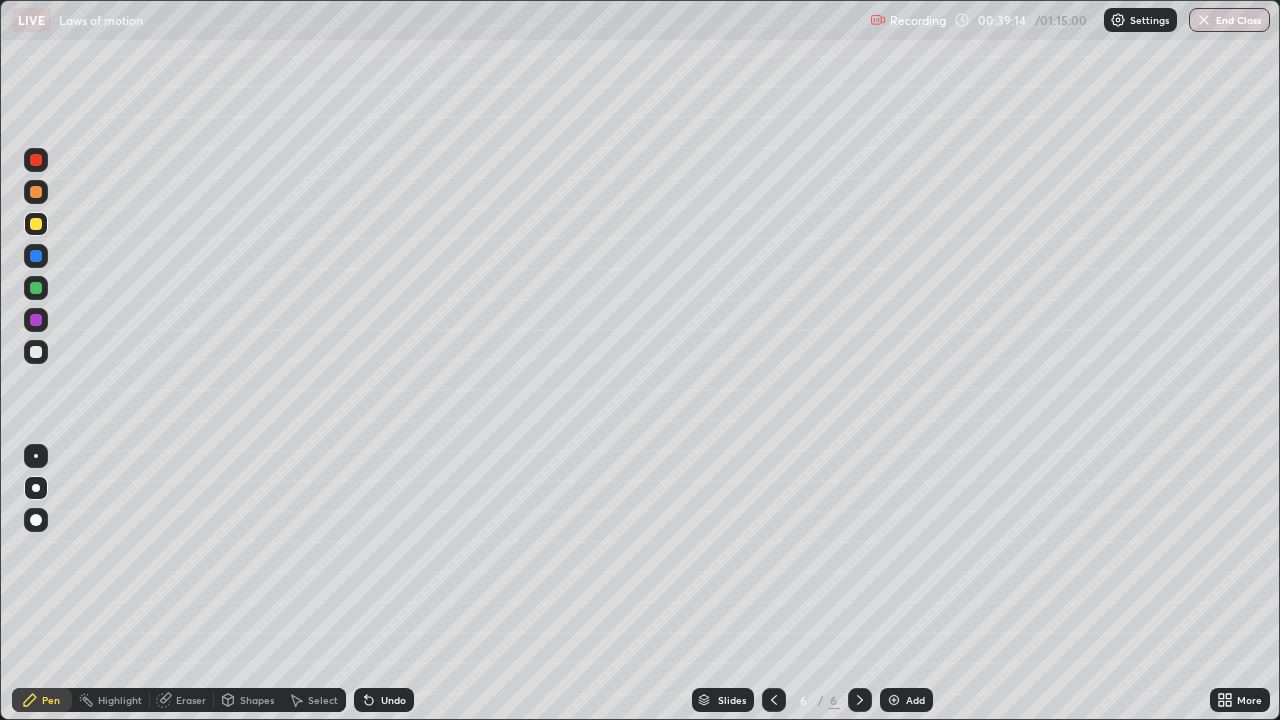 click at bounding box center (36, 352) 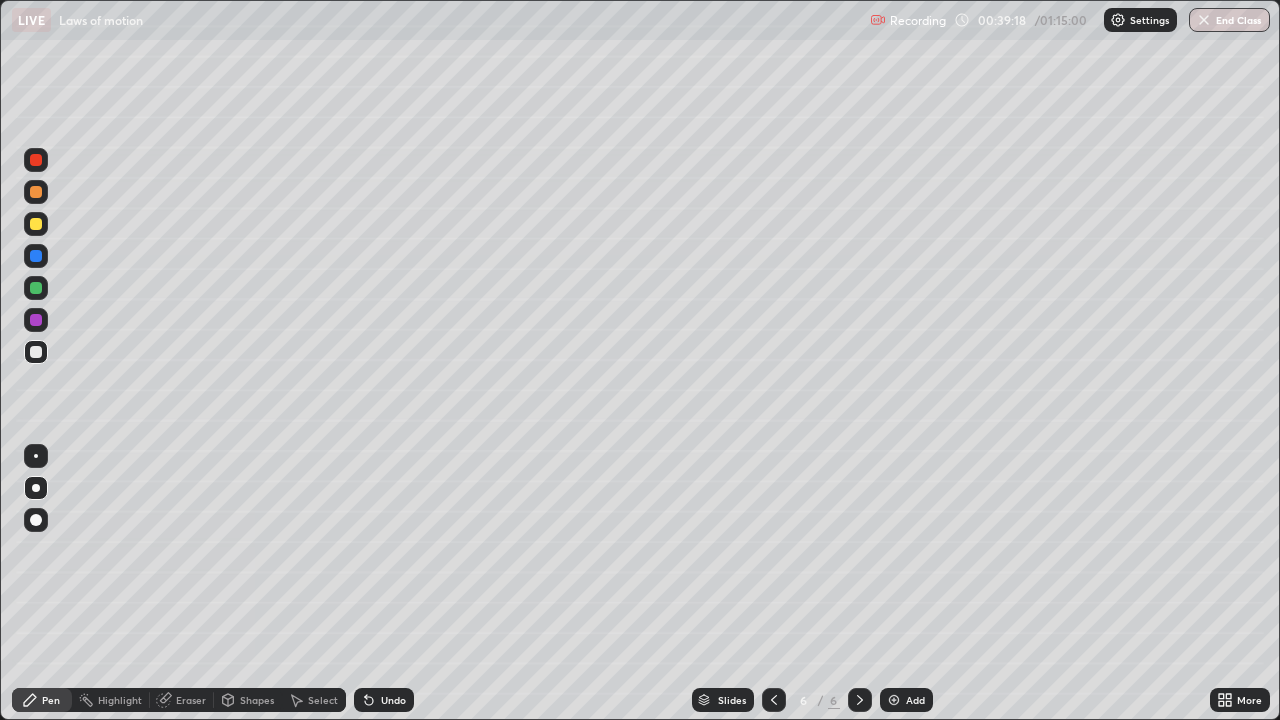 click at bounding box center [36, 192] 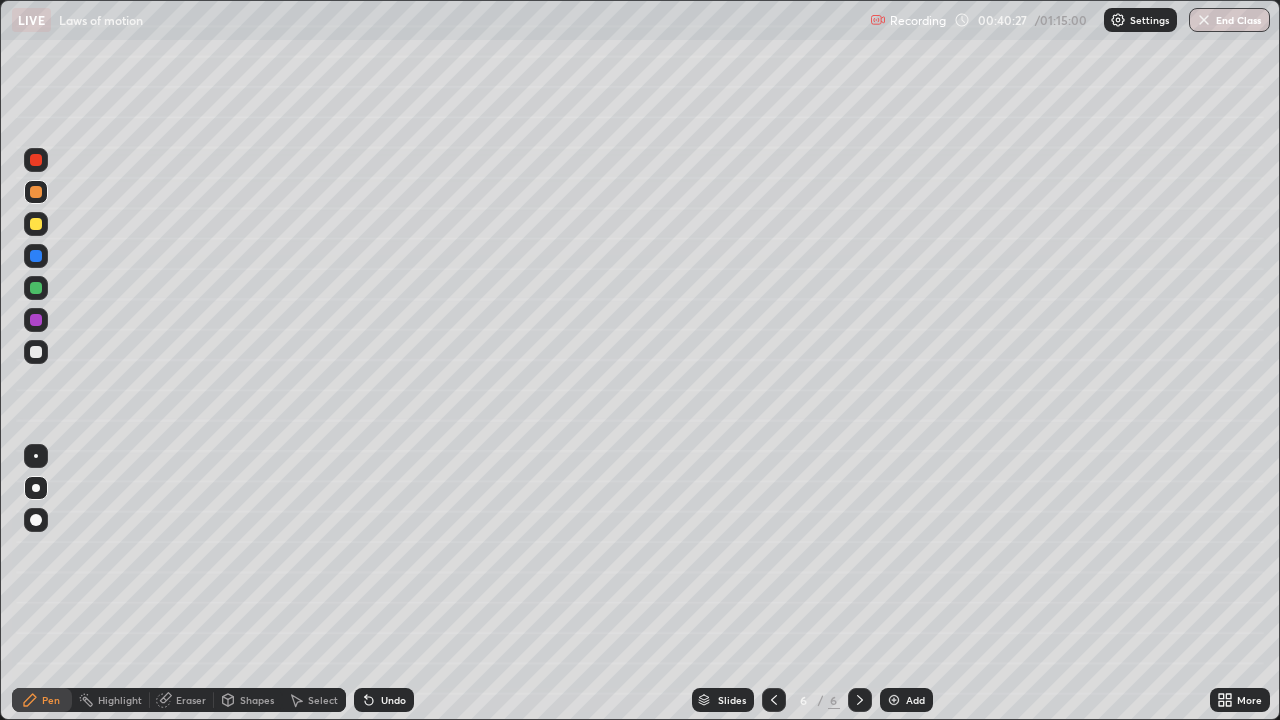 click on "Eraser" at bounding box center (191, 700) 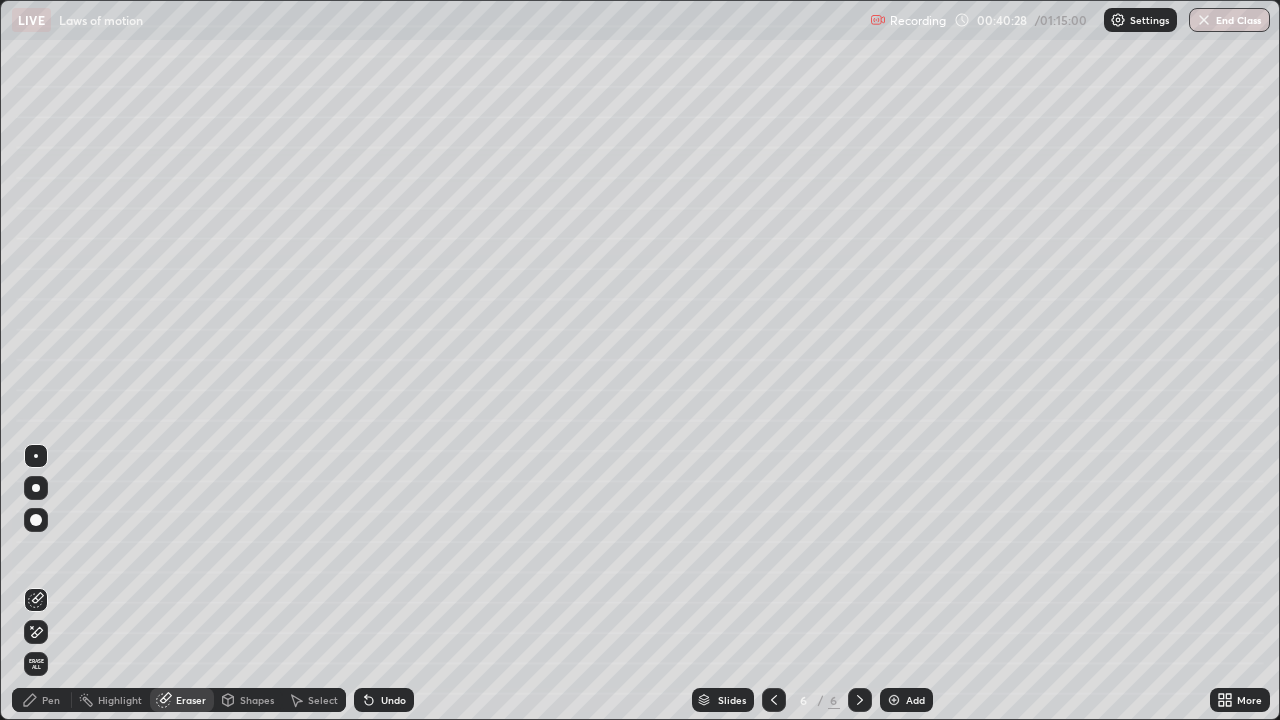 click on "Pen" at bounding box center [51, 700] 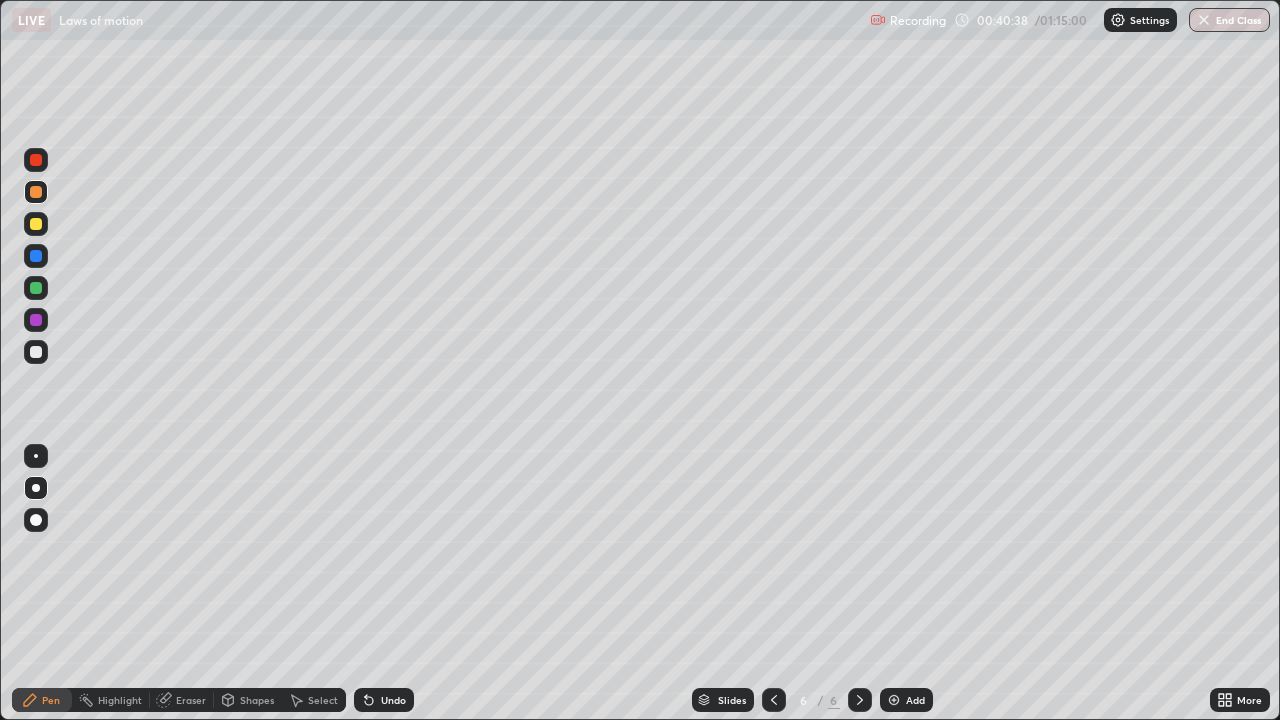 click on "Eraser" at bounding box center [191, 700] 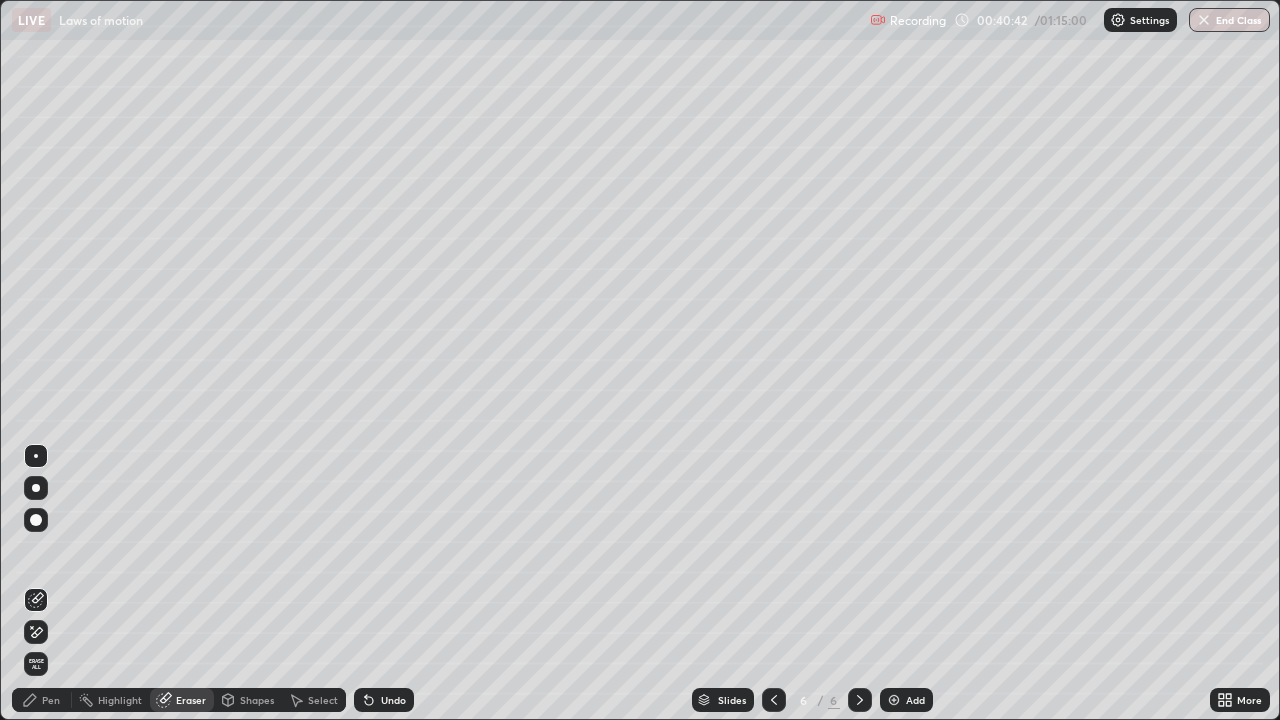 click on "Pen" at bounding box center (42, 700) 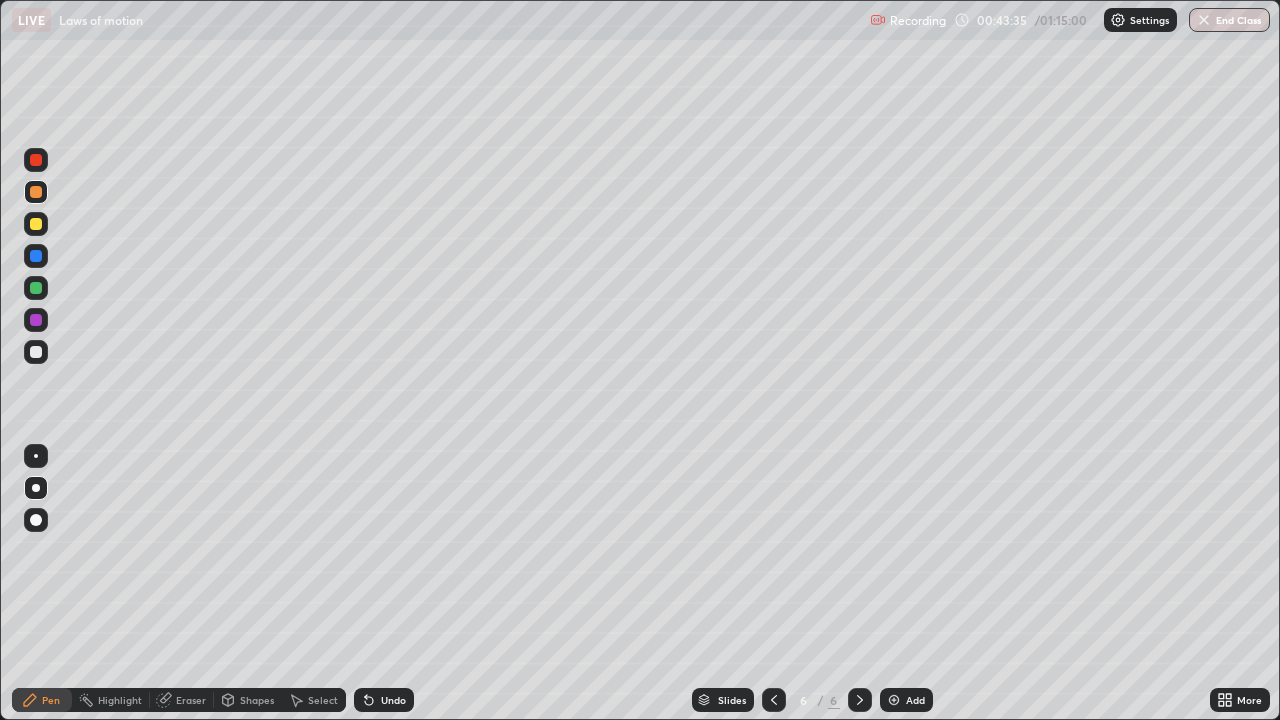 click on "Undo" at bounding box center (384, 700) 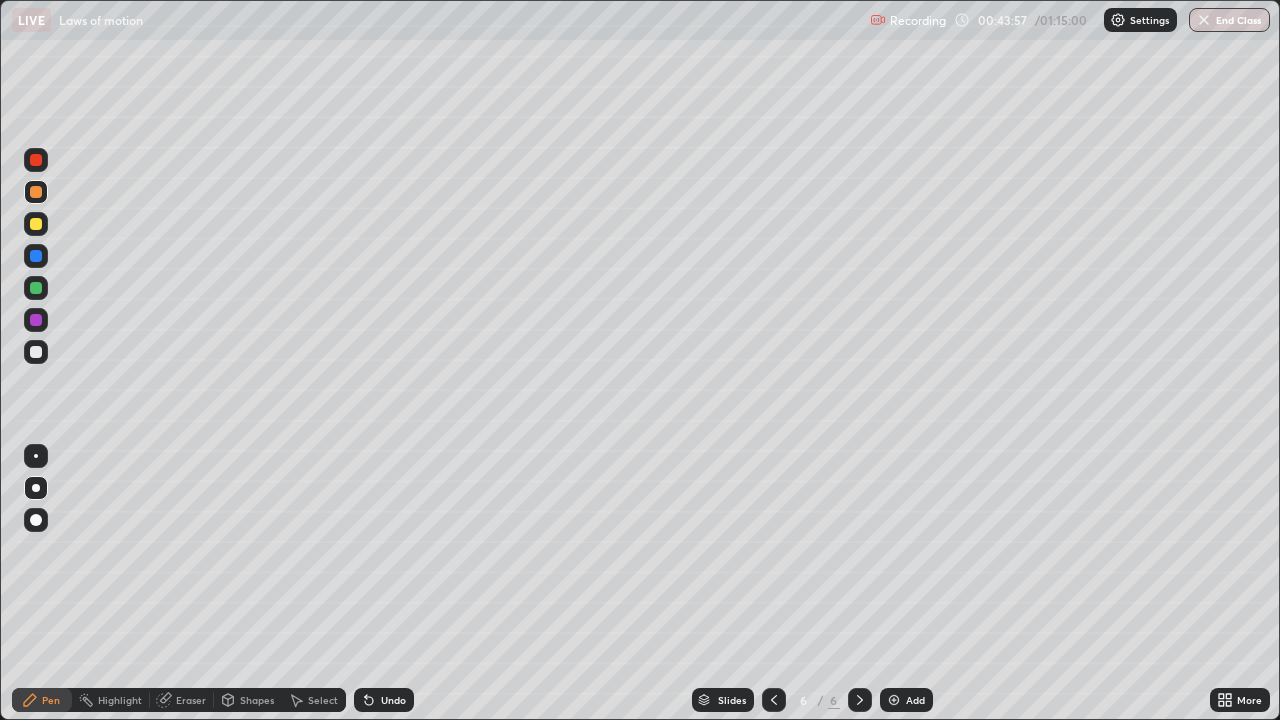 click on "Shapes" at bounding box center [257, 700] 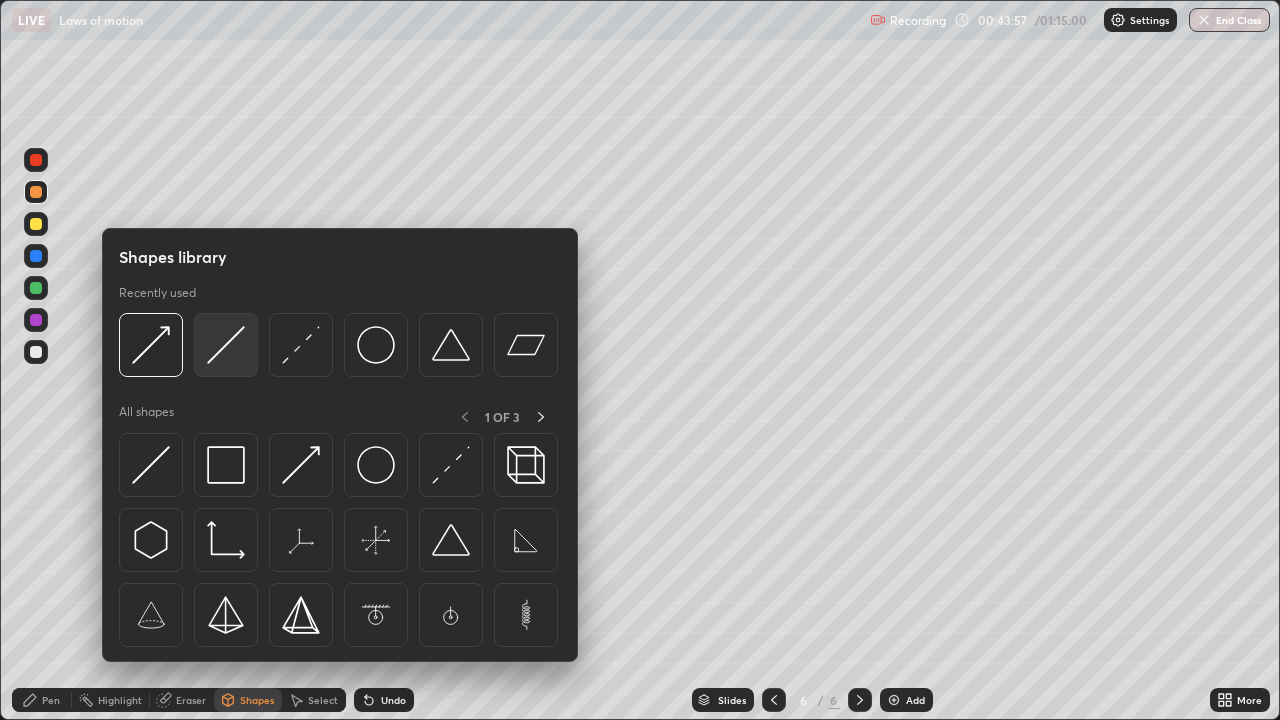 click at bounding box center (226, 345) 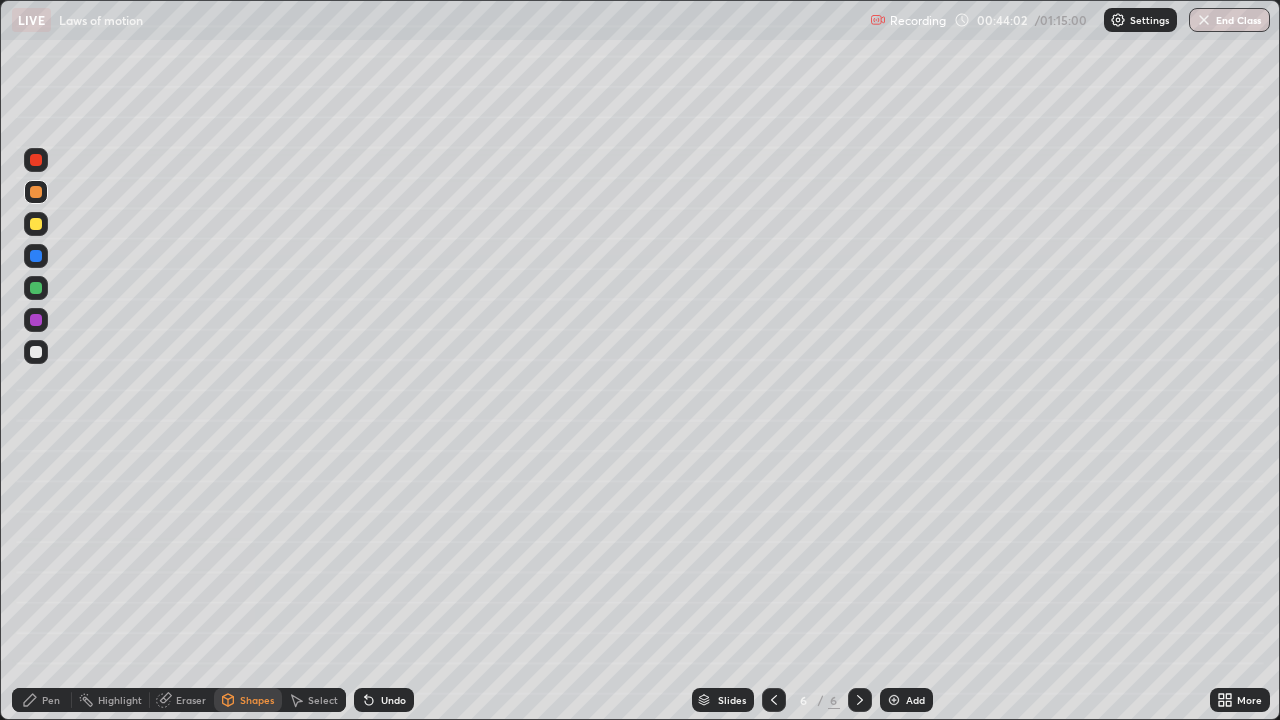 click at bounding box center [36, 352] 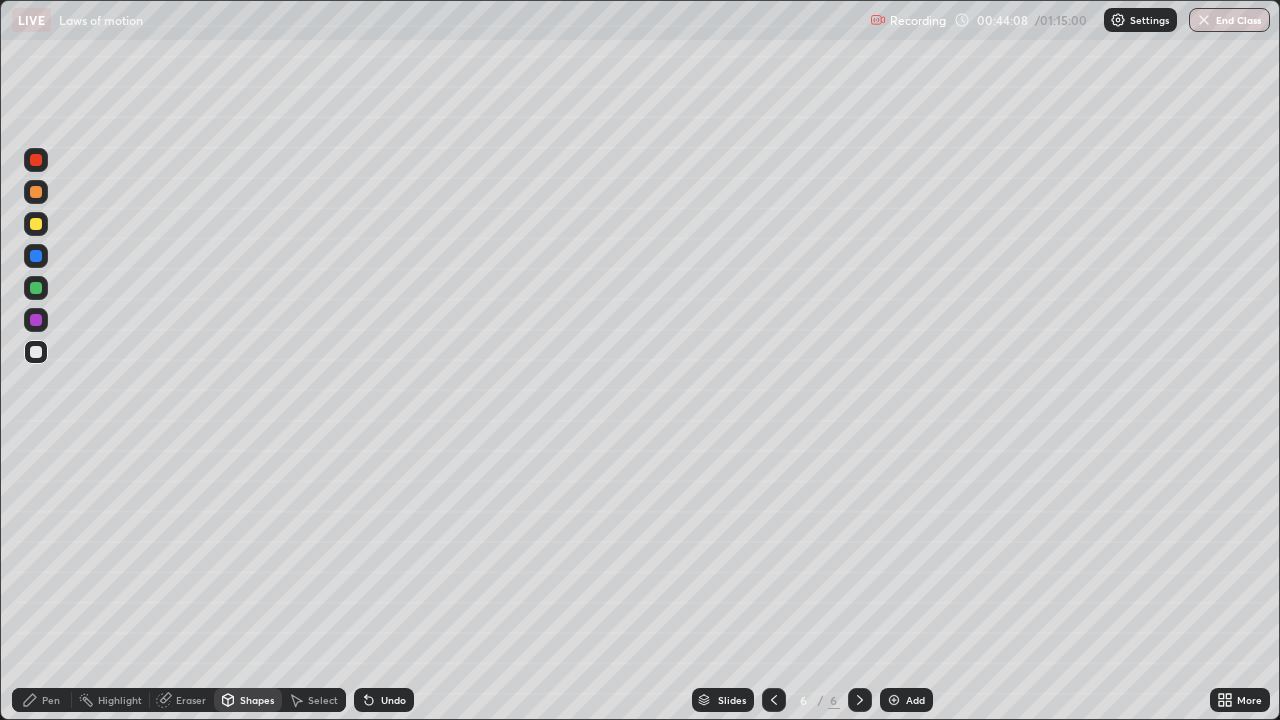 click on "Shapes" at bounding box center [257, 700] 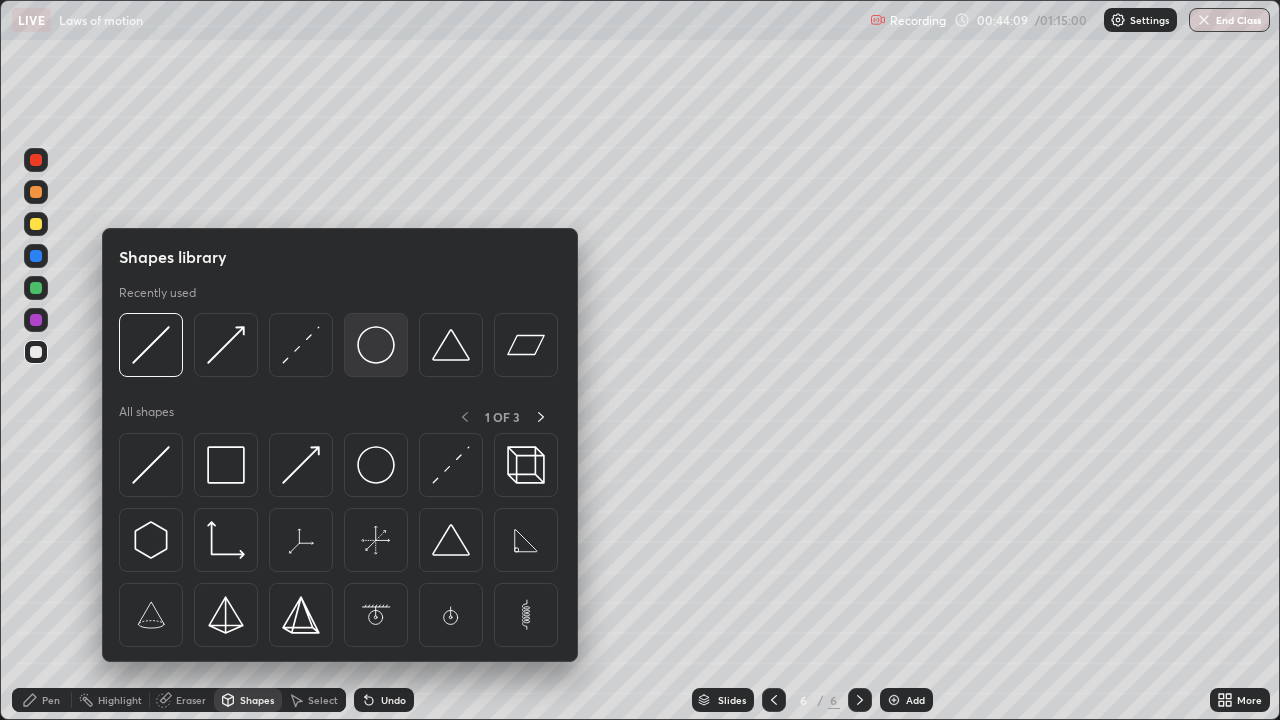 click at bounding box center [376, 345] 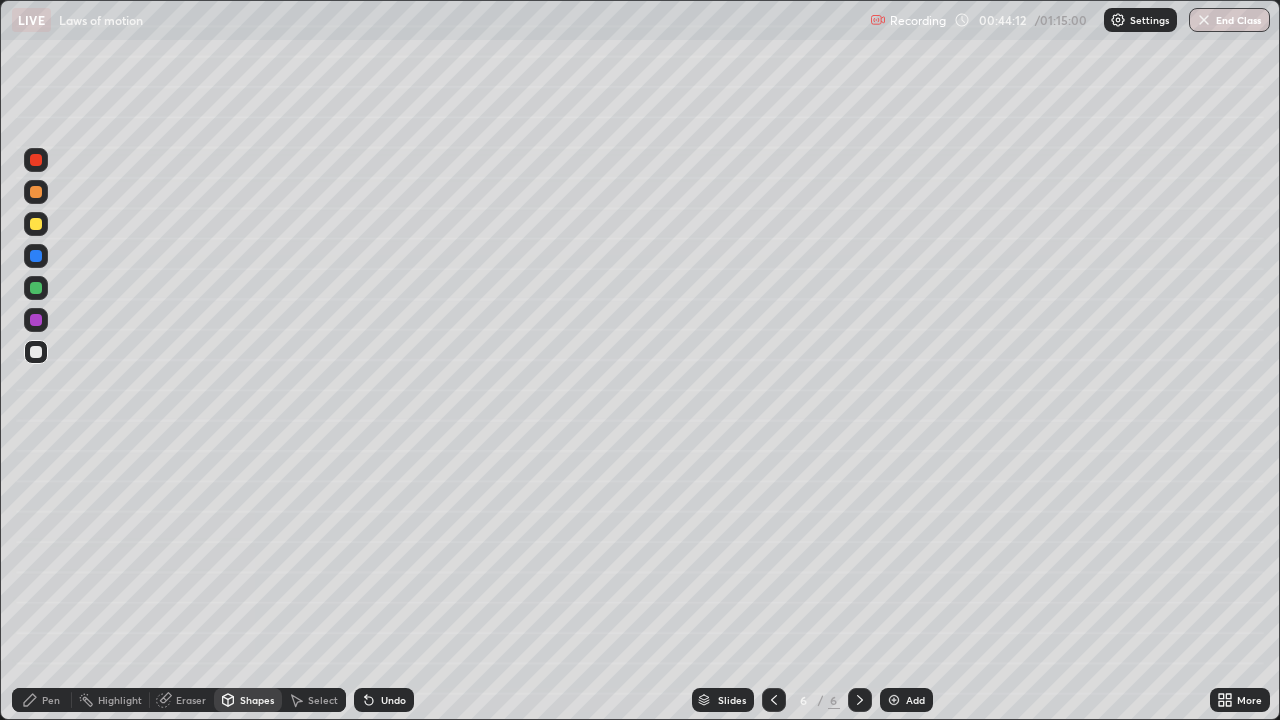 click on "Undo" at bounding box center (393, 700) 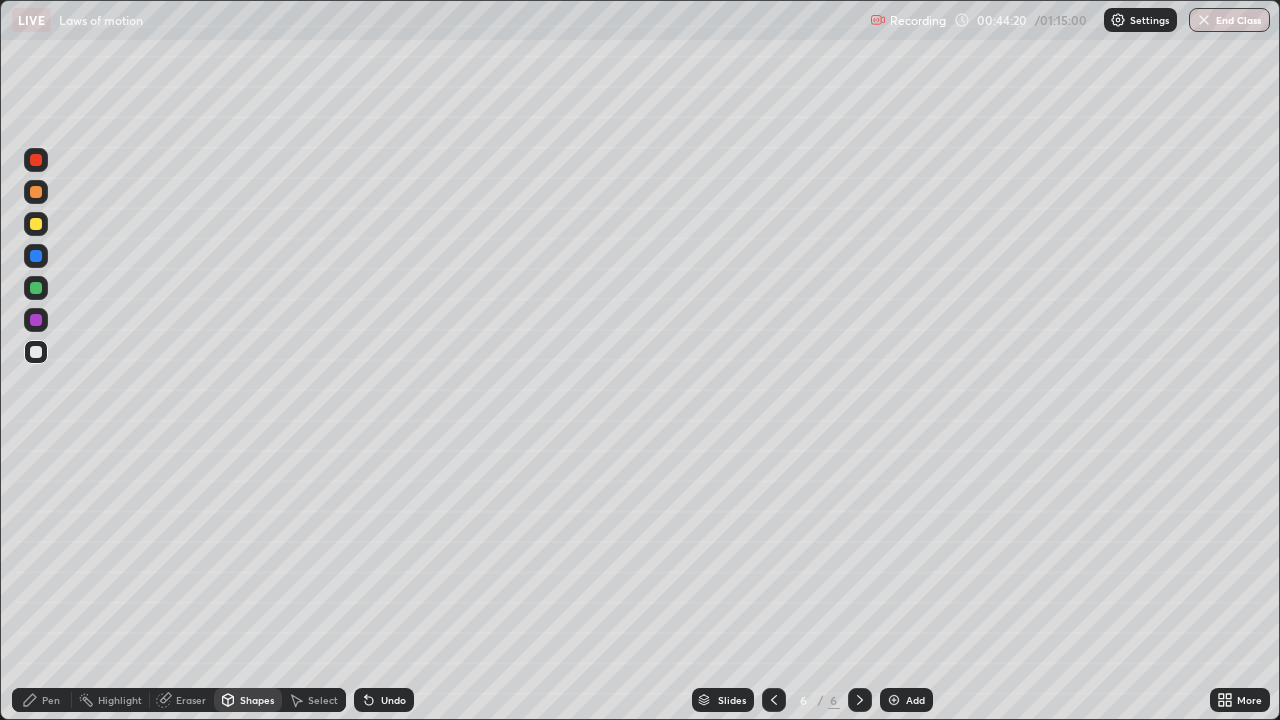 click on "Pen" at bounding box center (51, 700) 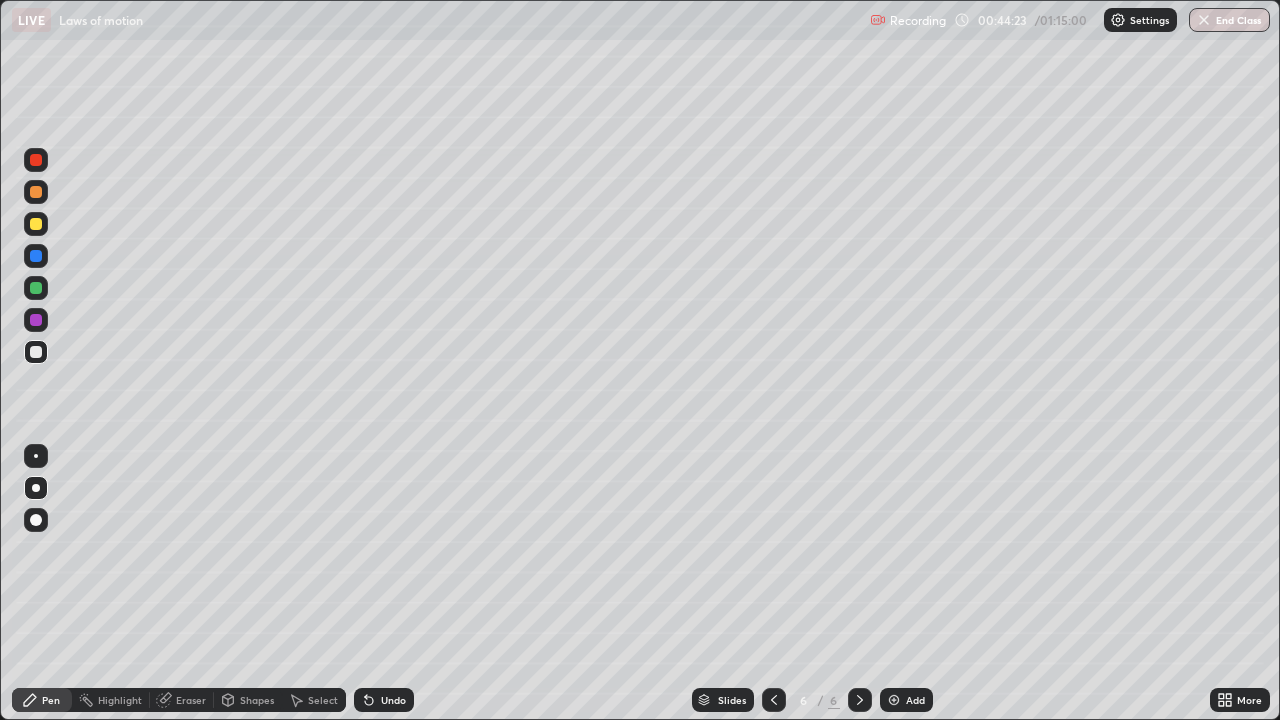 click on "Shapes" at bounding box center (257, 700) 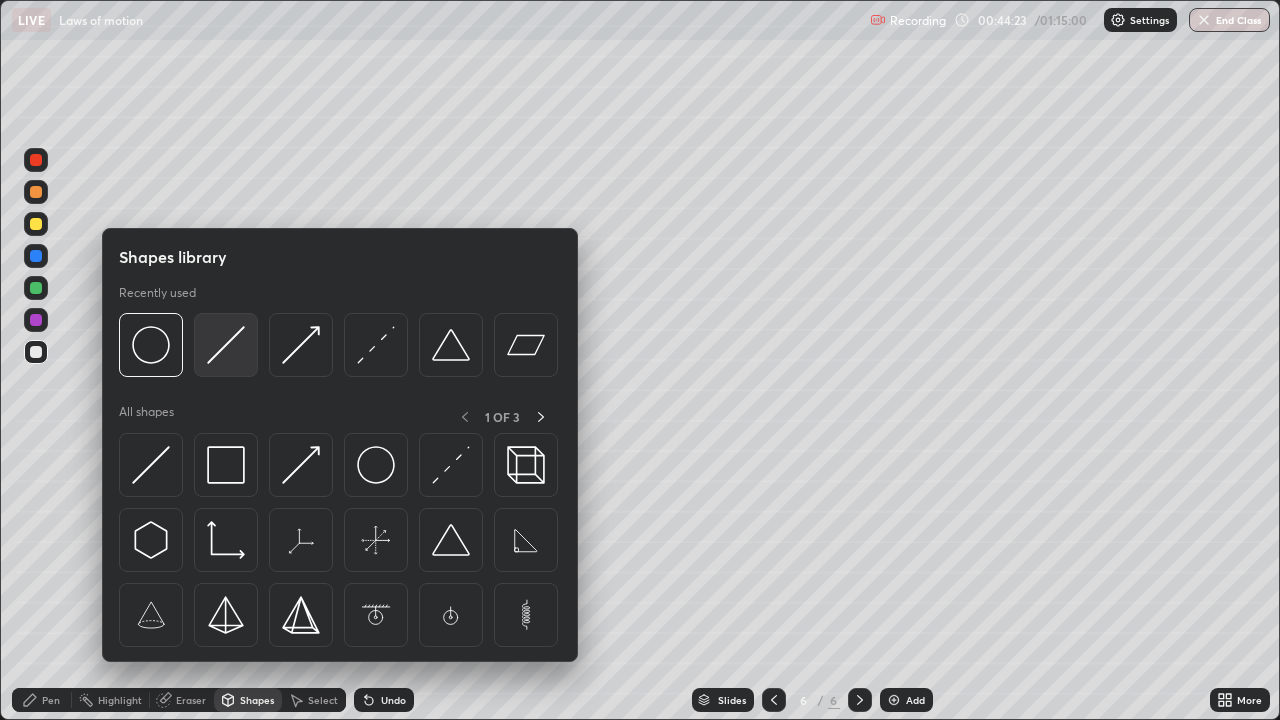 click at bounding box center [226, 345] 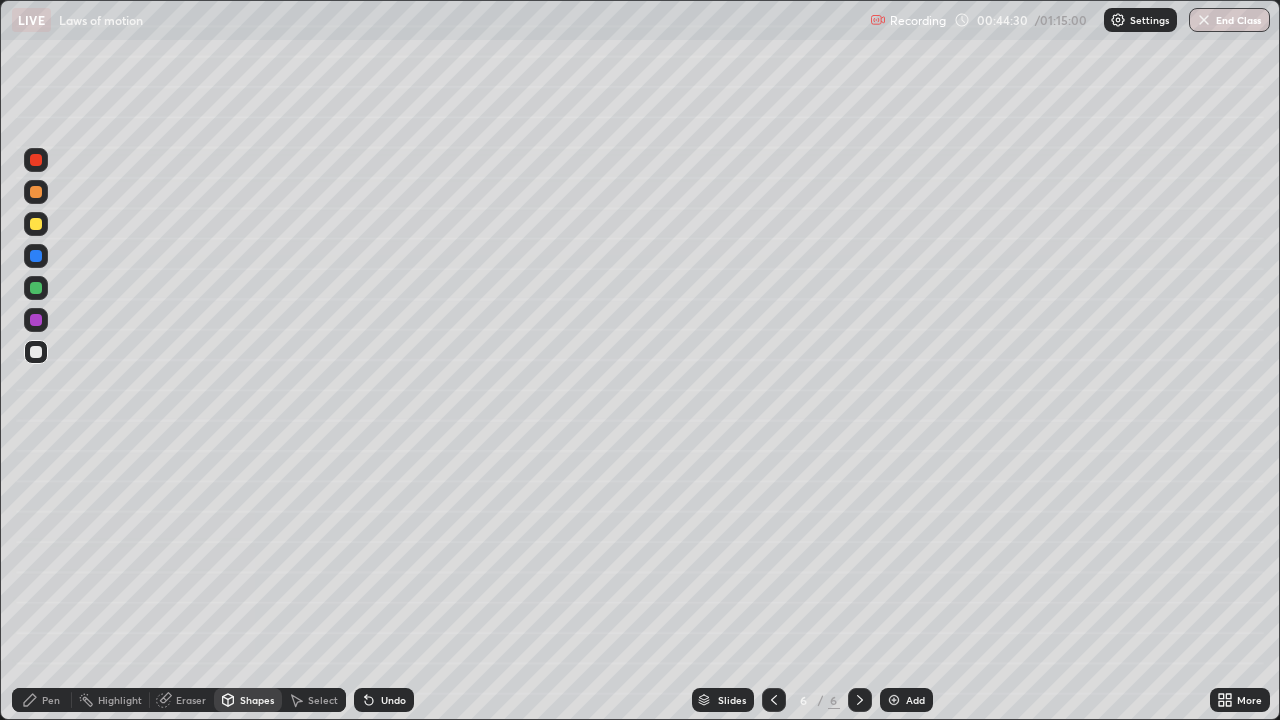click on "Pen" at bounding box center (42, 700) 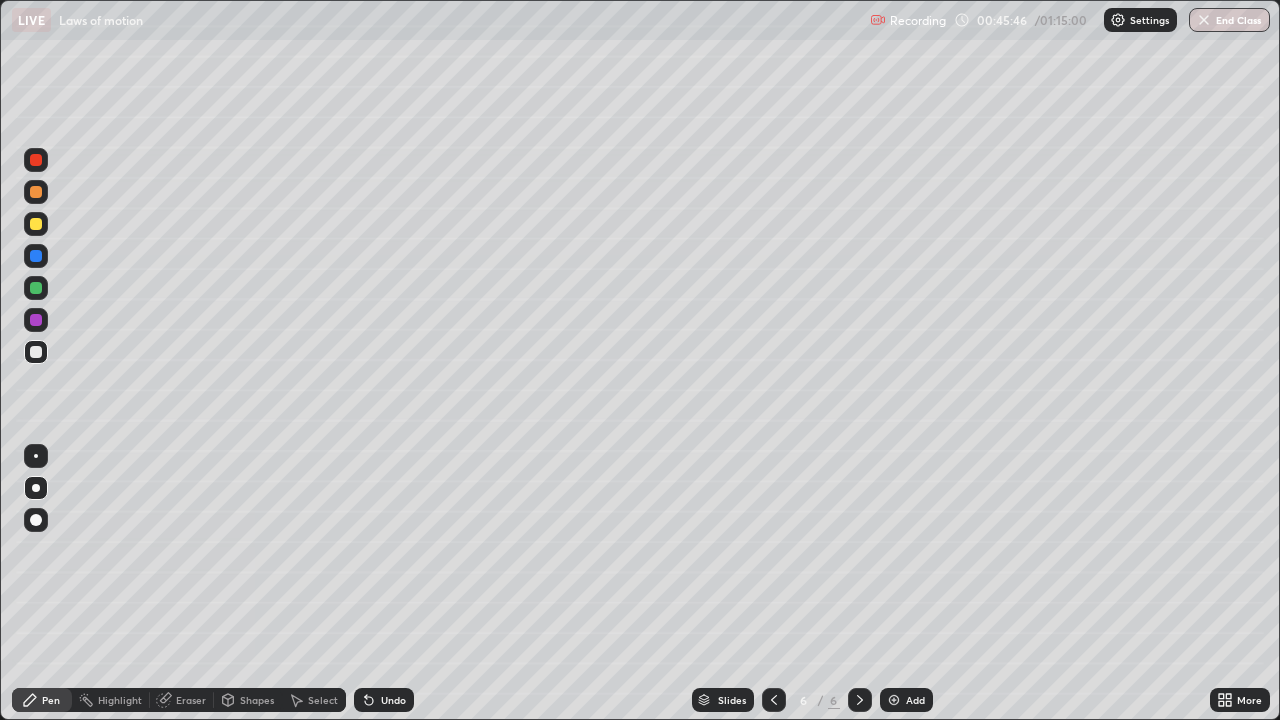 click on "Shapes" at bounding box center (257, 700) 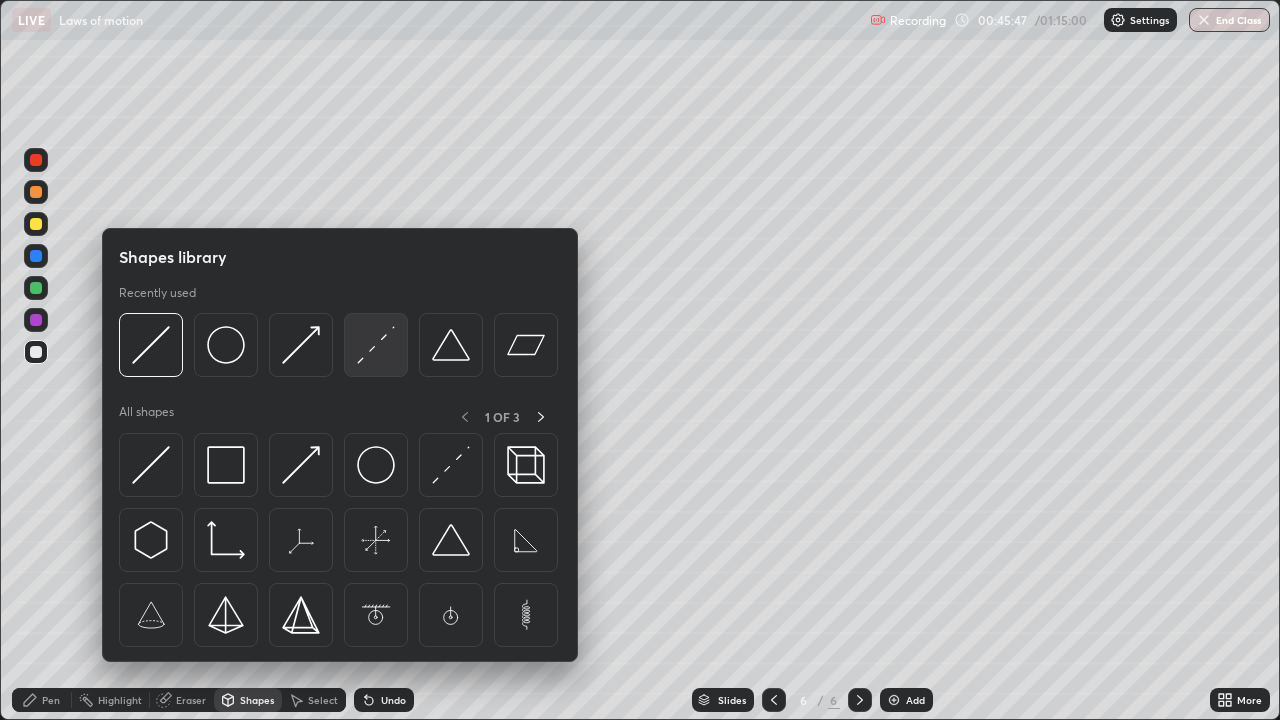 click at bounding box center [376, 345] 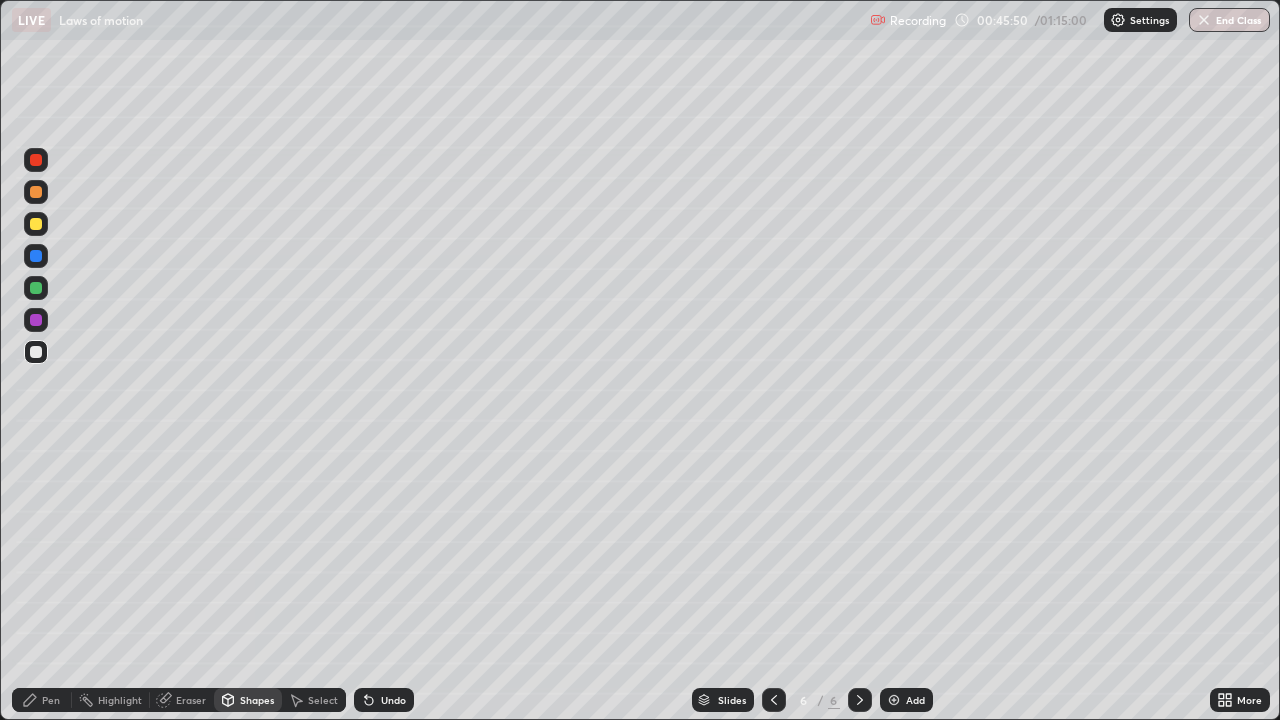 click on "Pen" at bounding box center (51, 700) 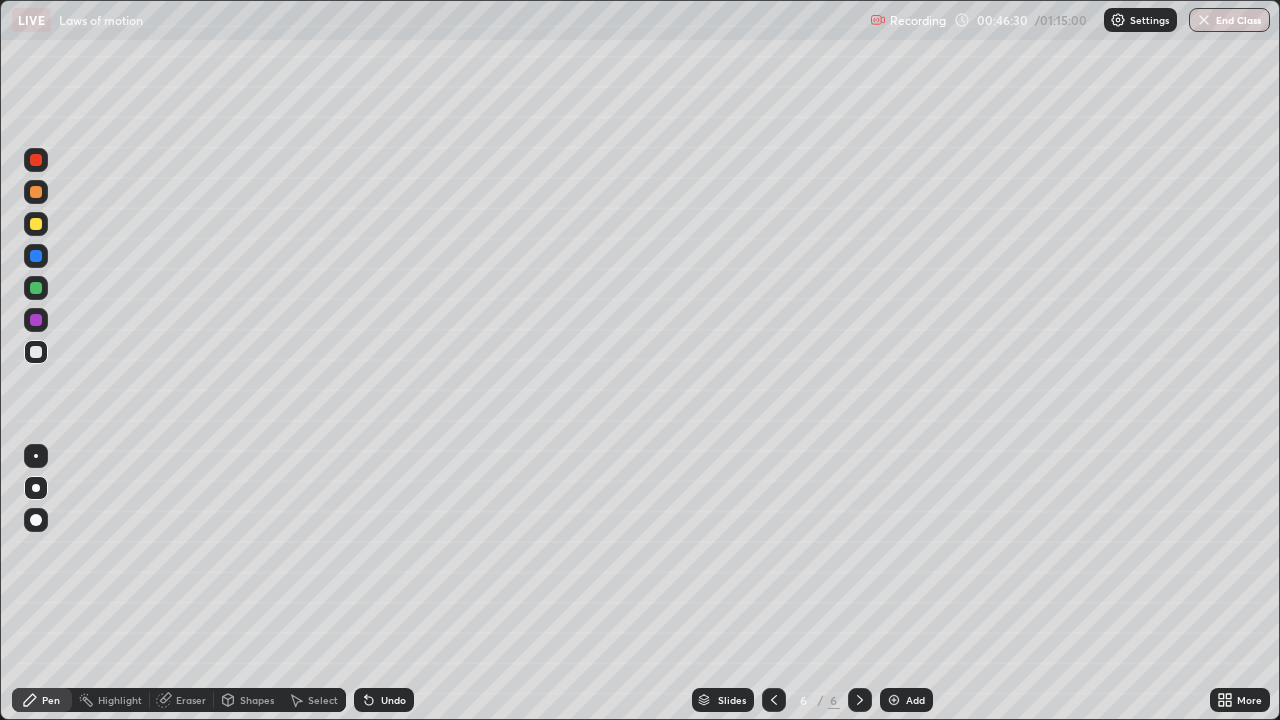 click on "Shapes" at bounding box center (257, 700) 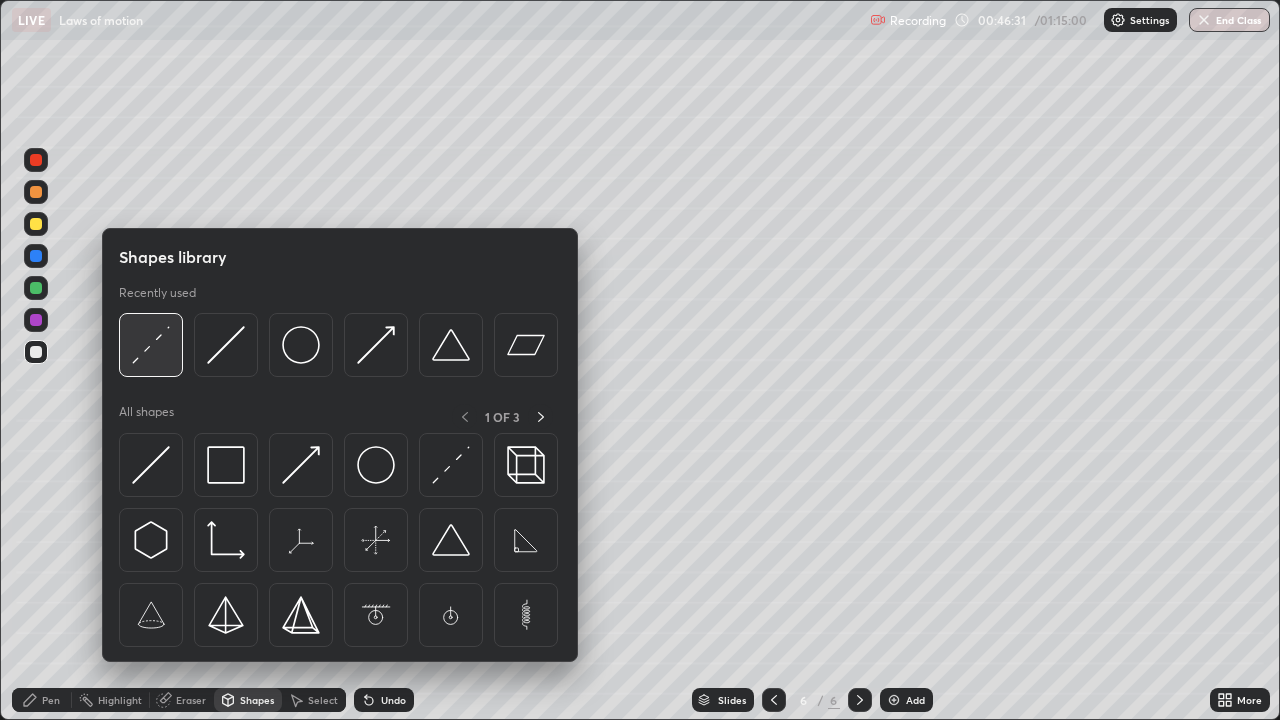 click at bounding box center [151, 345] 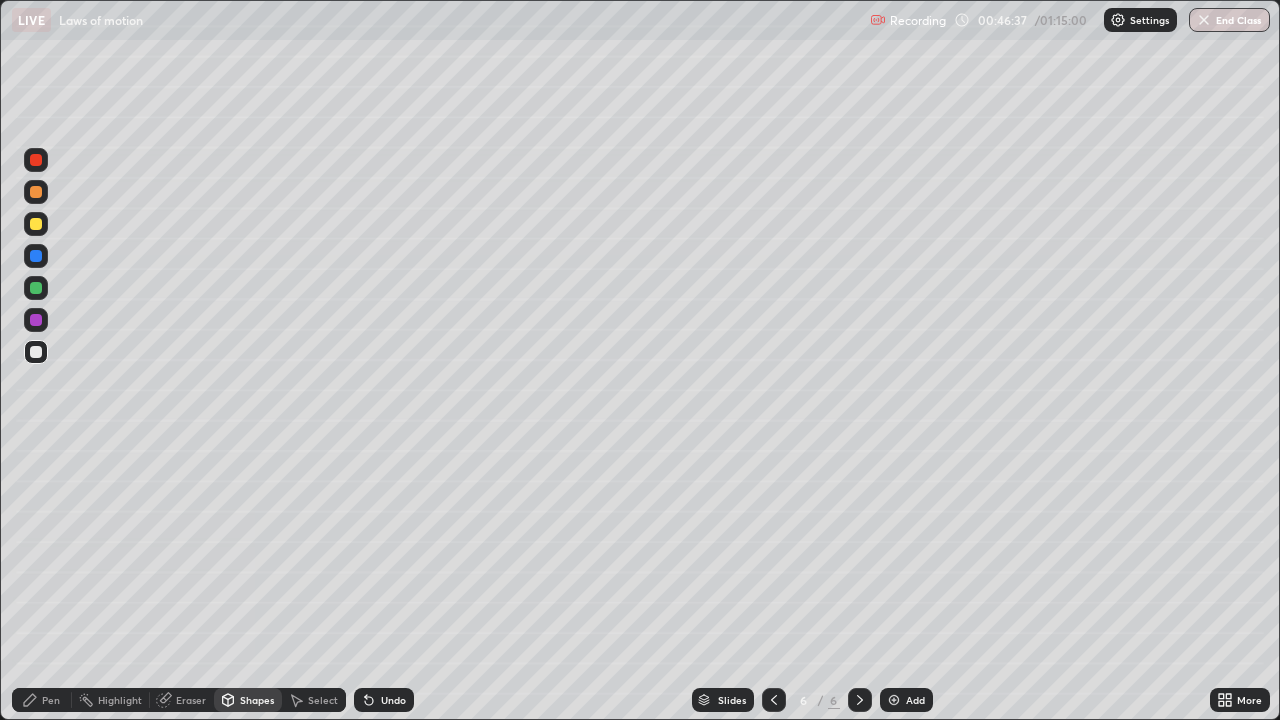 click on "Pen" at bounding box center [51, 700] 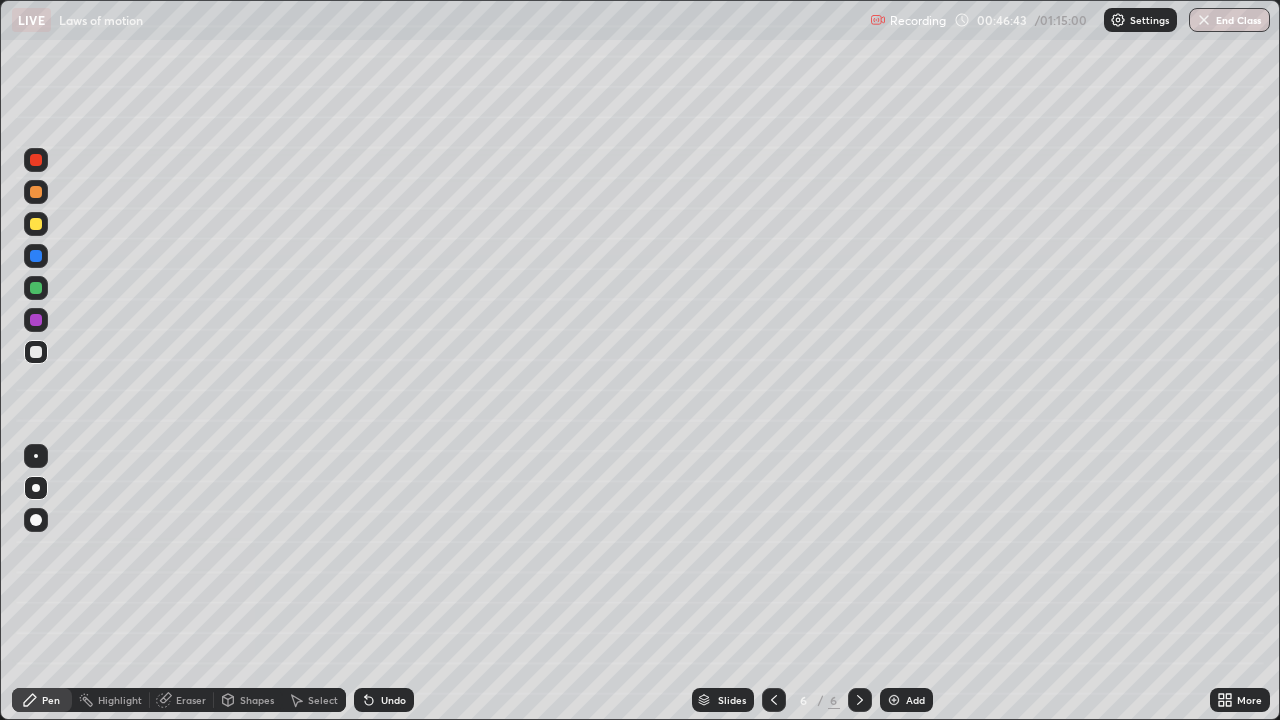 click at bounding box center (36, 160) 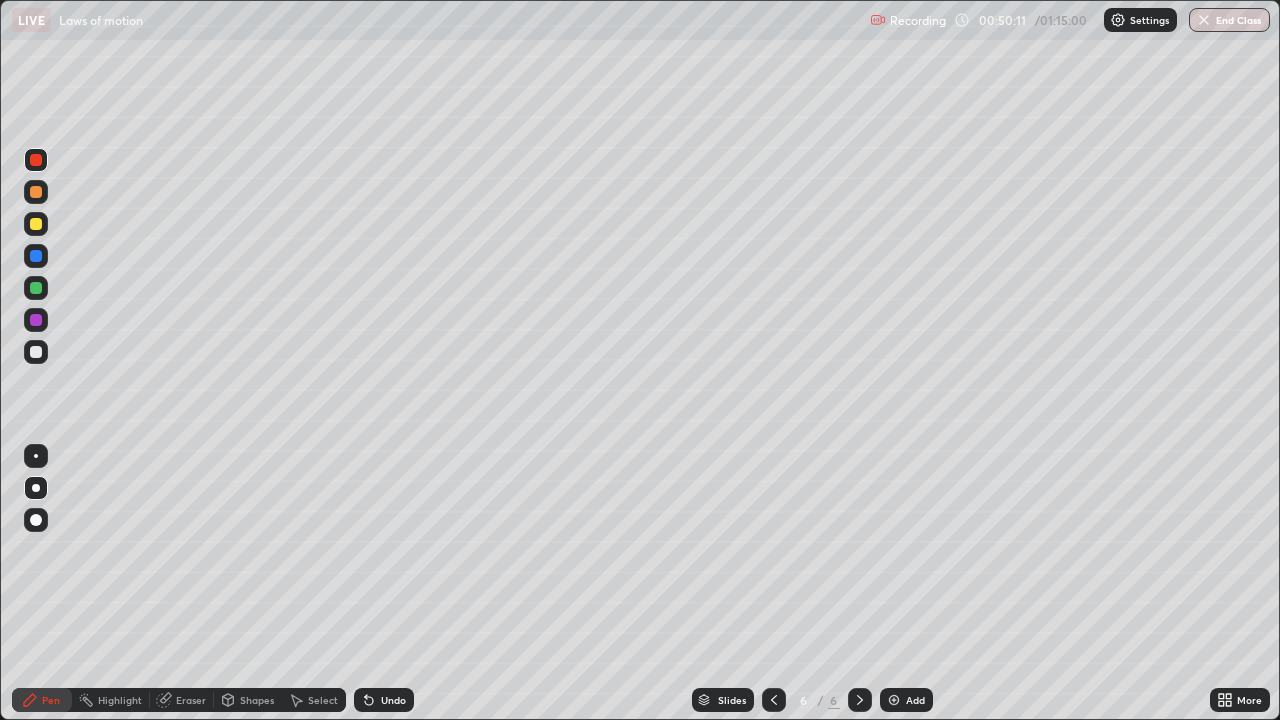 click at bounding box center (894, 700) 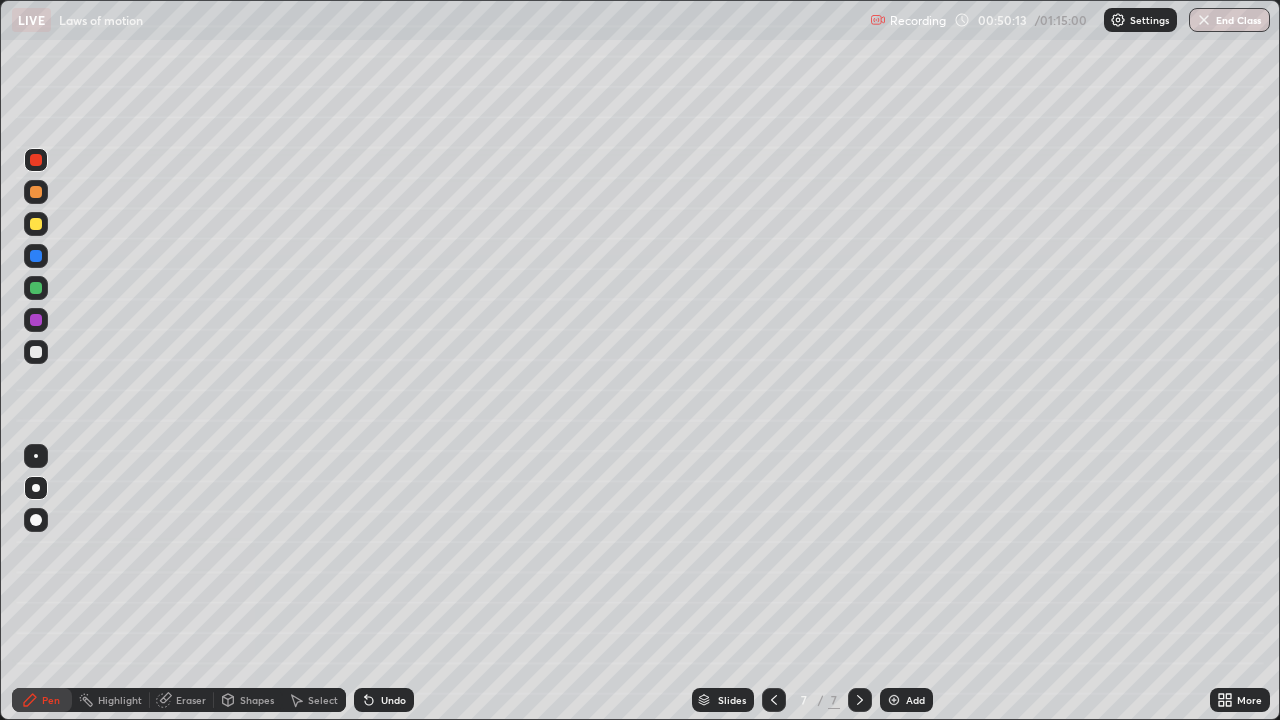 click at bounding box center (36, 352) 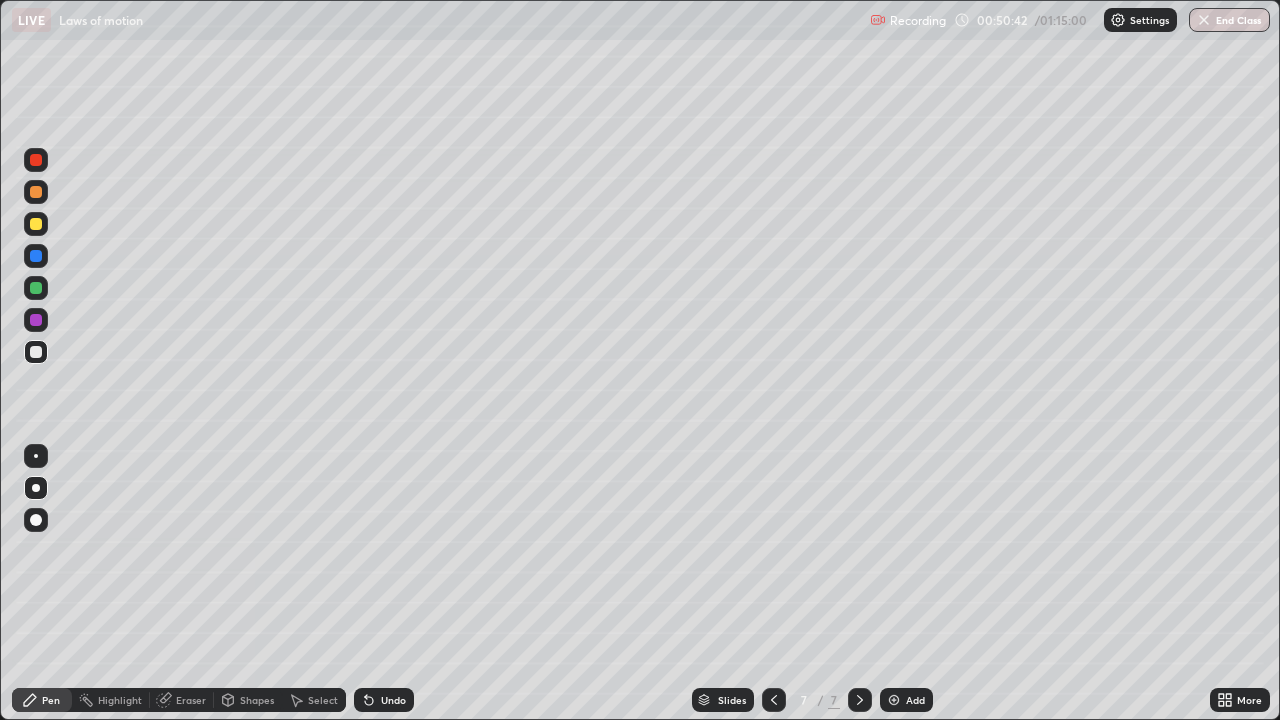 click on "Eraser" at bounding box center [191, 700] 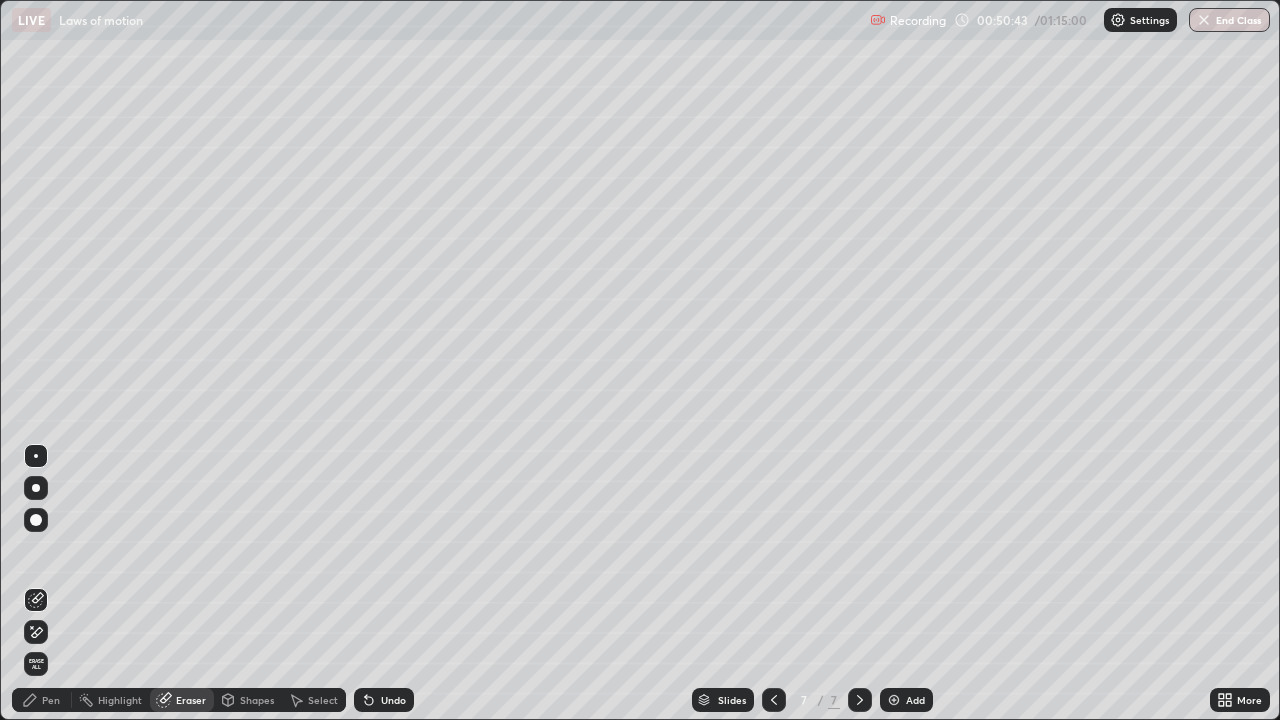 click on "Pen" at bounding box center (42, 700) 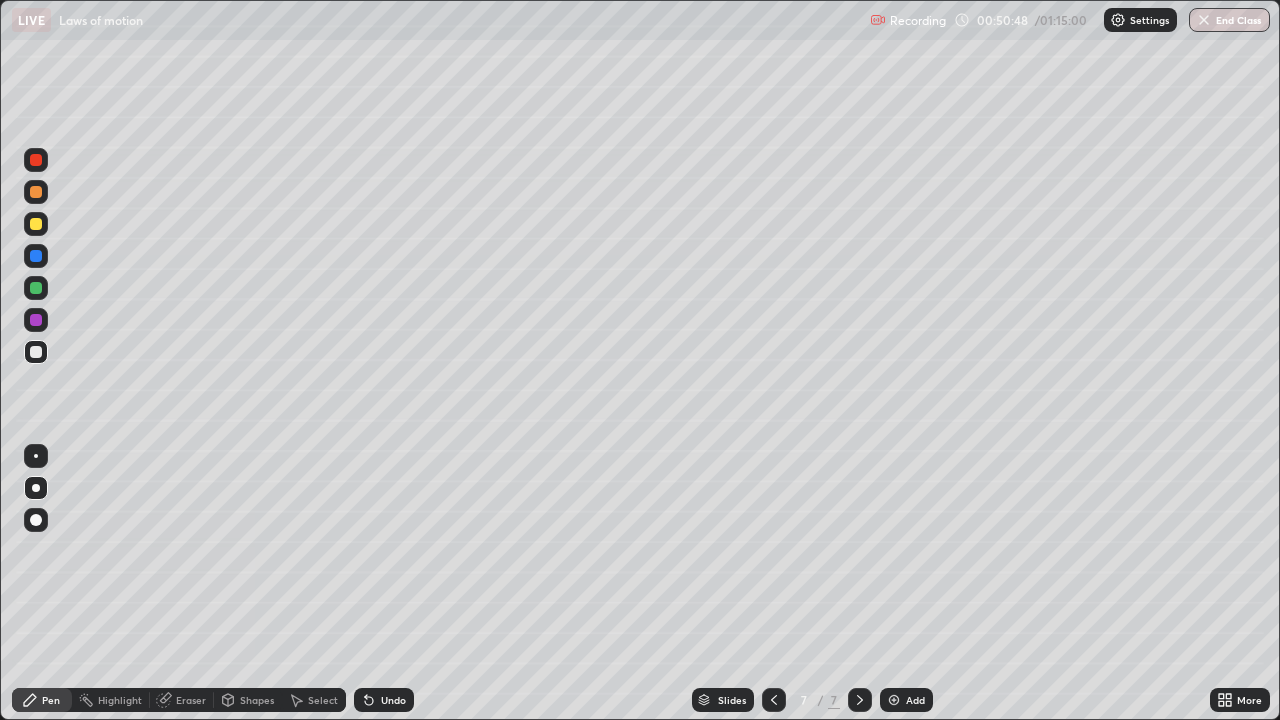 click at bounding box center (36, 160) 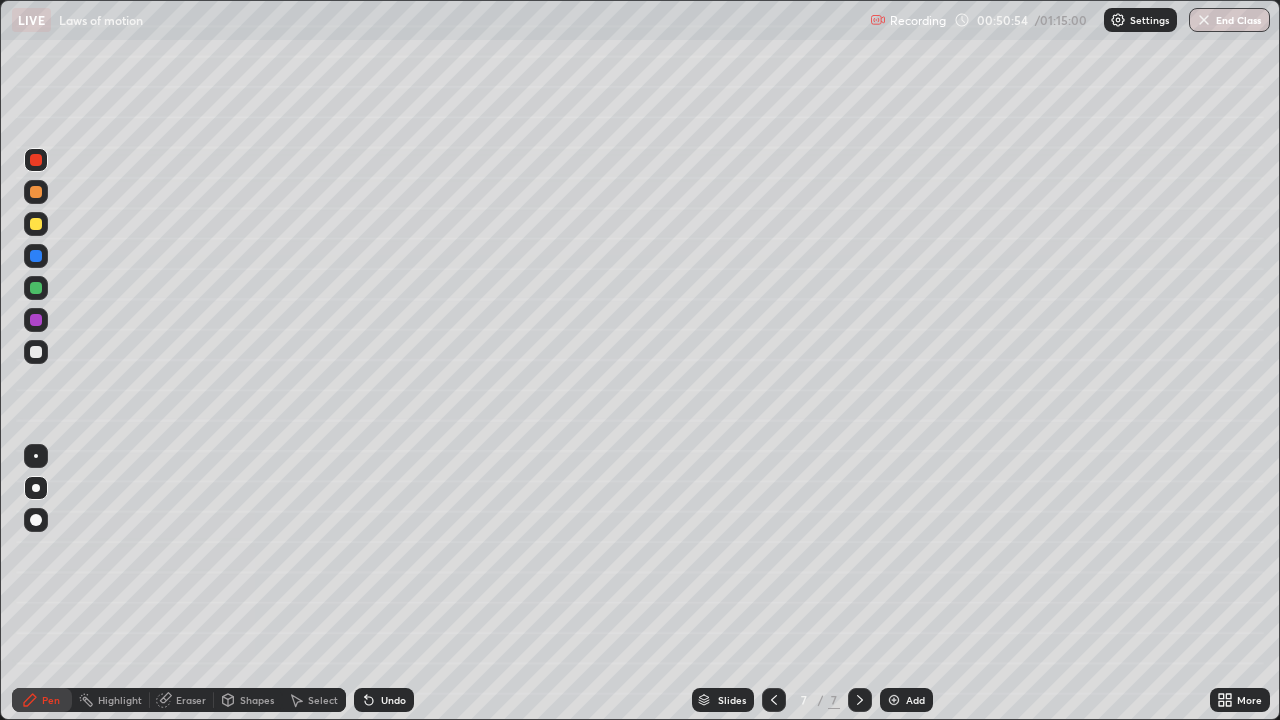click at bounding box center [36, 352] 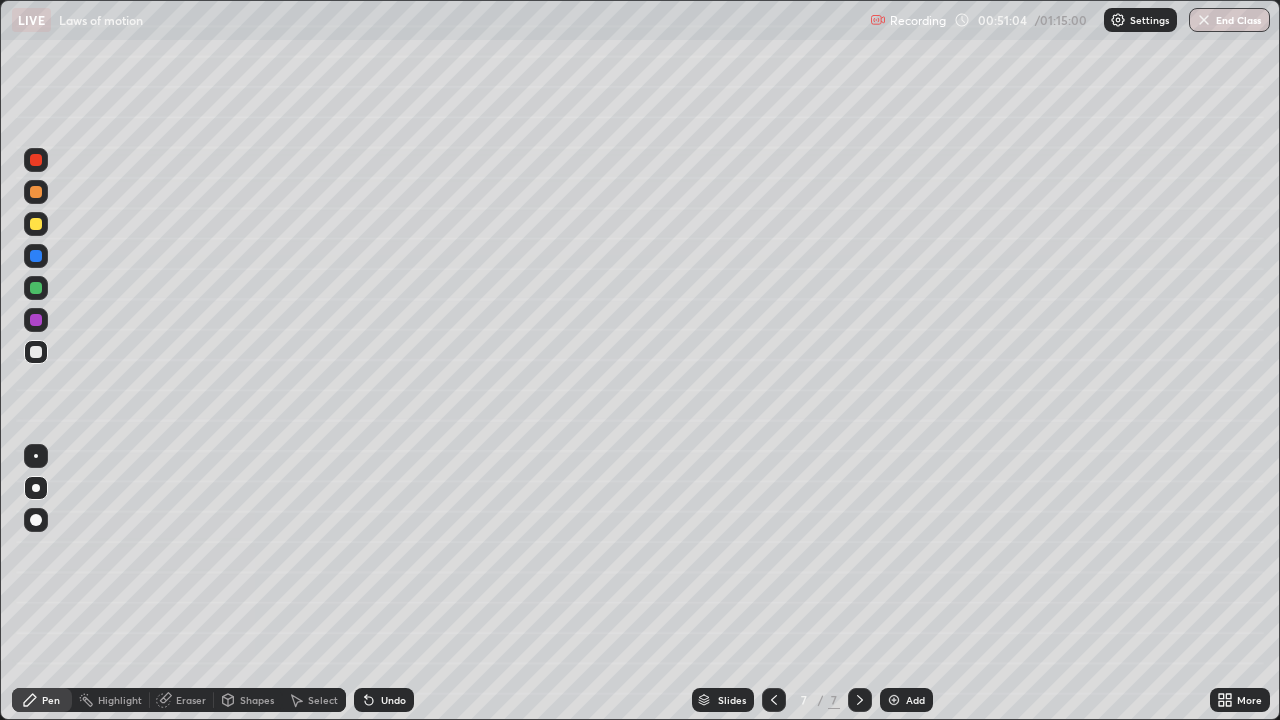 click on "Shapes" at bounding box center (257, 700) 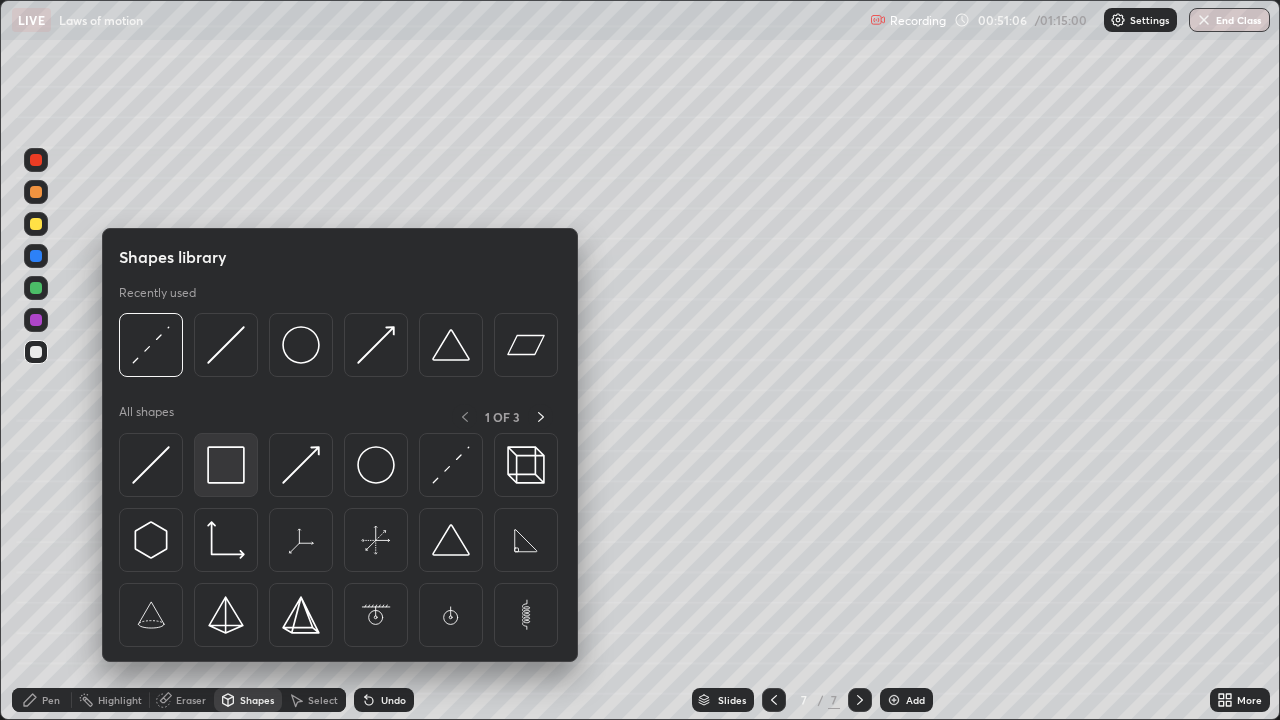 click at bounding box center (226, 465) 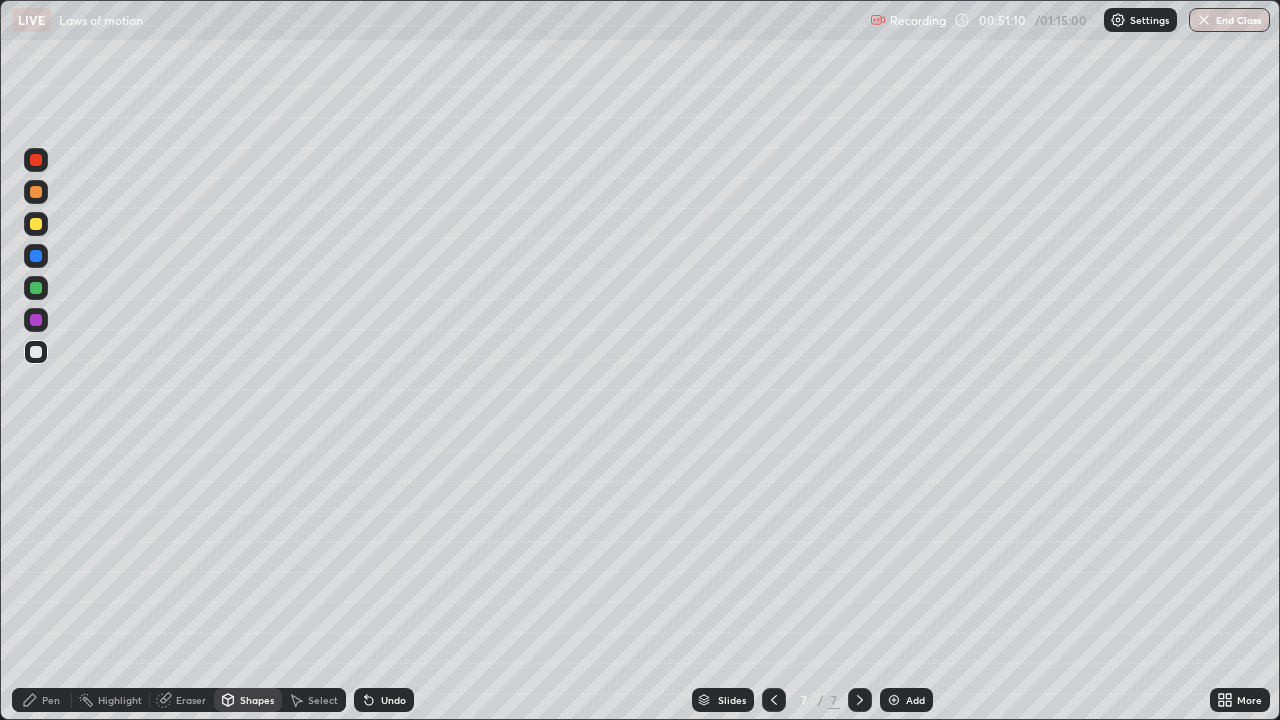 click on "Shapes" at bounding box center [257, 700] 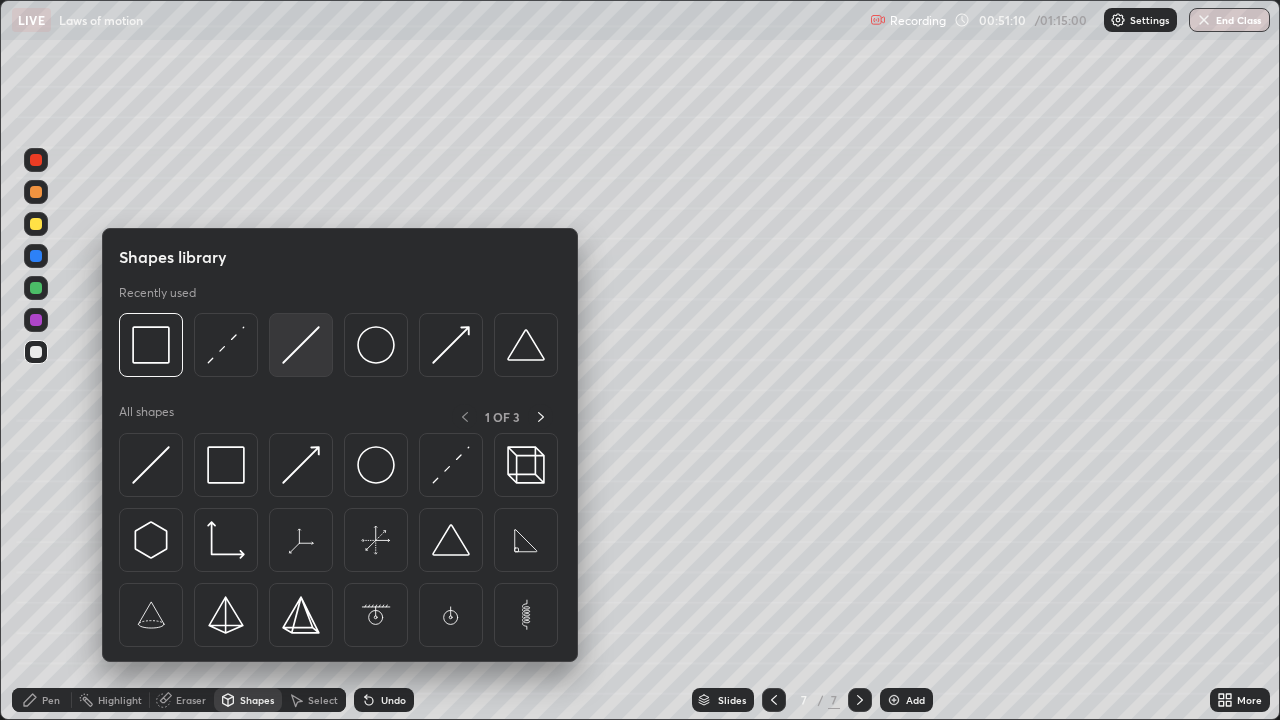click at bounding box center (301, 345) 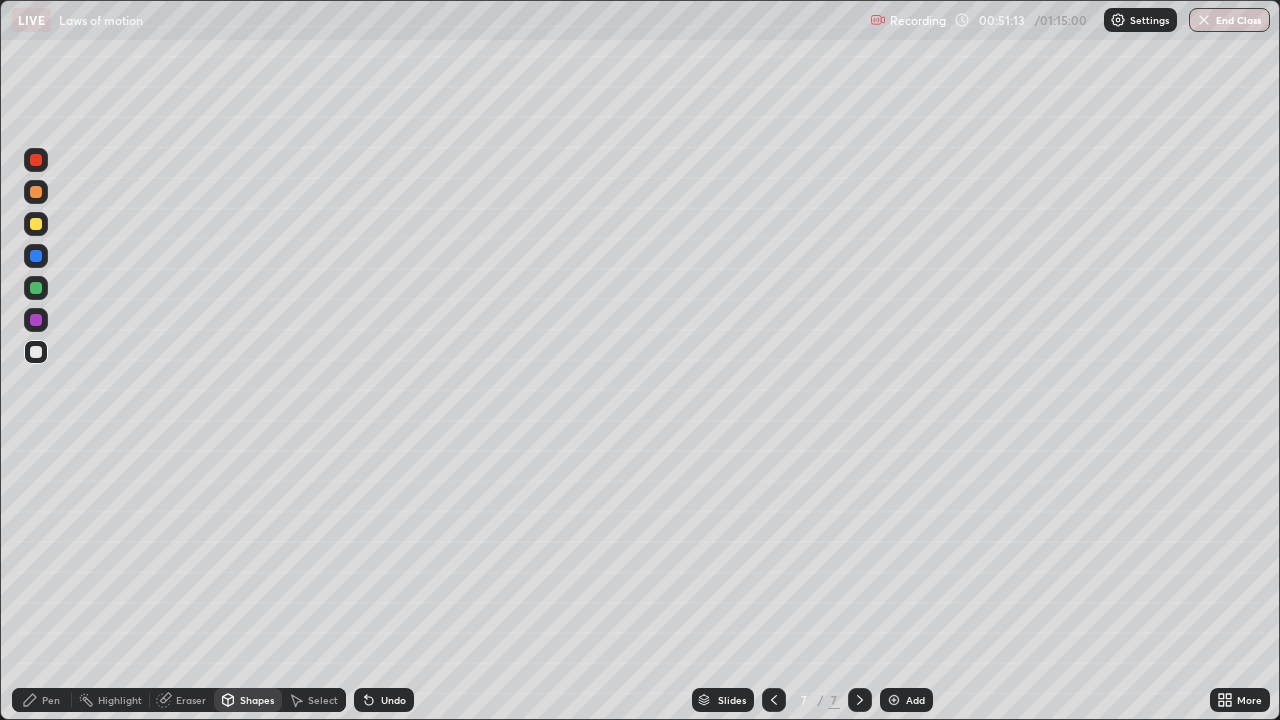 click on "Shapes" at bounding box center (248, 700) 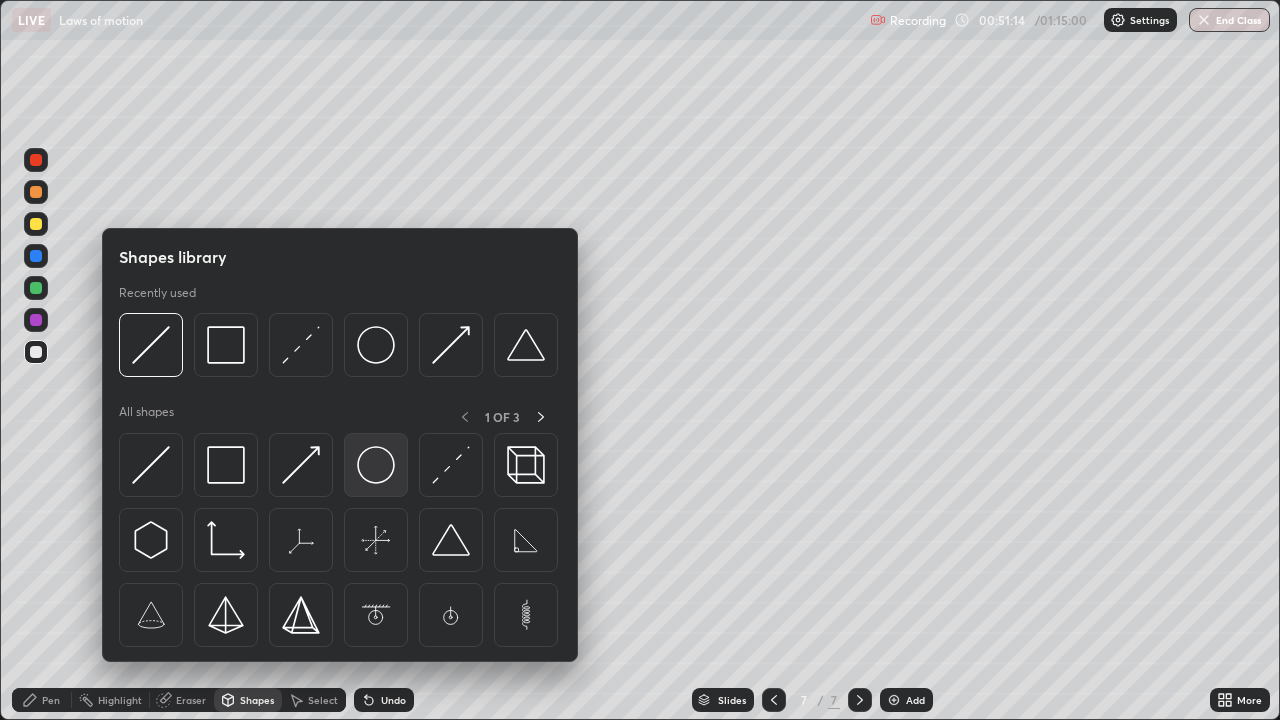 click at bounding box center (376, 465) 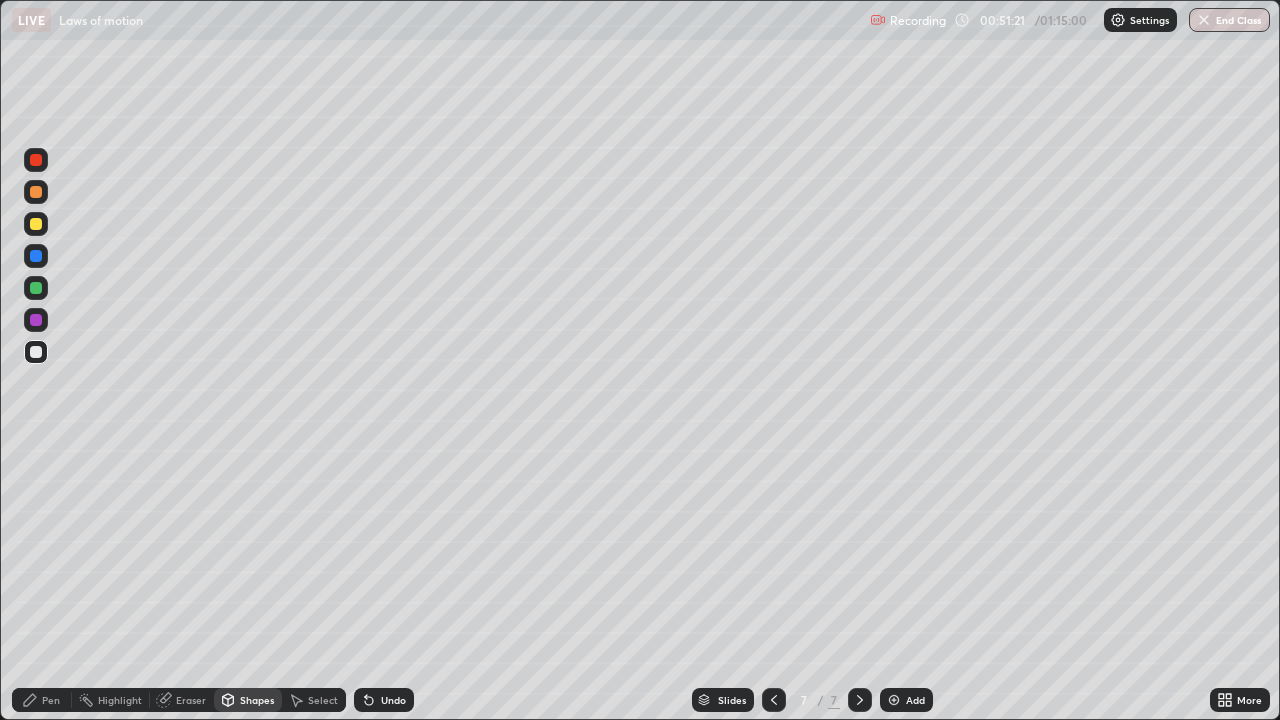 click on "Pen" at bounding box center (51, 700) 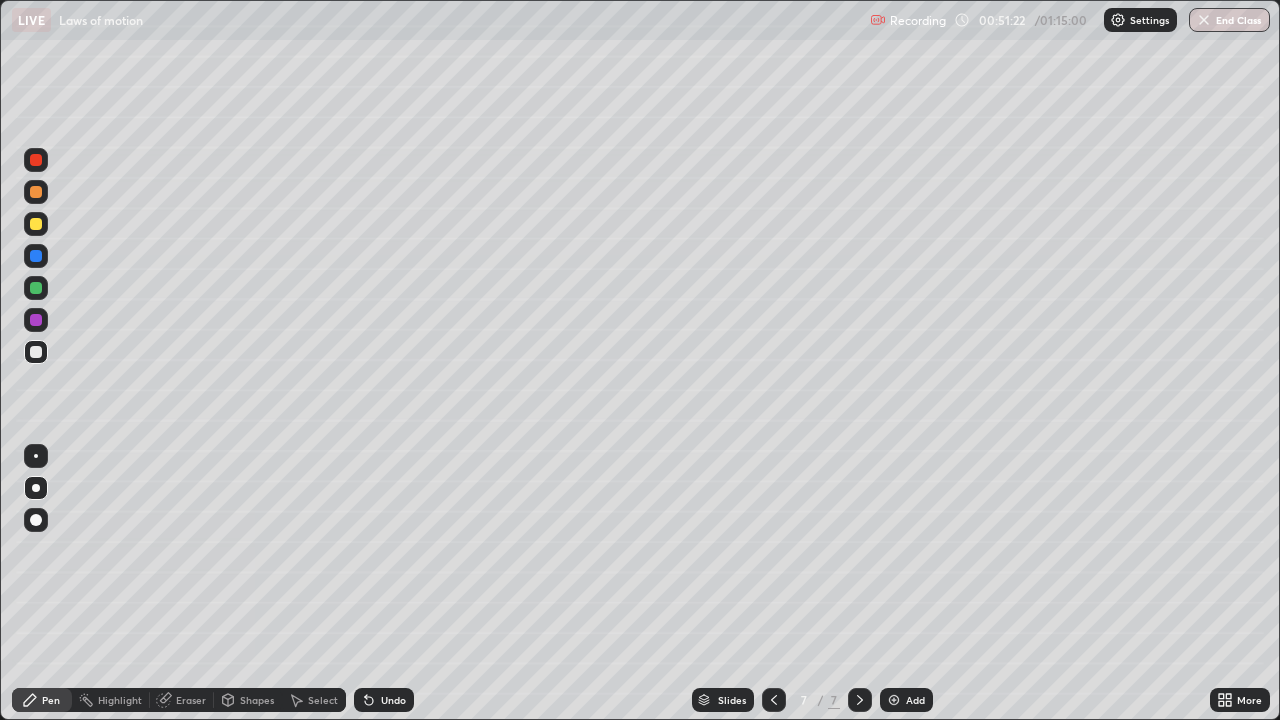 click at bounding box center (36, 320) 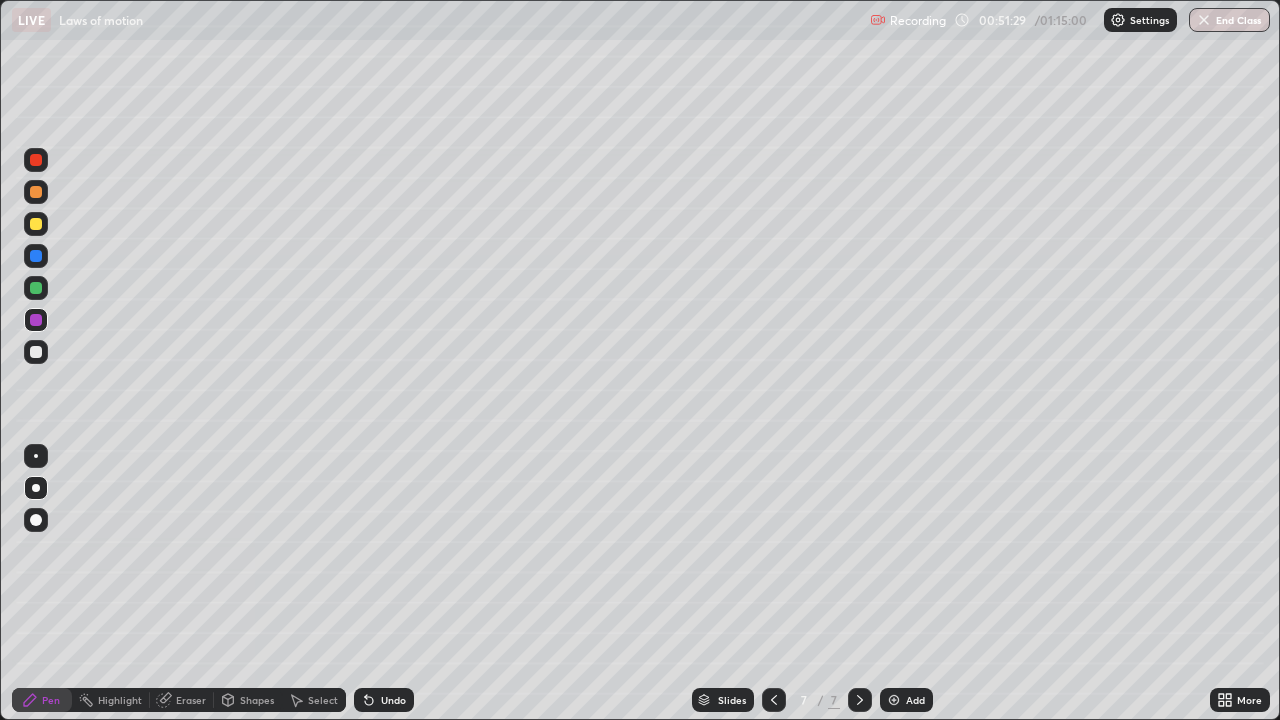 click on "Undo" at bounding box center [393, 700] 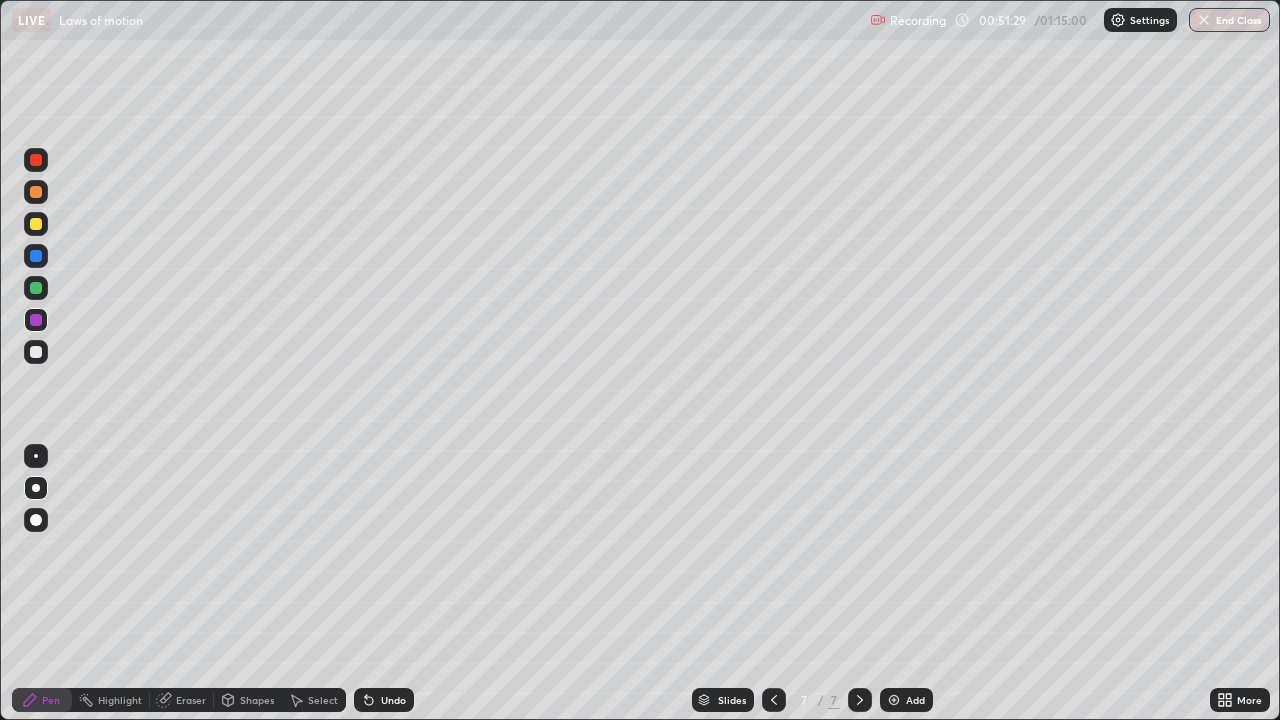click on "Undo" at bounding box center (393, 700) 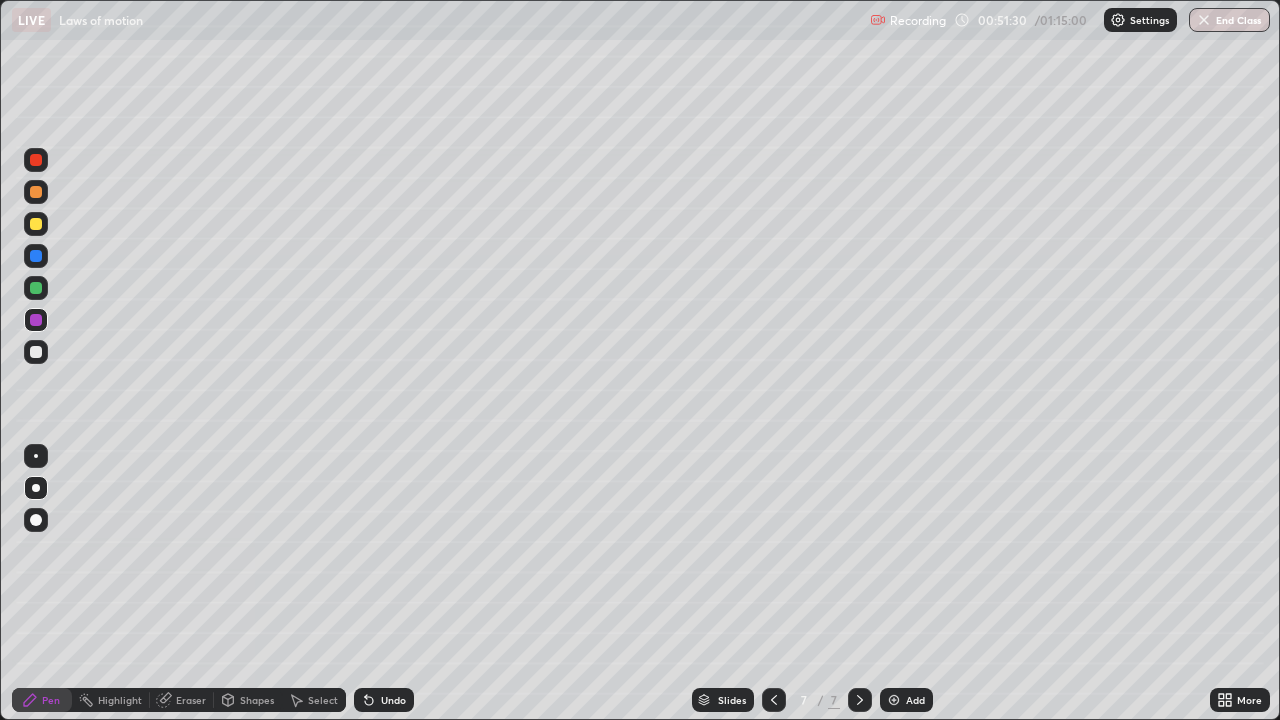 click on "Undo" at bounding box center [393, 700] 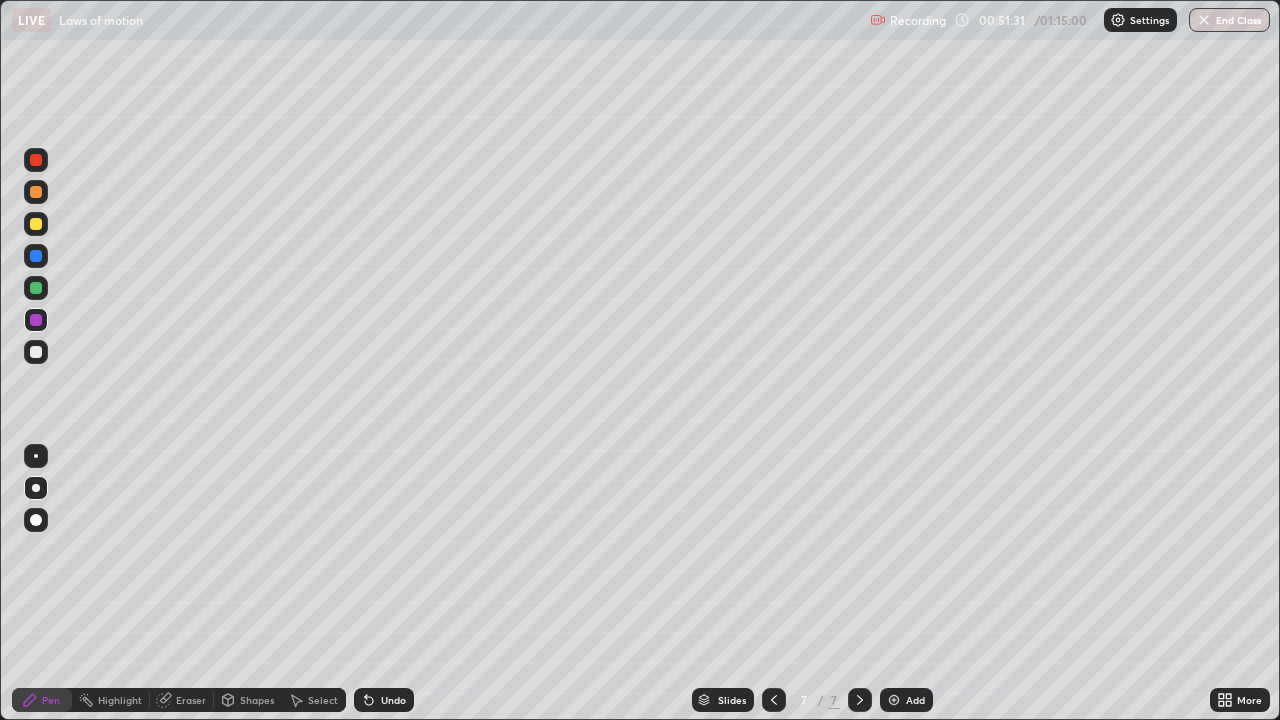 click on "Undo" at bounding box center (393, 700) 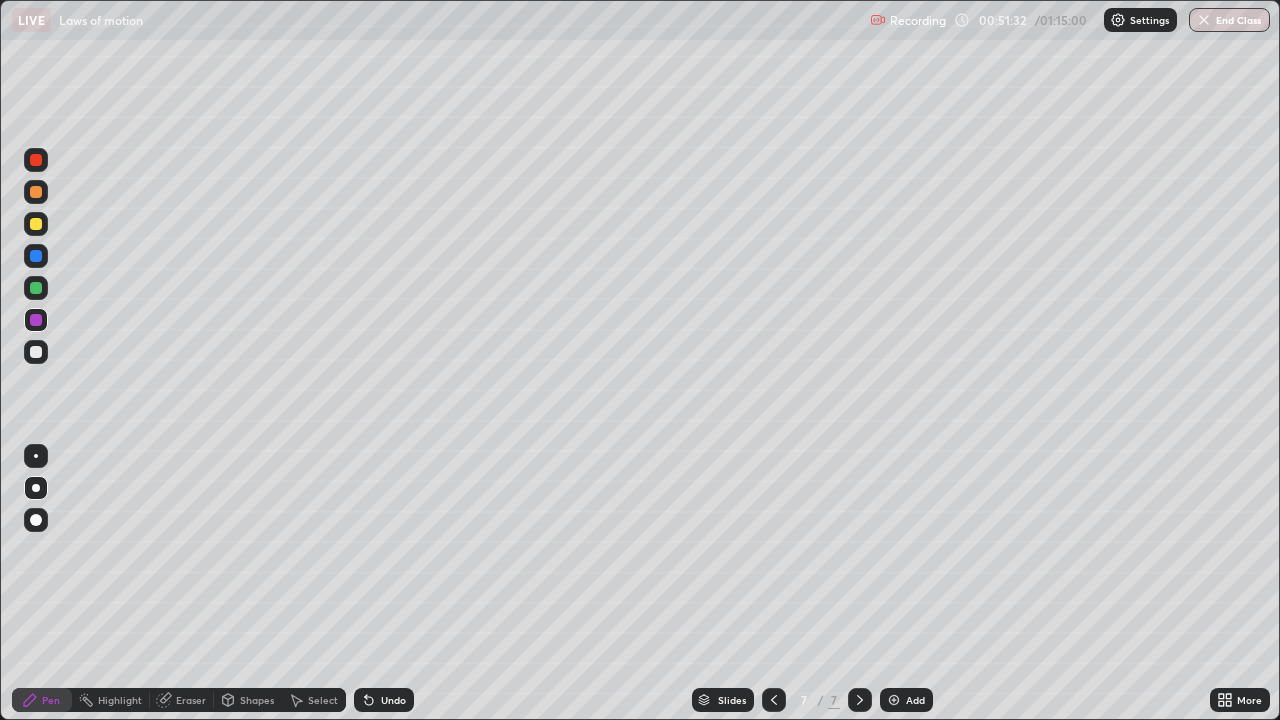 click on "Undo" at bounding box center (393, 700) 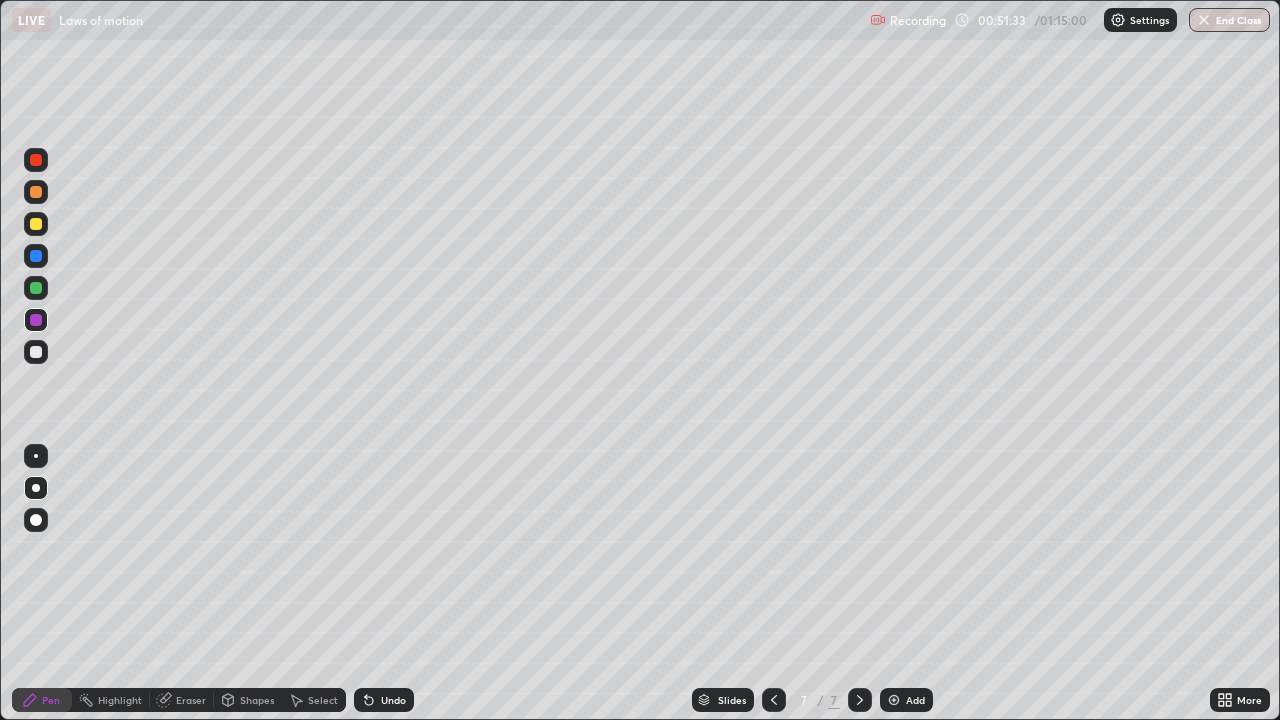 click on "Undo" at bounding box center (393, 700) 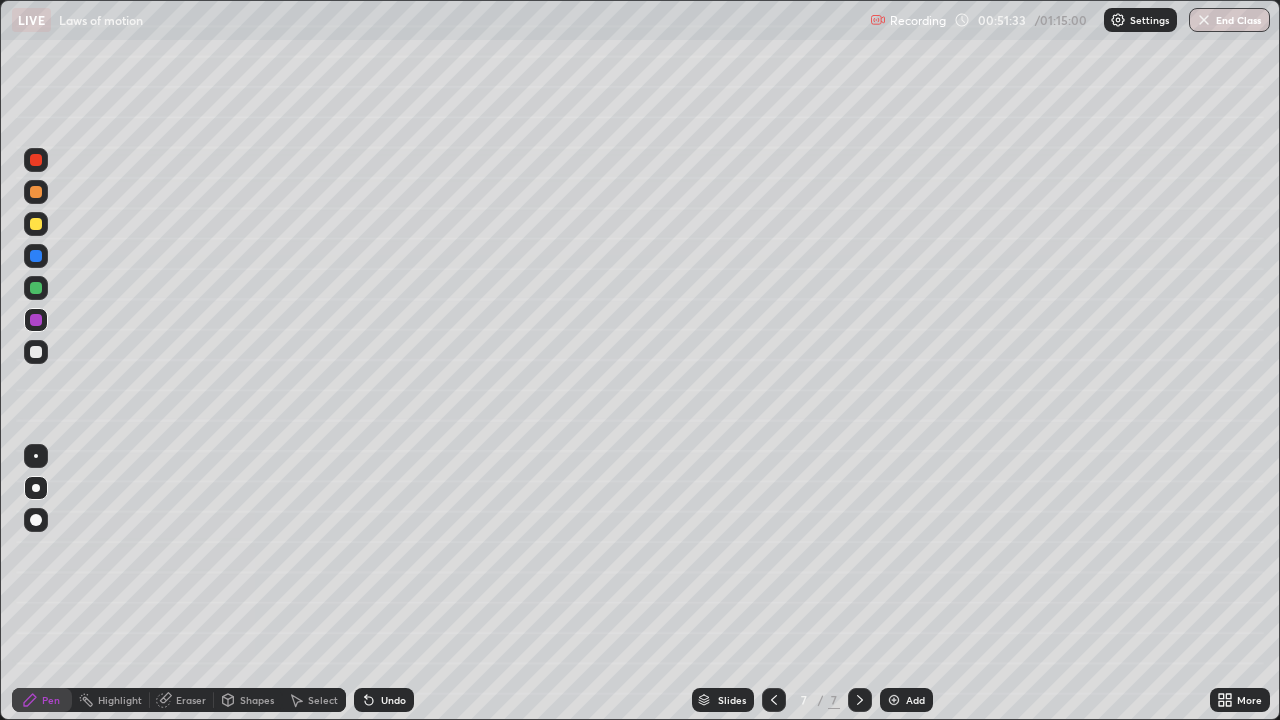 click on "Undo" at bounding box center (384, 700) 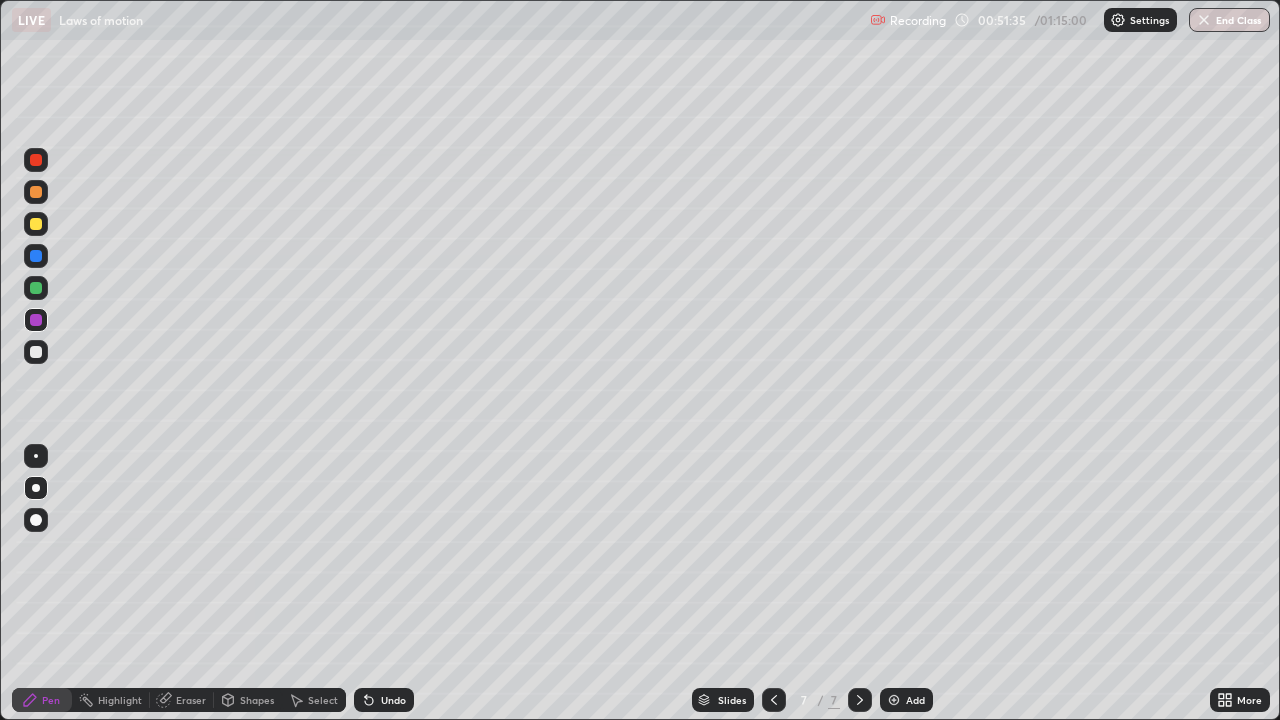click on "Shapes" at bounding box center [248, 700] 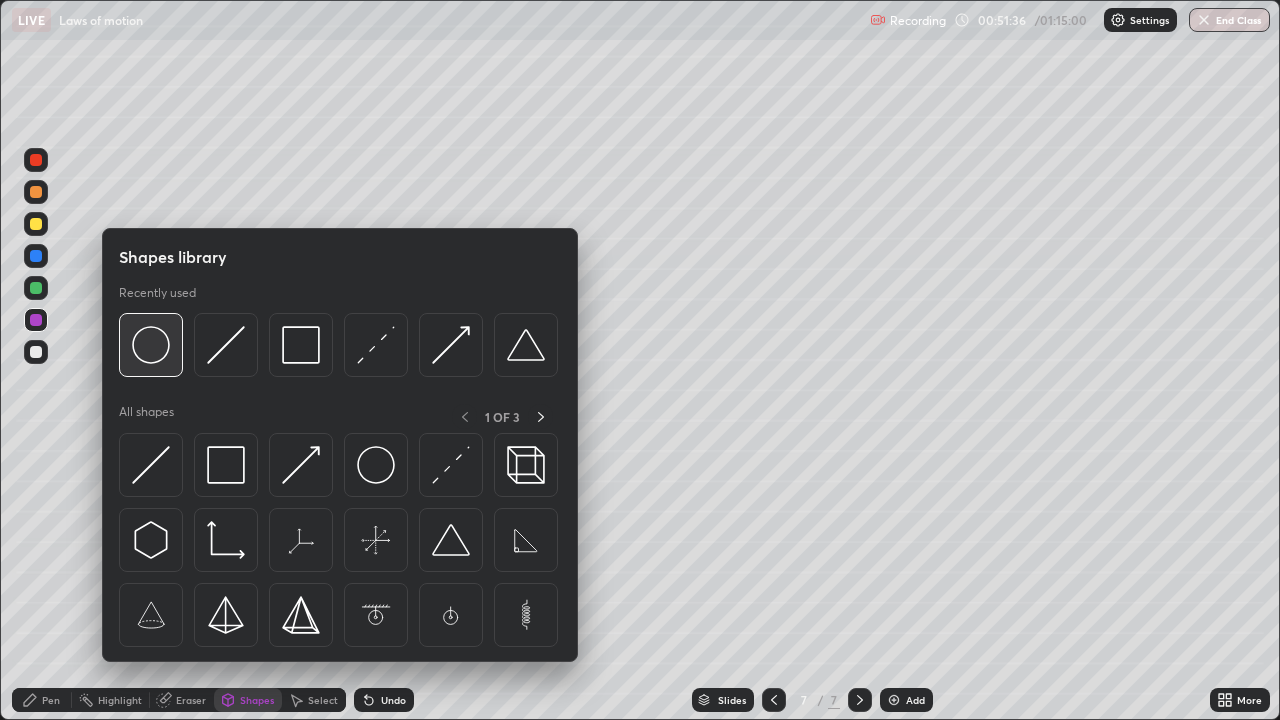 click at bounding box center [151, 345] 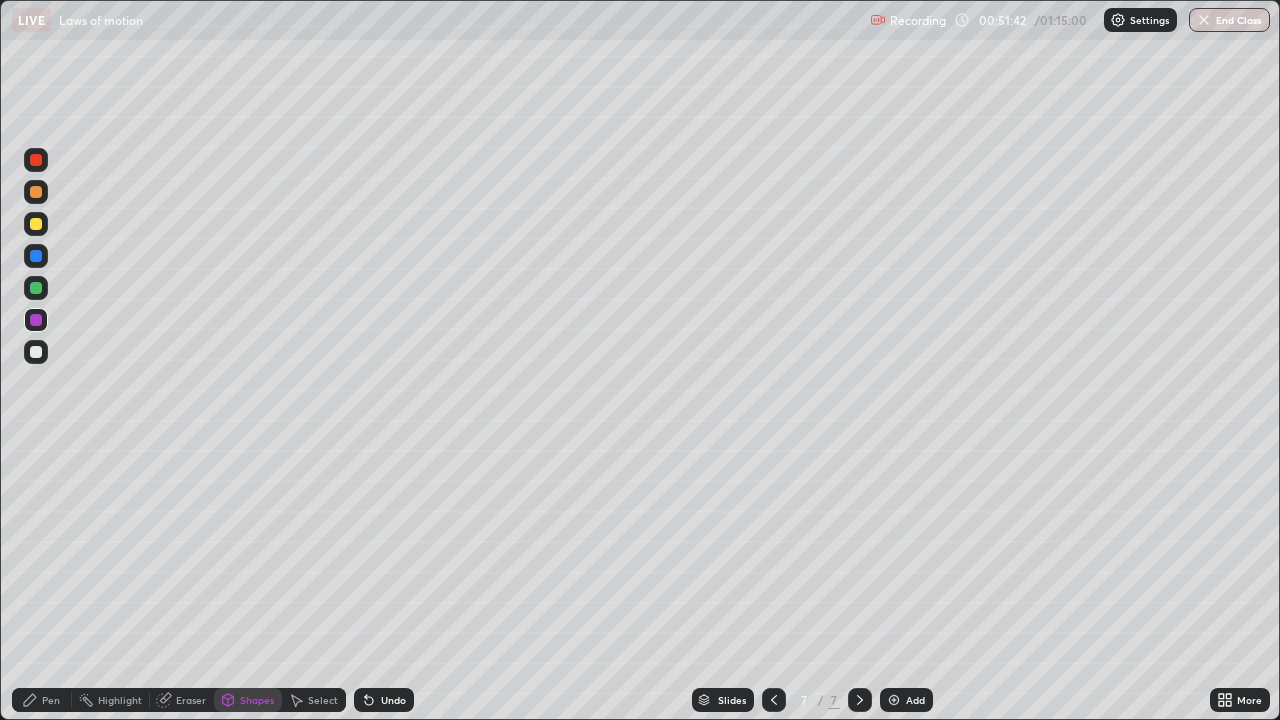 click at bounding box center [36, 224] 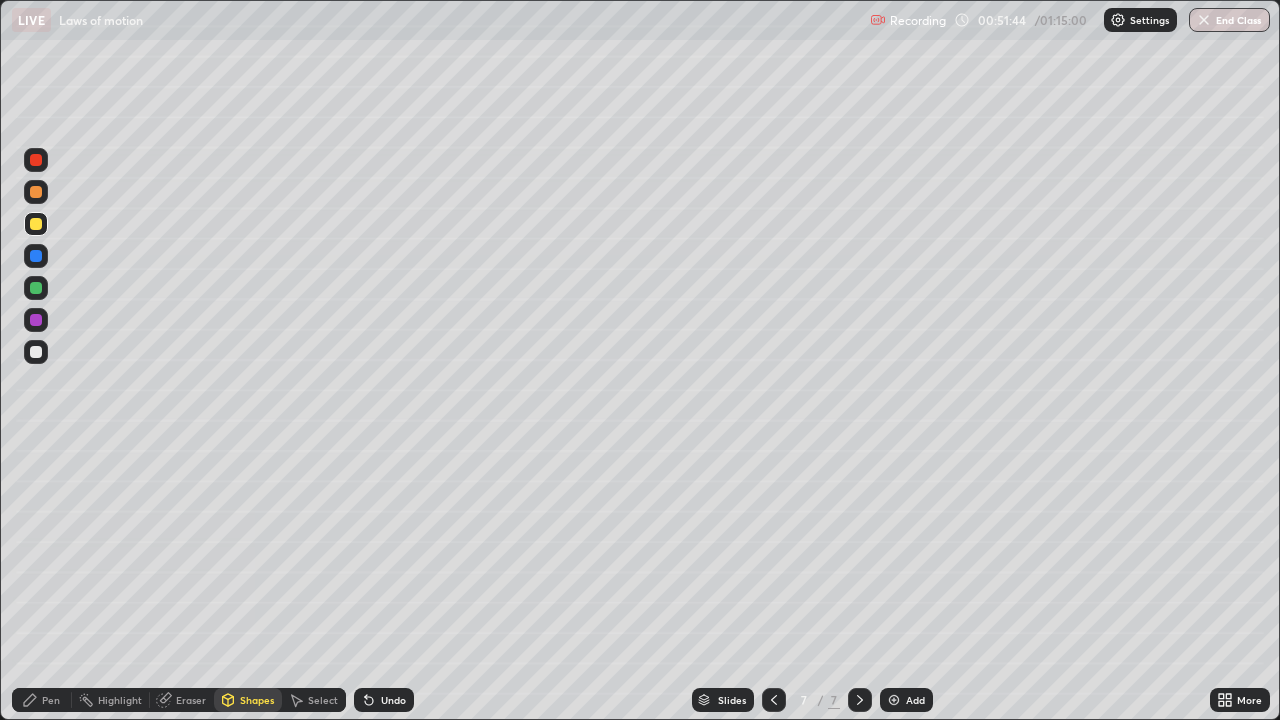 click on "Shapes" at bounding box center [248, 700] 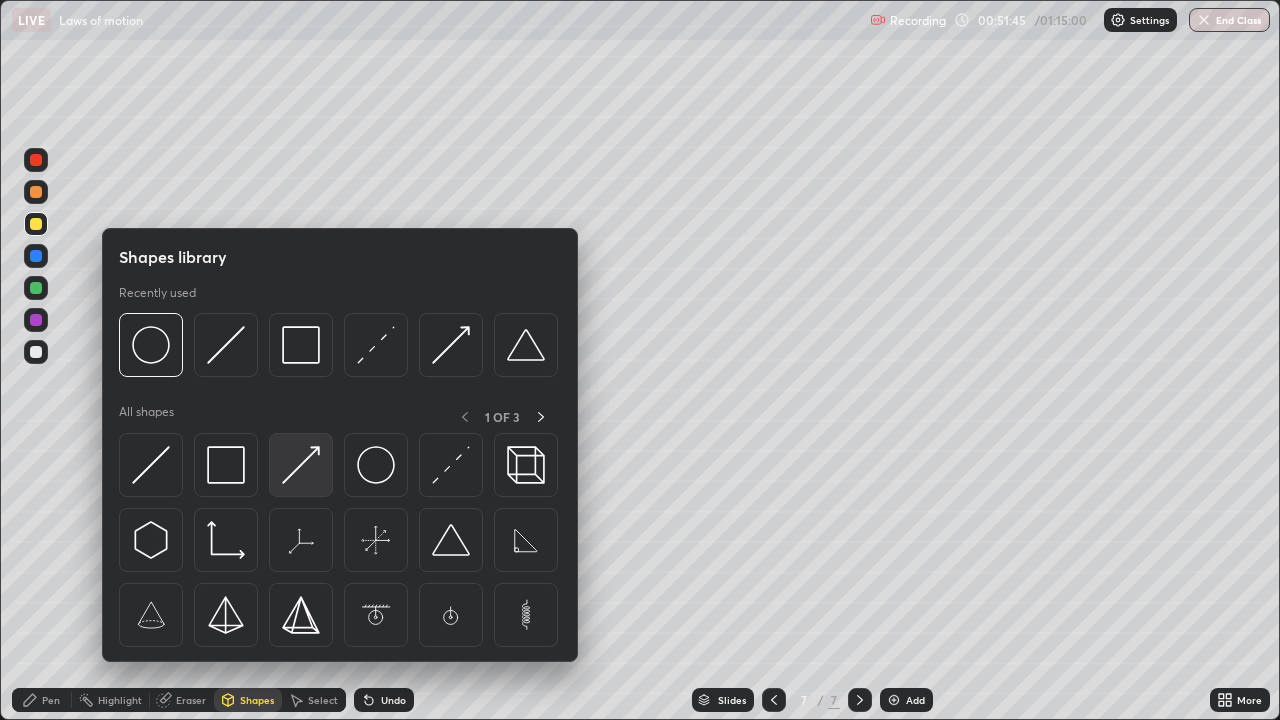 click at bounding box center (301, 465) 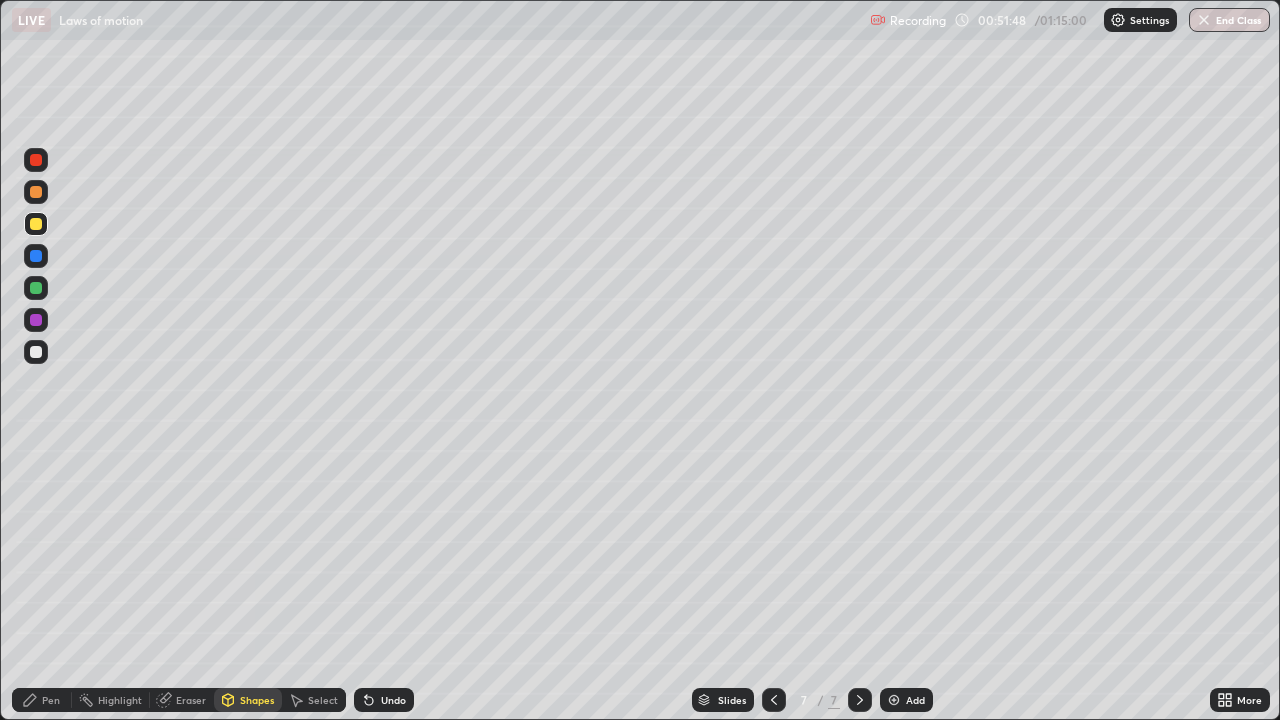 click on "Pen" at bounding box center (51, 700) 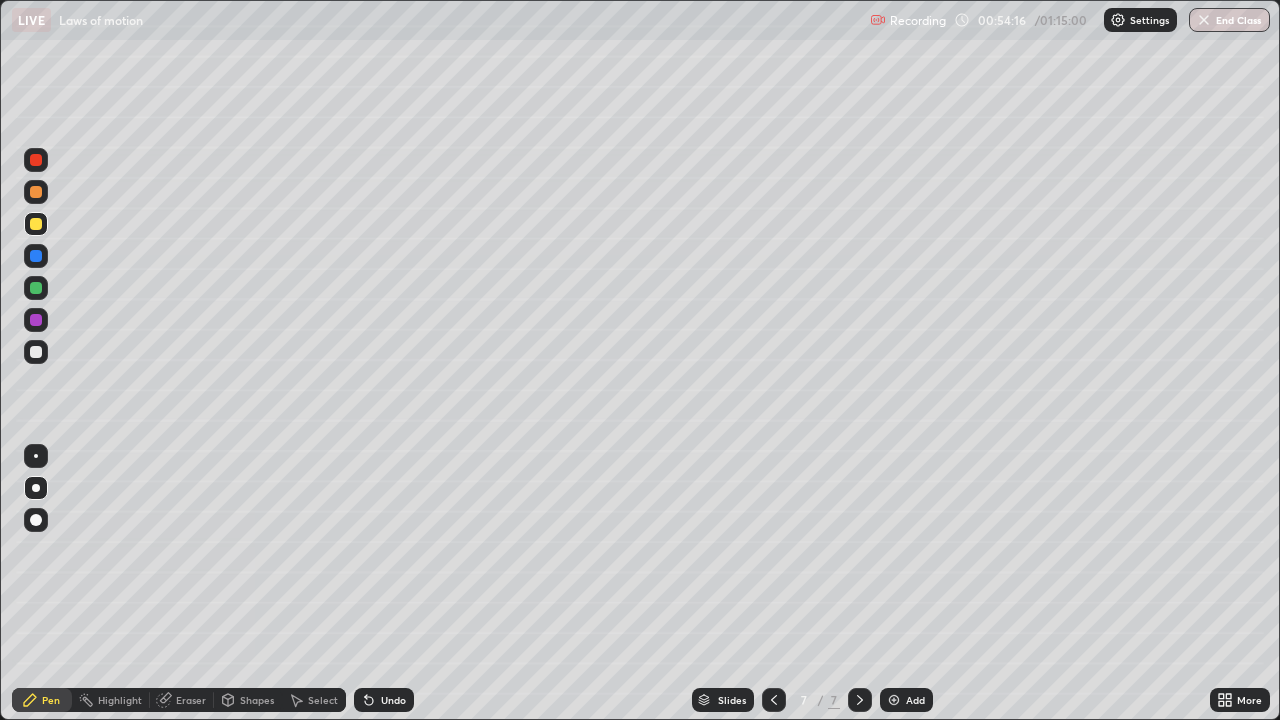 click at bounding box center (36, 352) 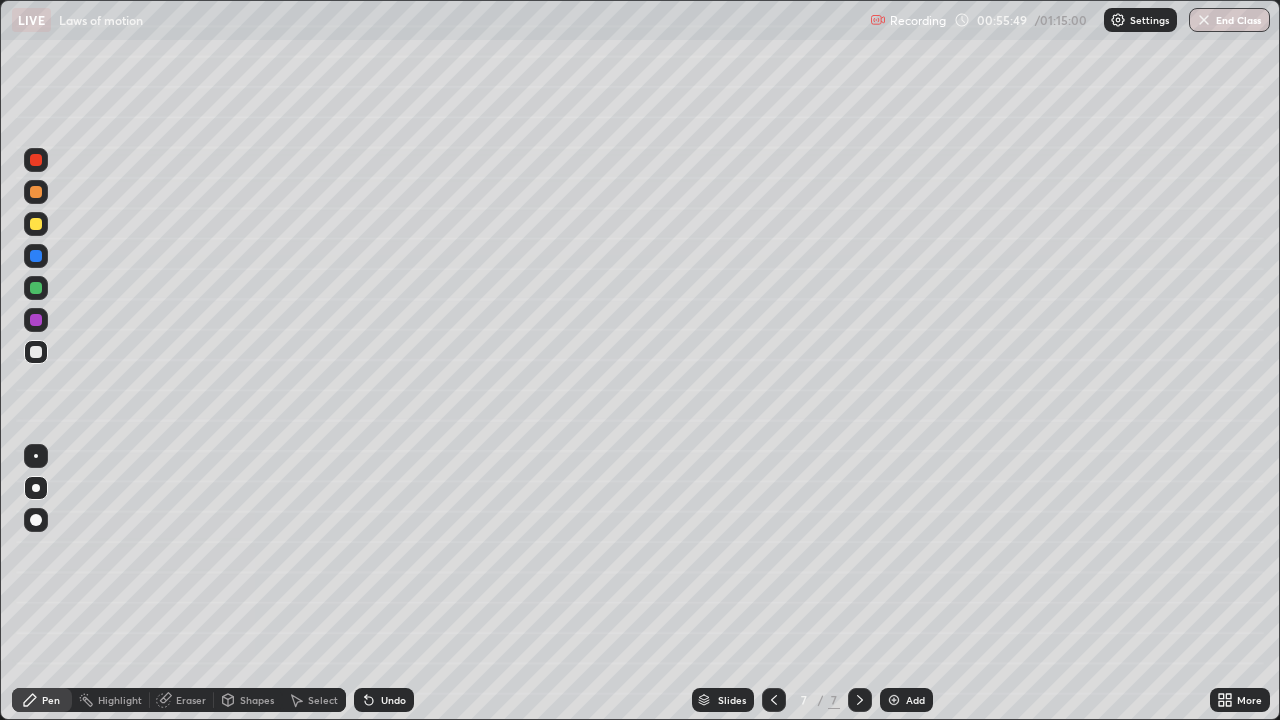 click on "Undo" at bounding box center [393, 700] 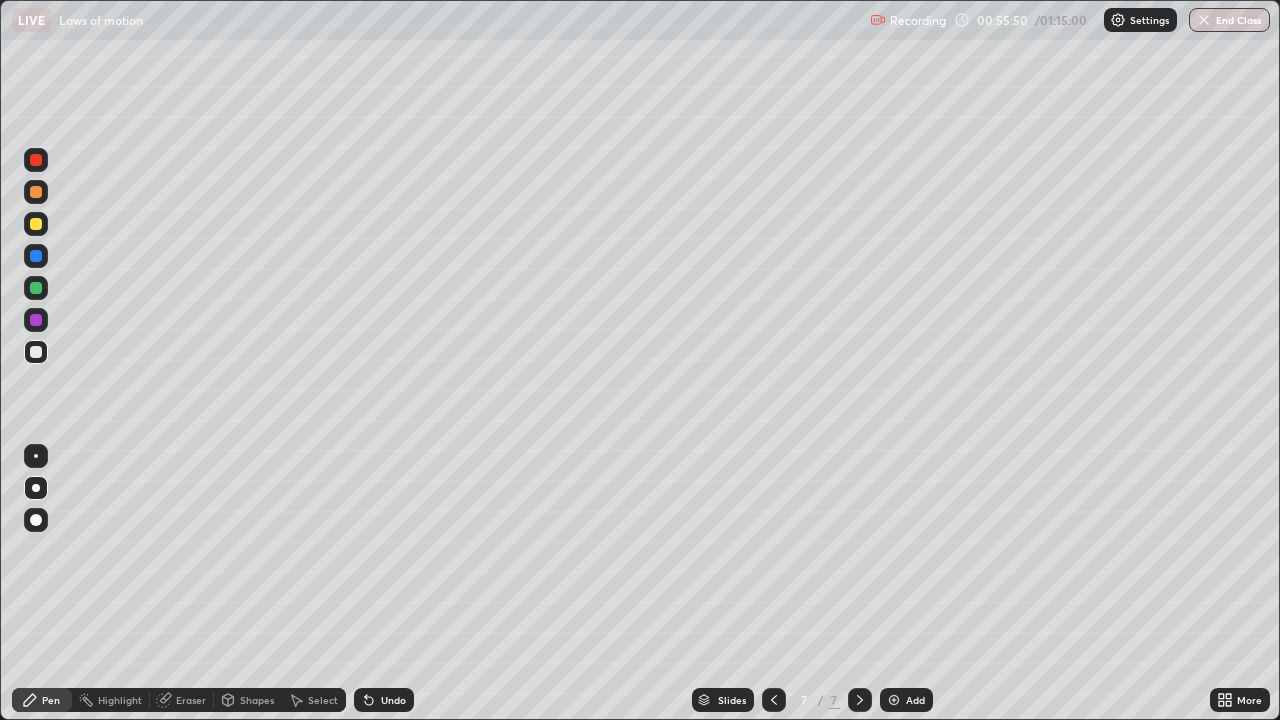 click on "Shapes" at bounding box center (257, 700) 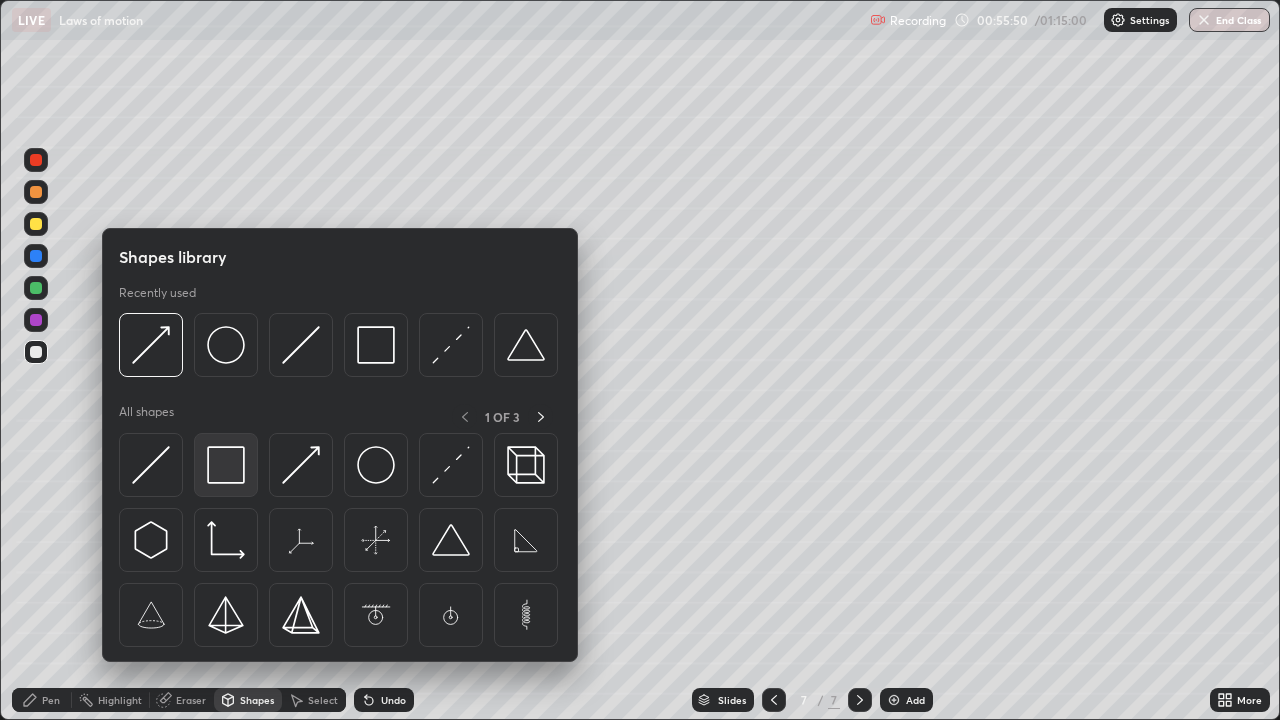 click at bounding box center (226, 465) 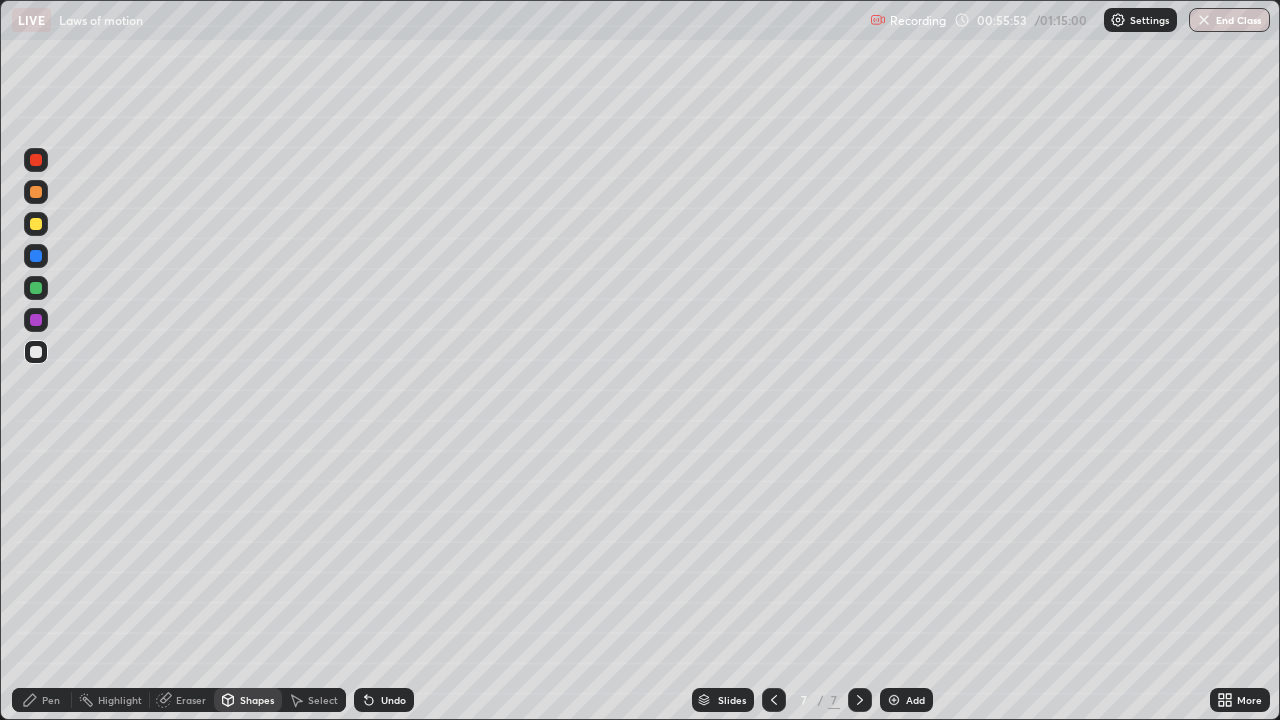 click on "Pen" at bounding box center [51, 700] 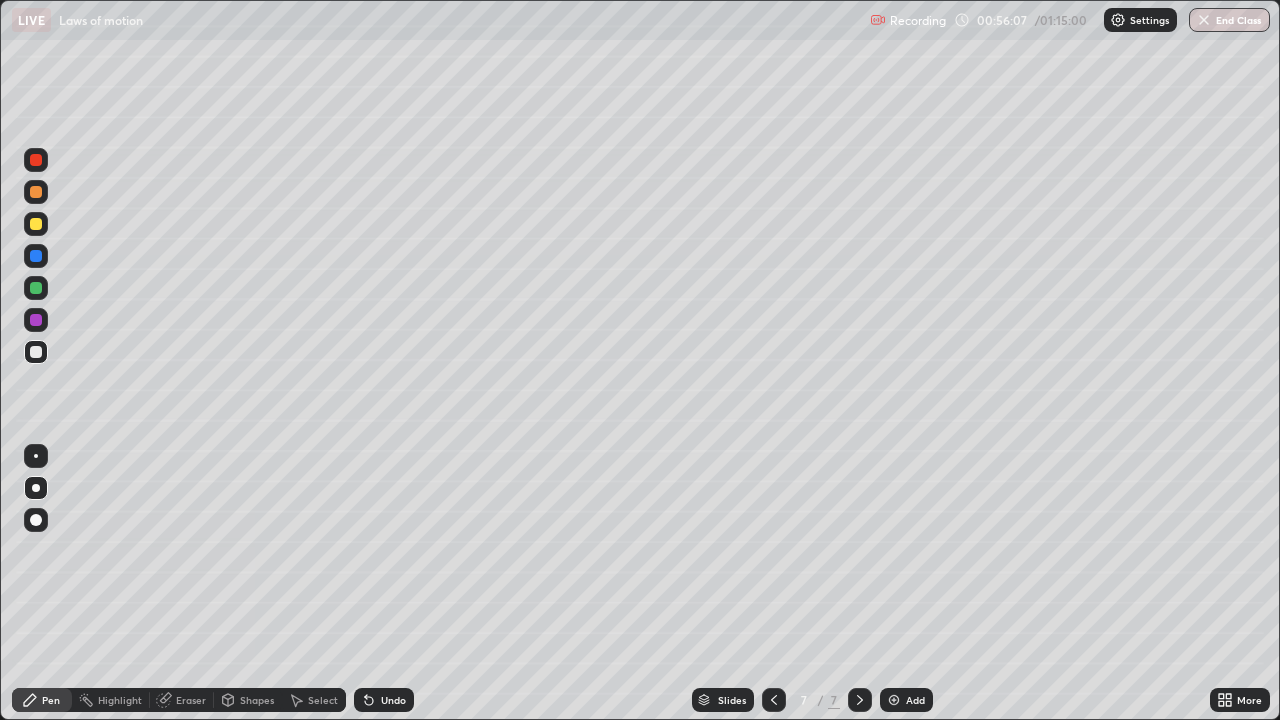 click on "Undo" at bounding box center [393, 700] 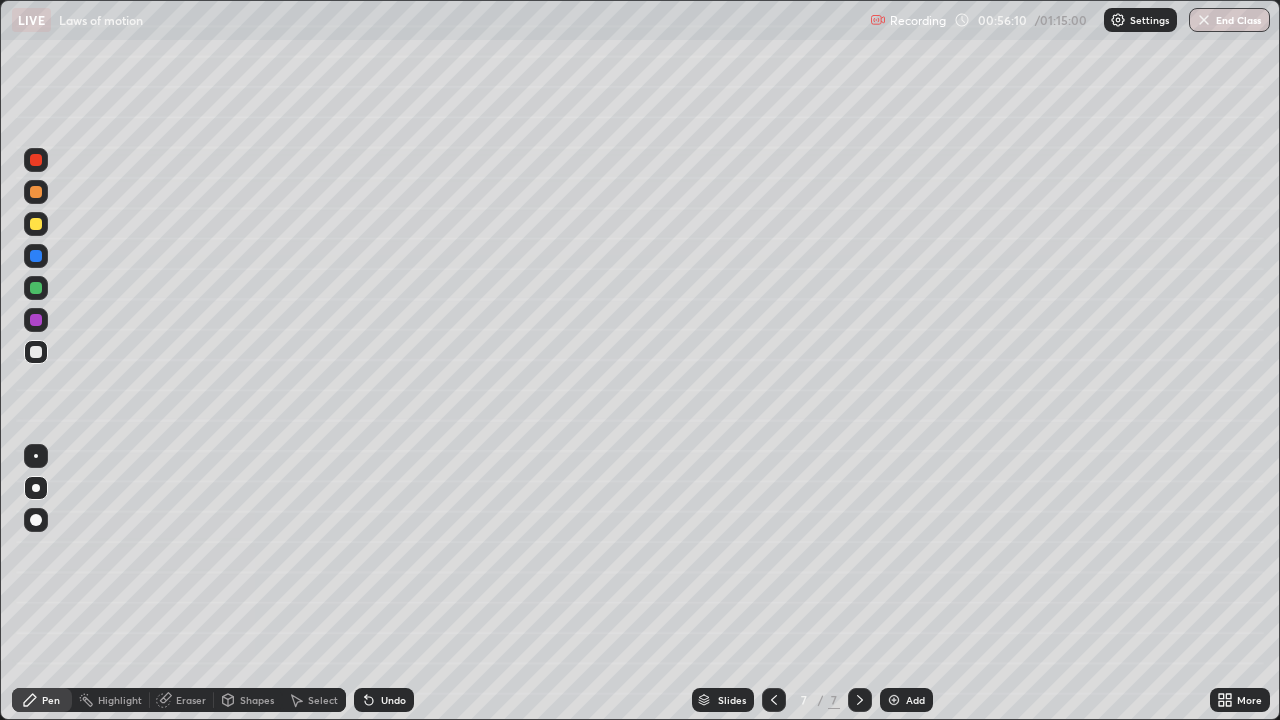 click on "Undo" at bounding box center (393, 700) 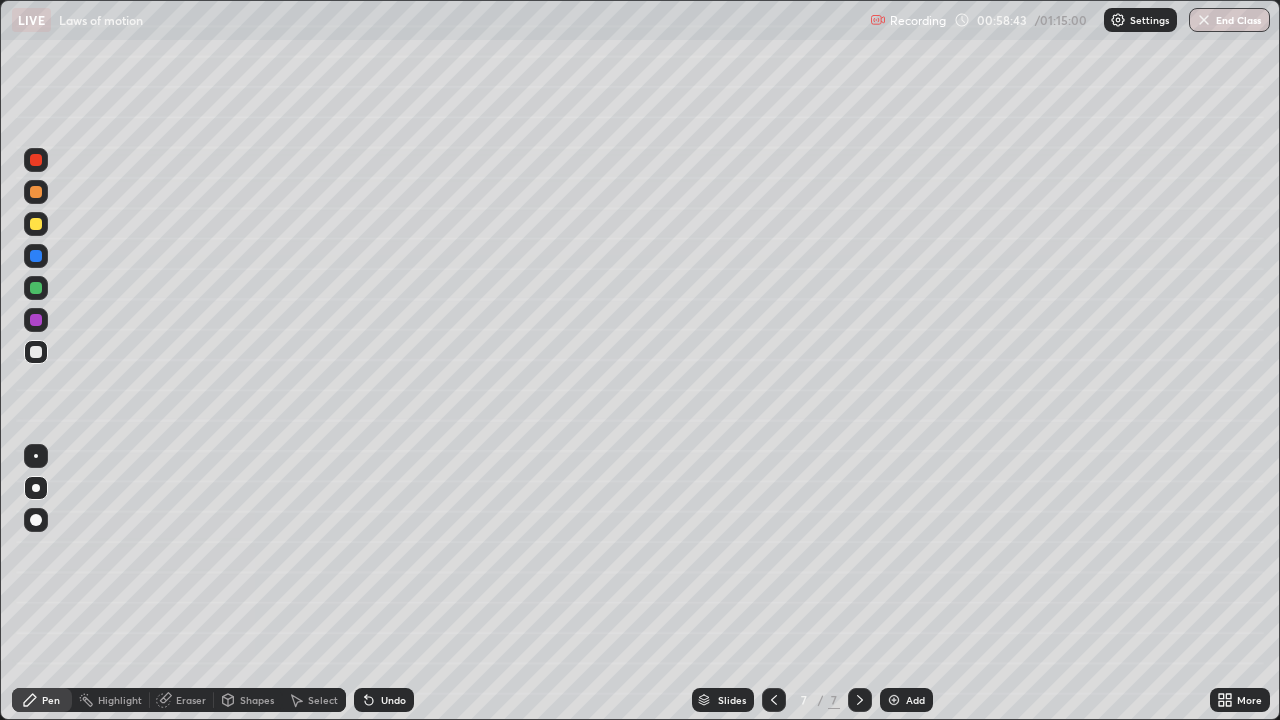 click on "Eraser" at bounding box center [191, 700] 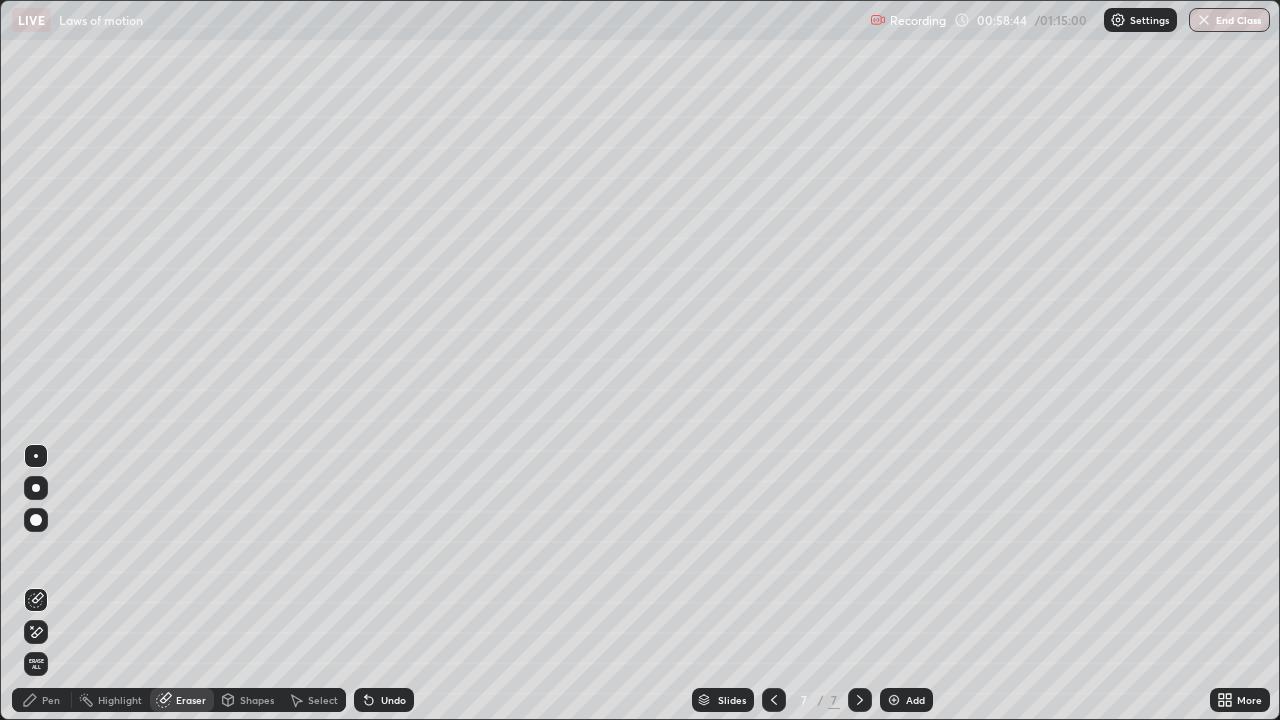 click 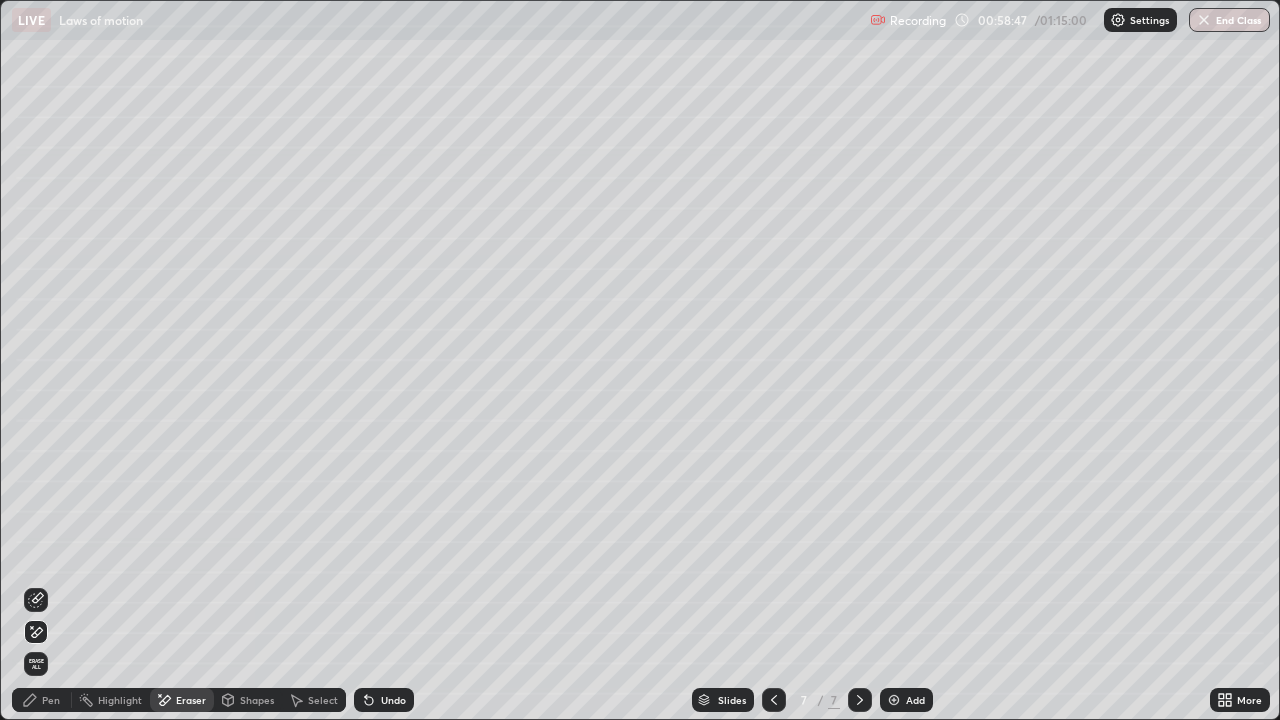 click on "Pen" at bounding box center (51, 700) 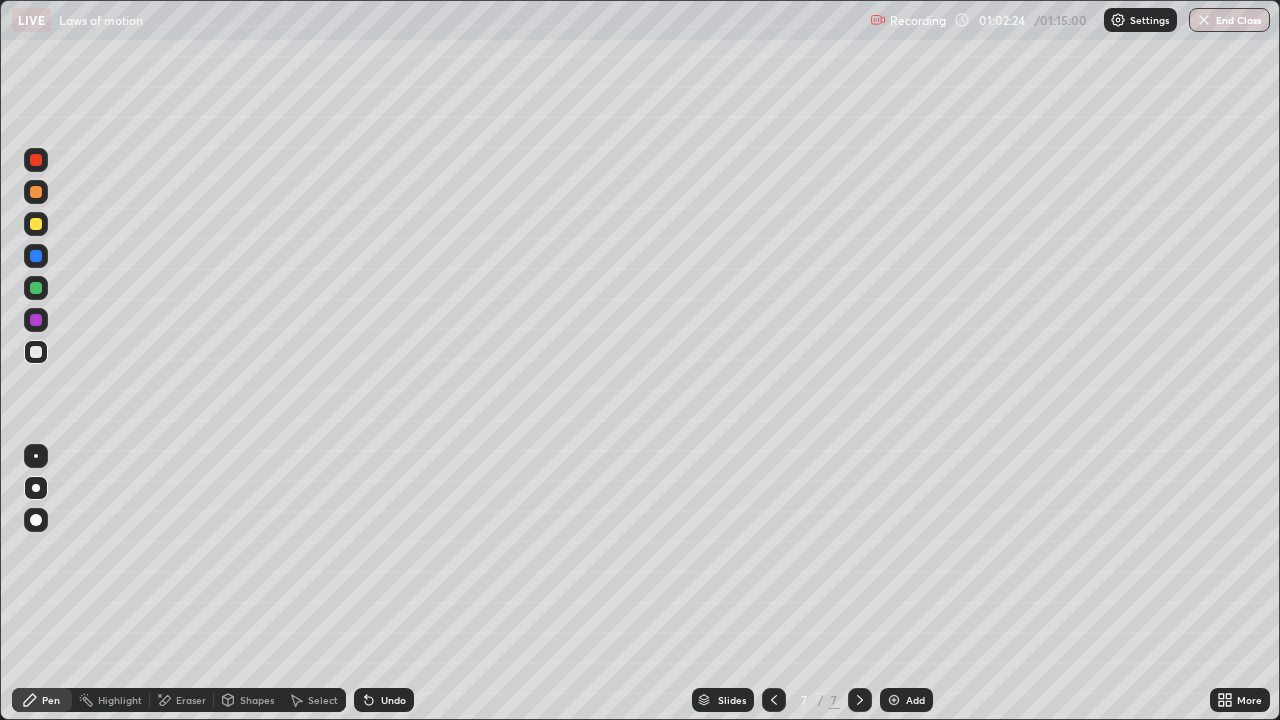 click on "Eraser" at bounding box center [191, 700] 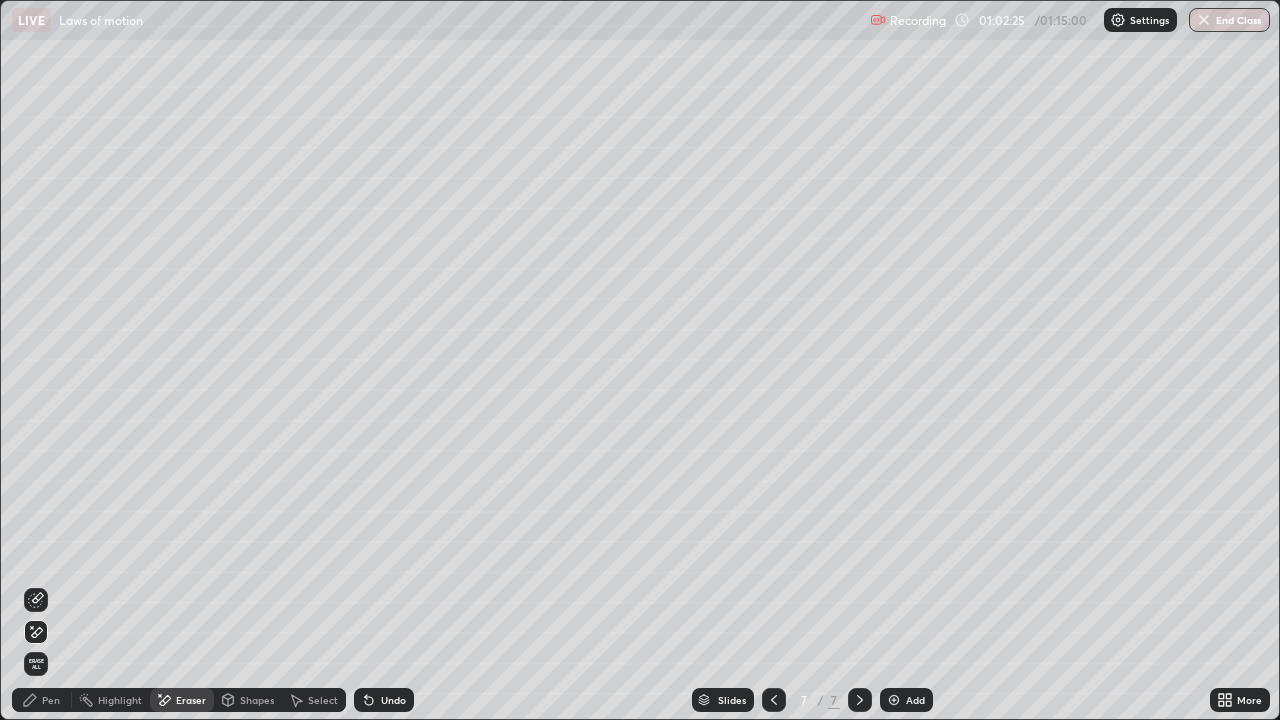 click 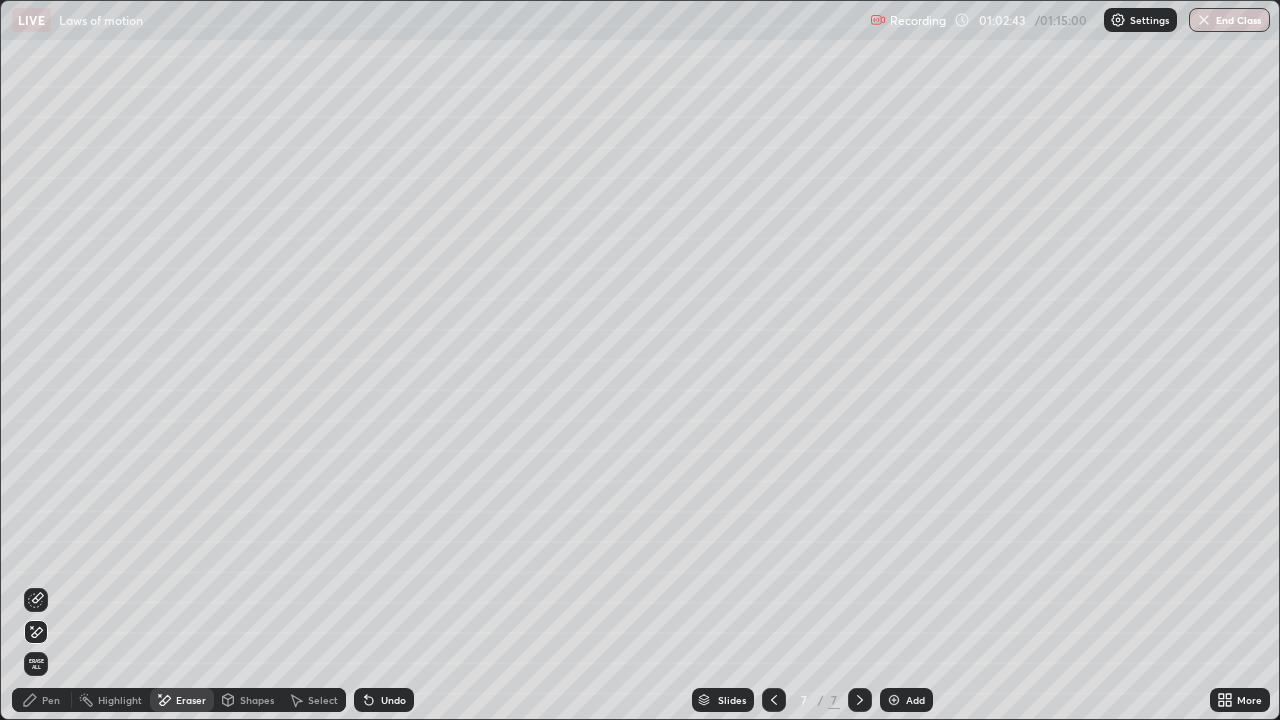 click on "Pen" at bounding box center (51, 700) 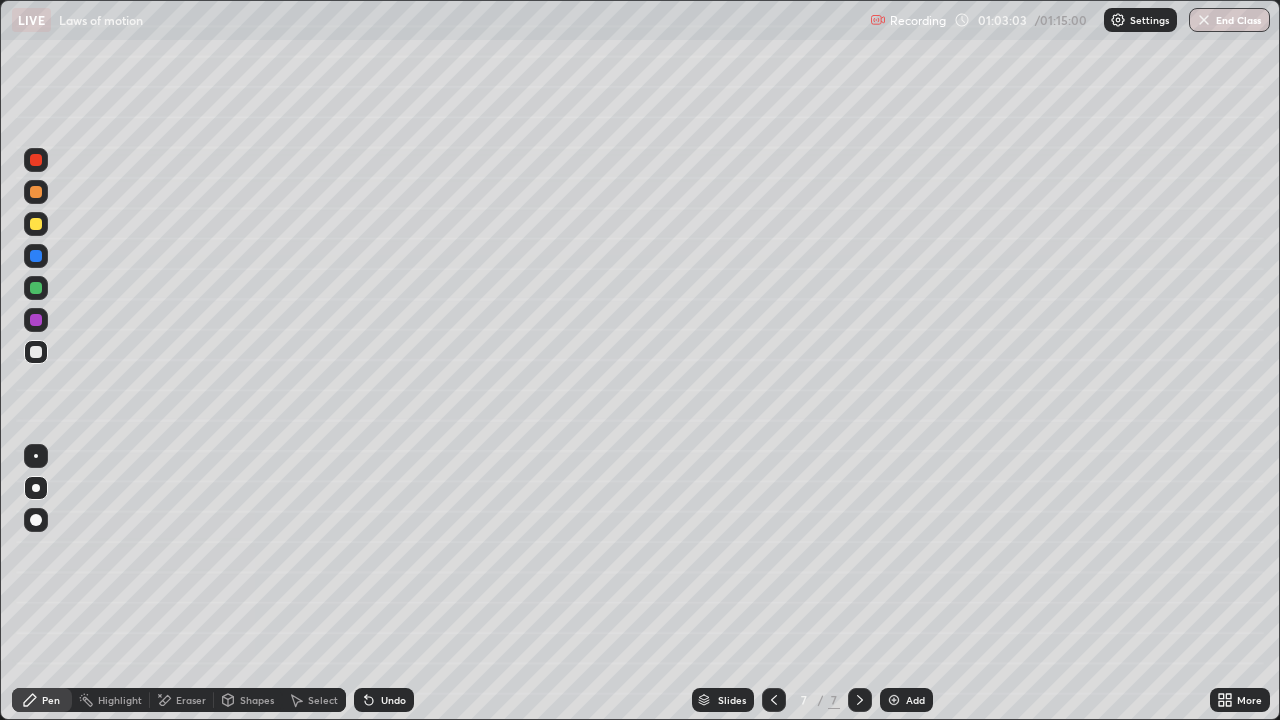 click on "Undo" at bounding box center (393, 700) 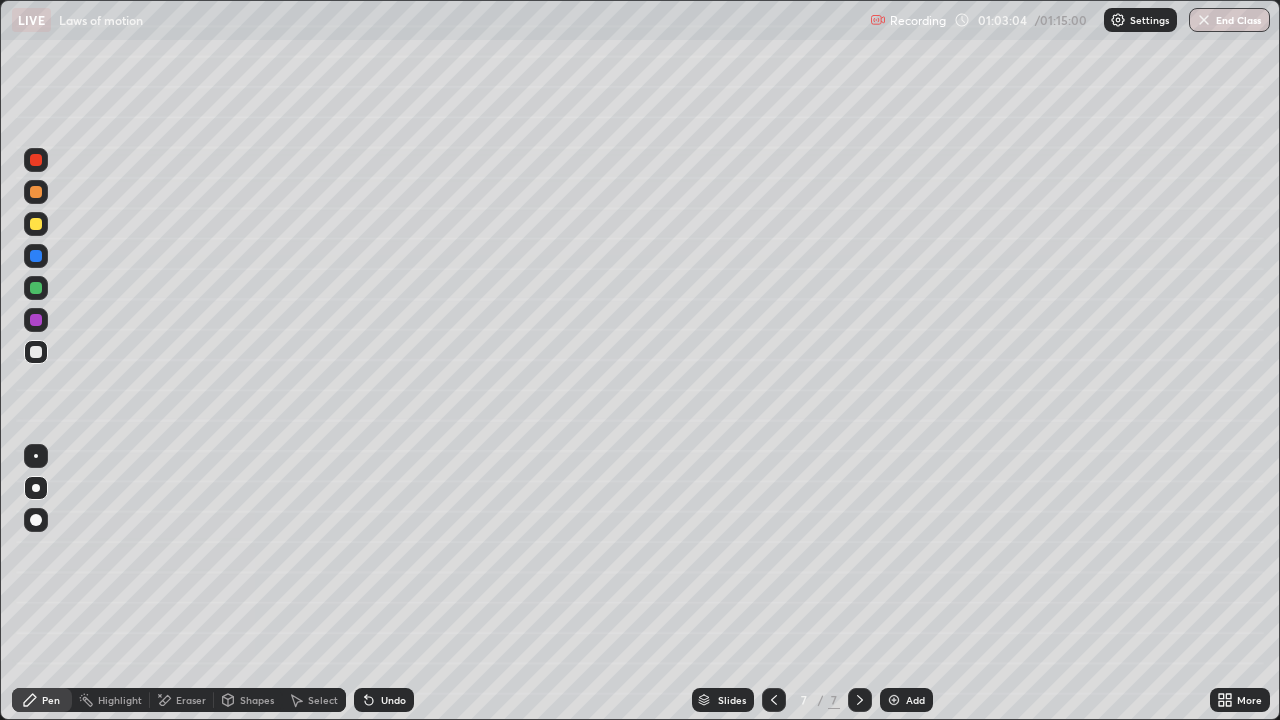 click on "Undo" at bounding box center [384, 700] 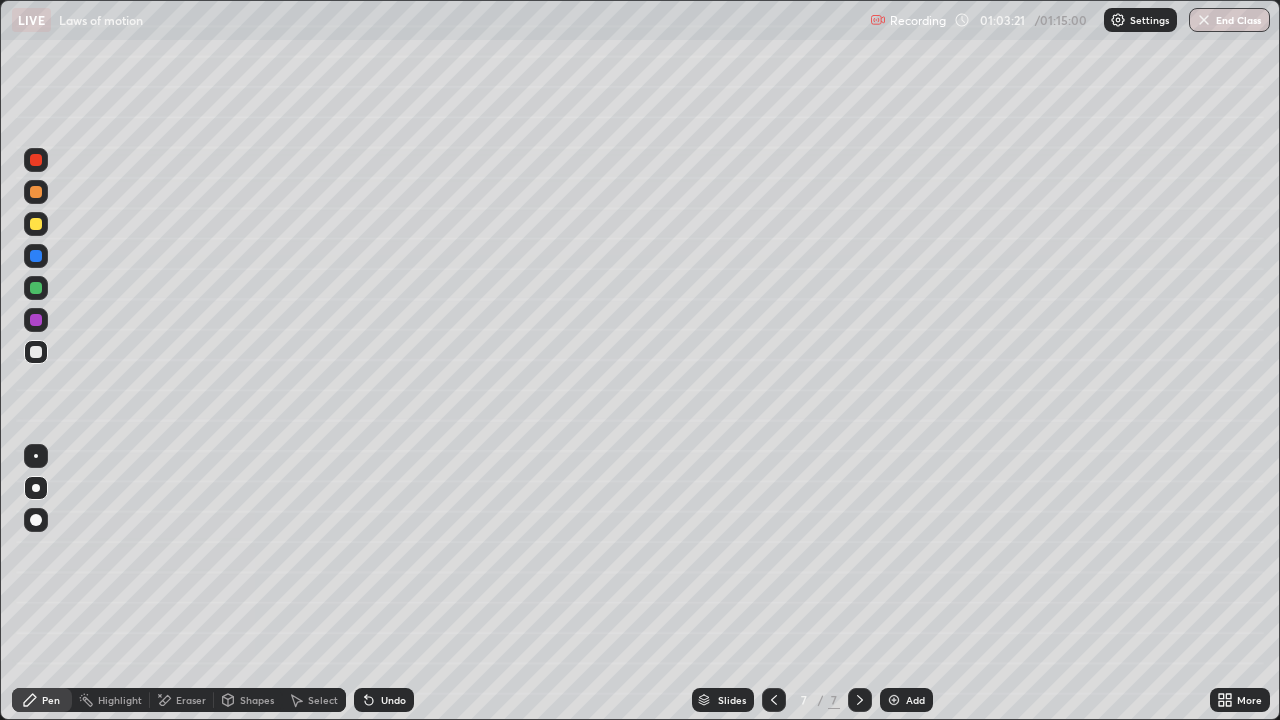 click on "Eraser" at bounding box center (182, 700) 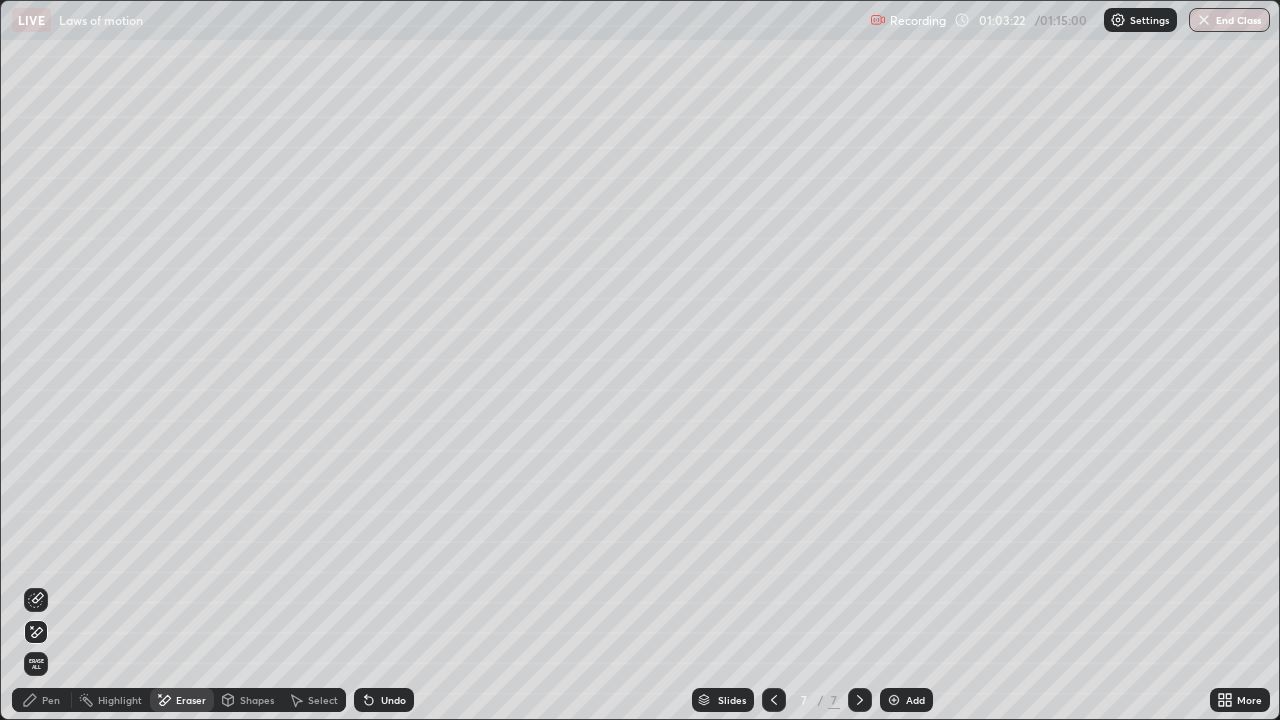 click on "Pen" at bounding box center [51, 700] 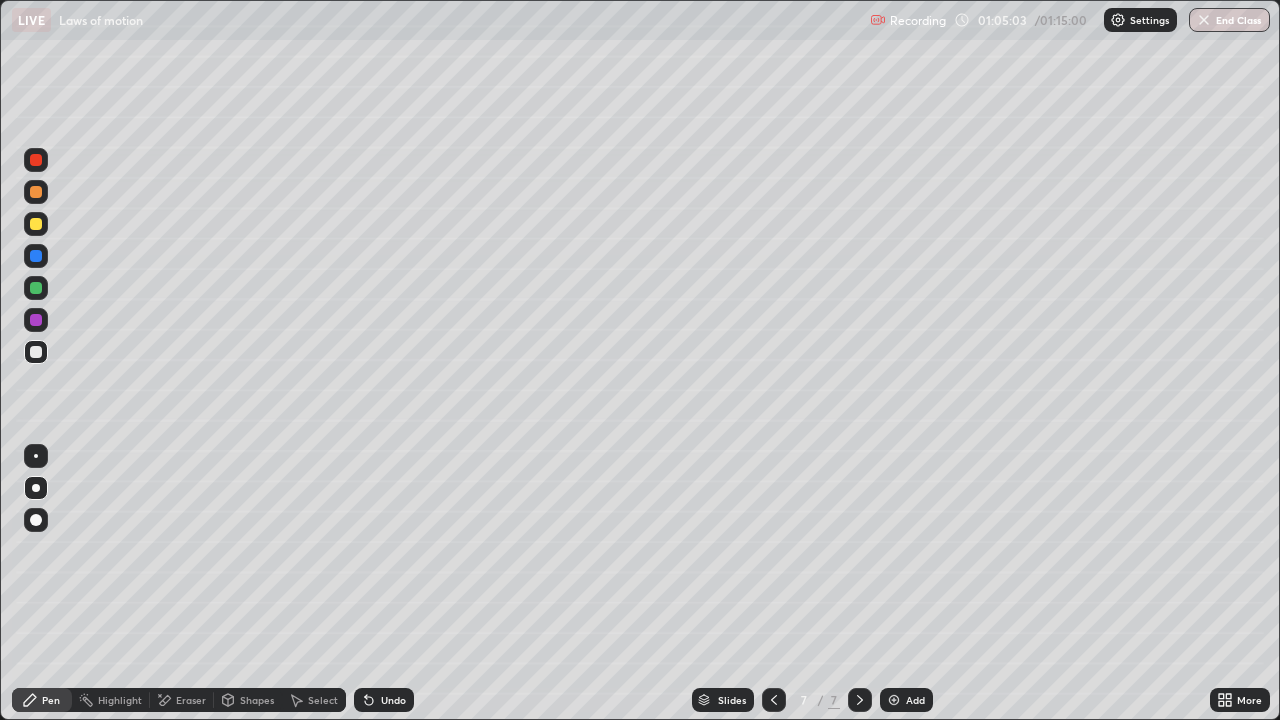 click on "Eraser" at bounding box center [191, 700] 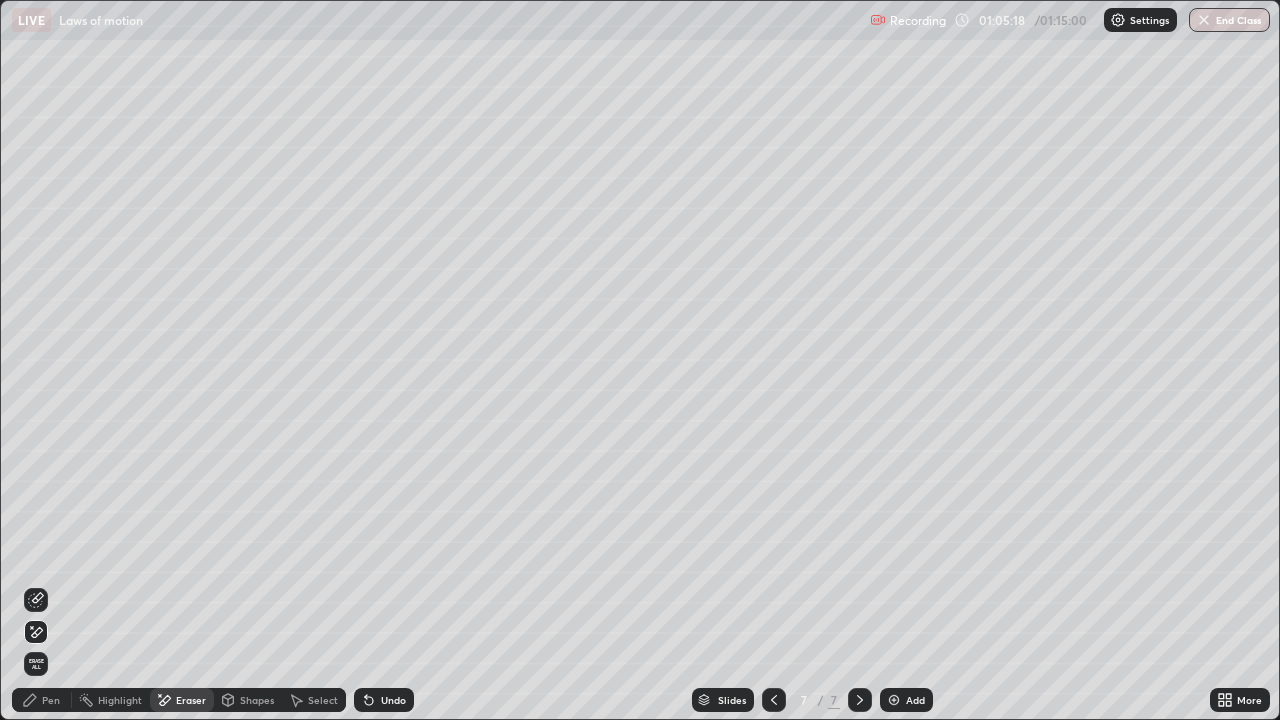click on "Pen" at bounding box center [51, 700] 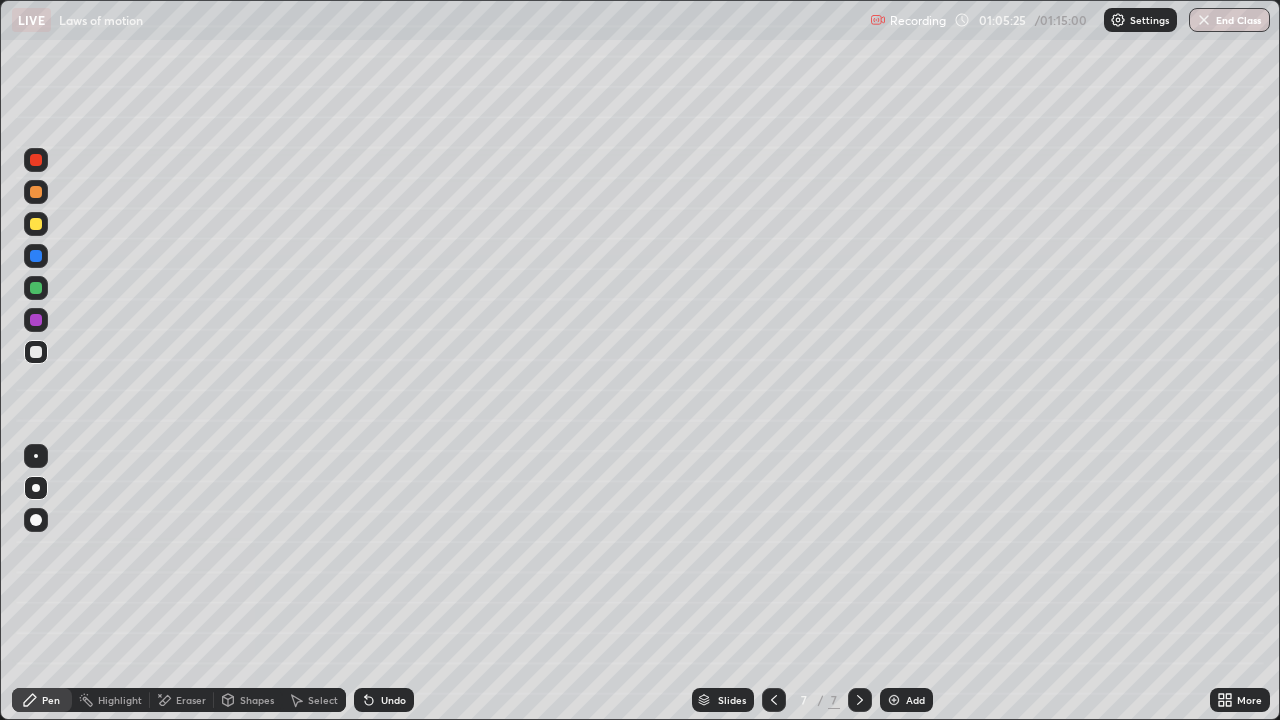click at bounding box center [36, 224] 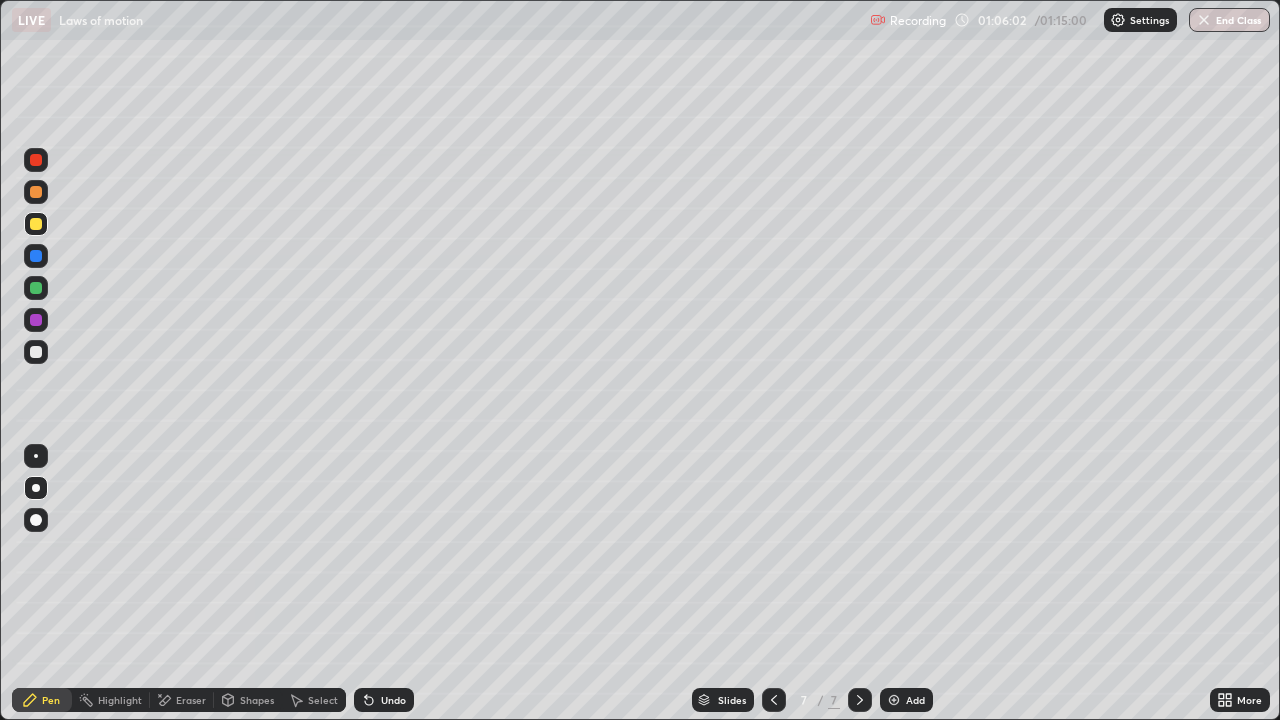 click on "Shapes" at bounding box center [248, 700] 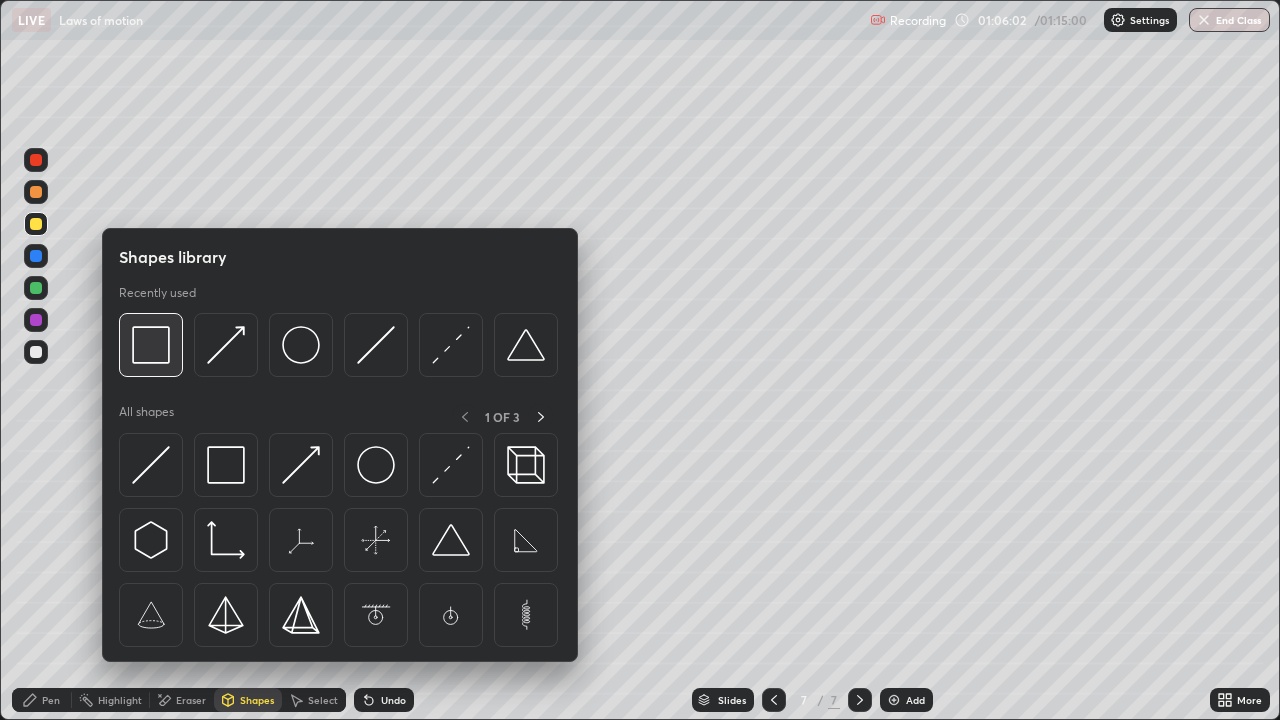 click at bounding box center (151, 345) 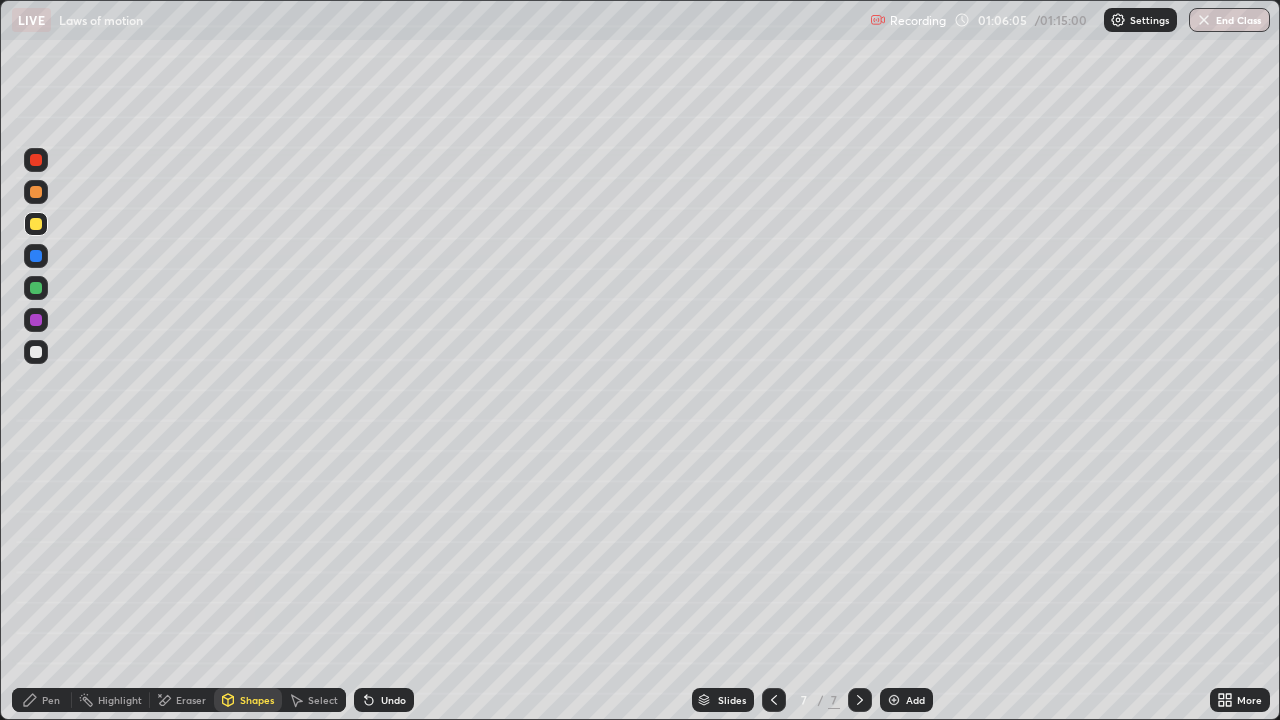click at bounding box center (36, 352) 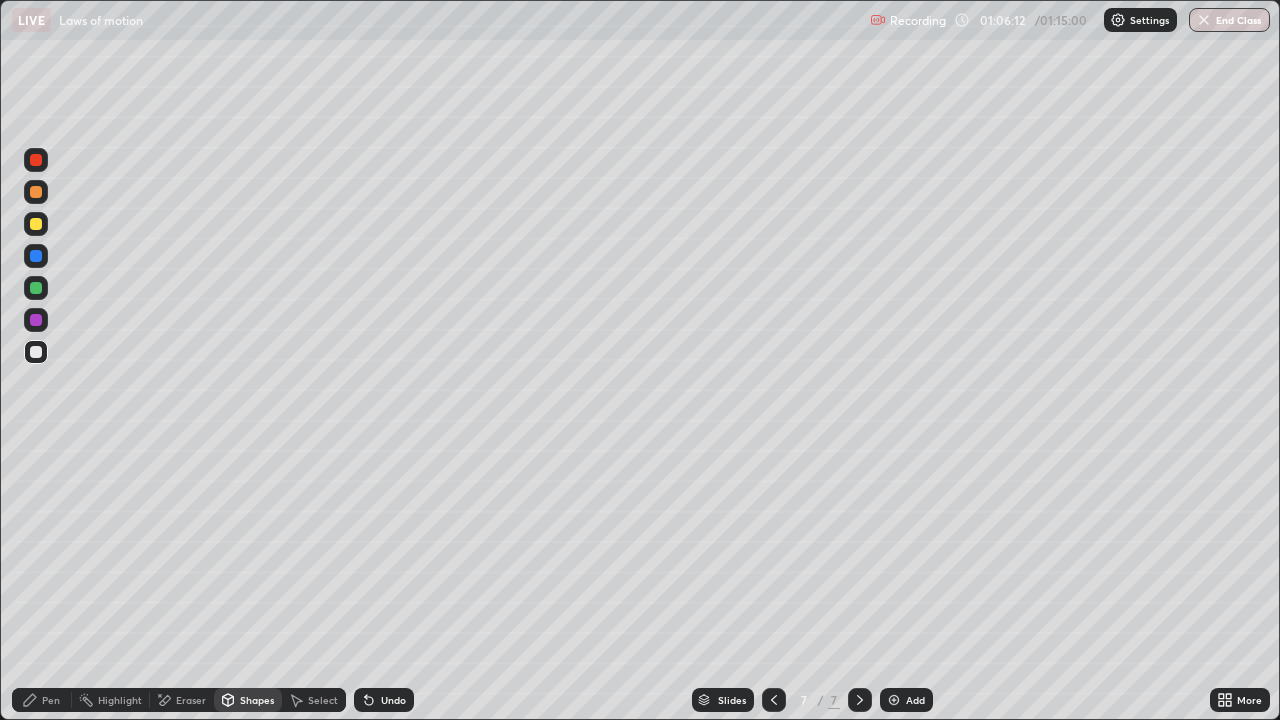 click on "Shapes" at bounding box center (257, 700) 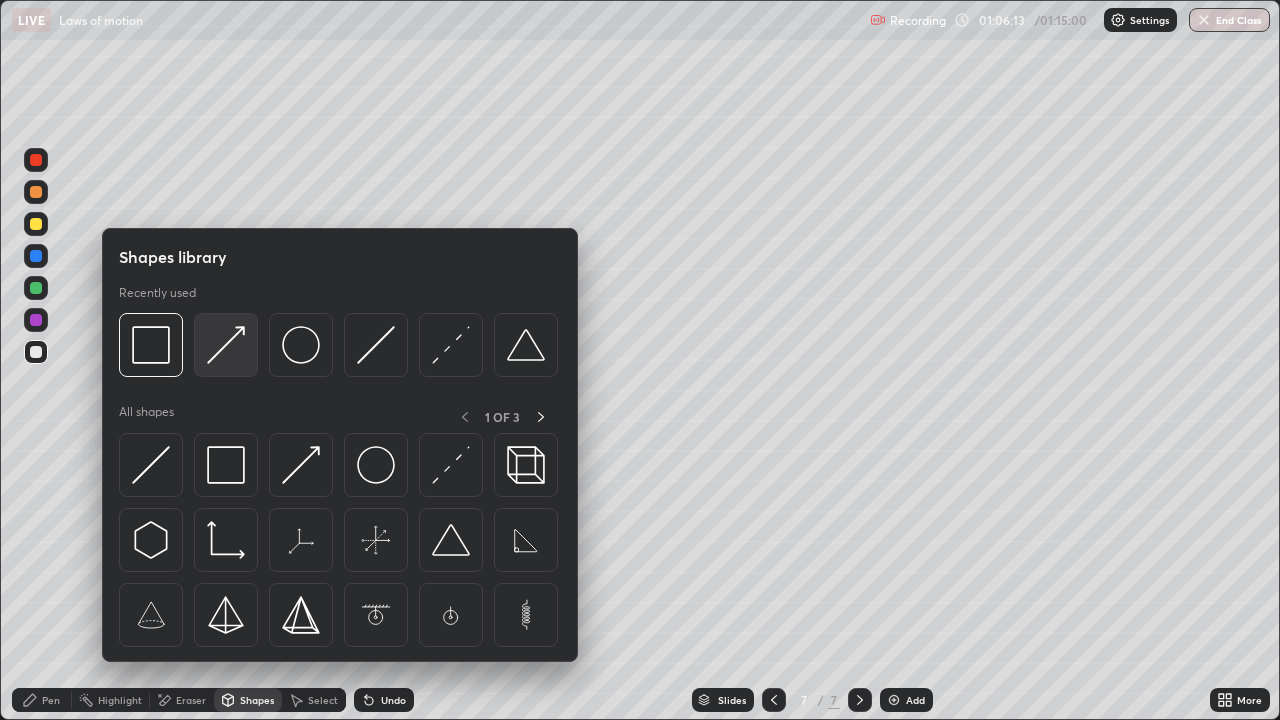 click at bounding box center (226, 345) 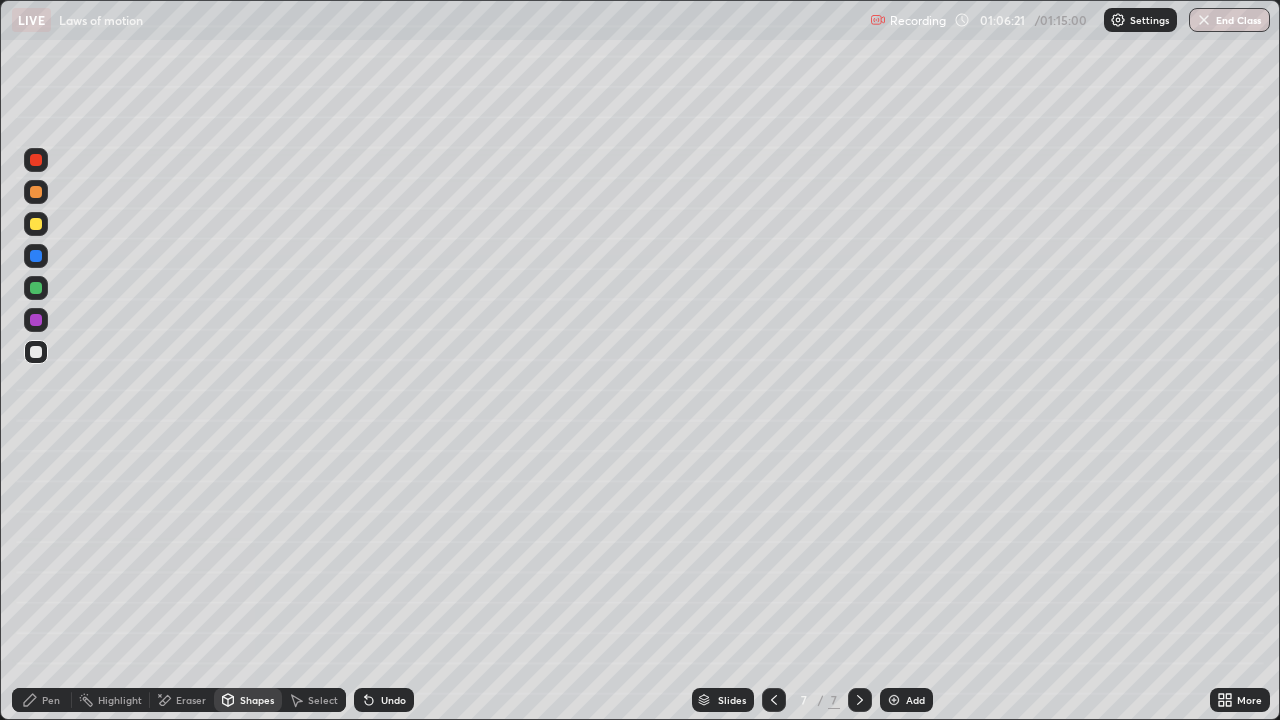 click 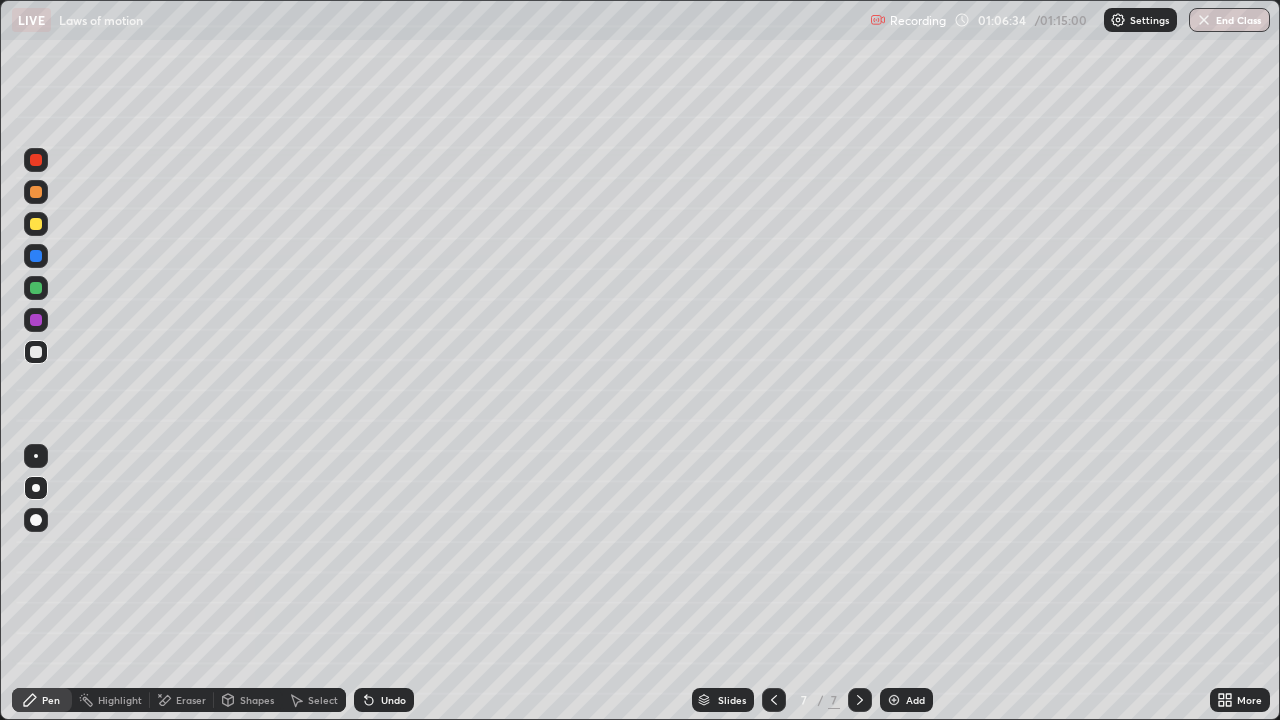 click on "Eraser" at bounding box center (191, 700) 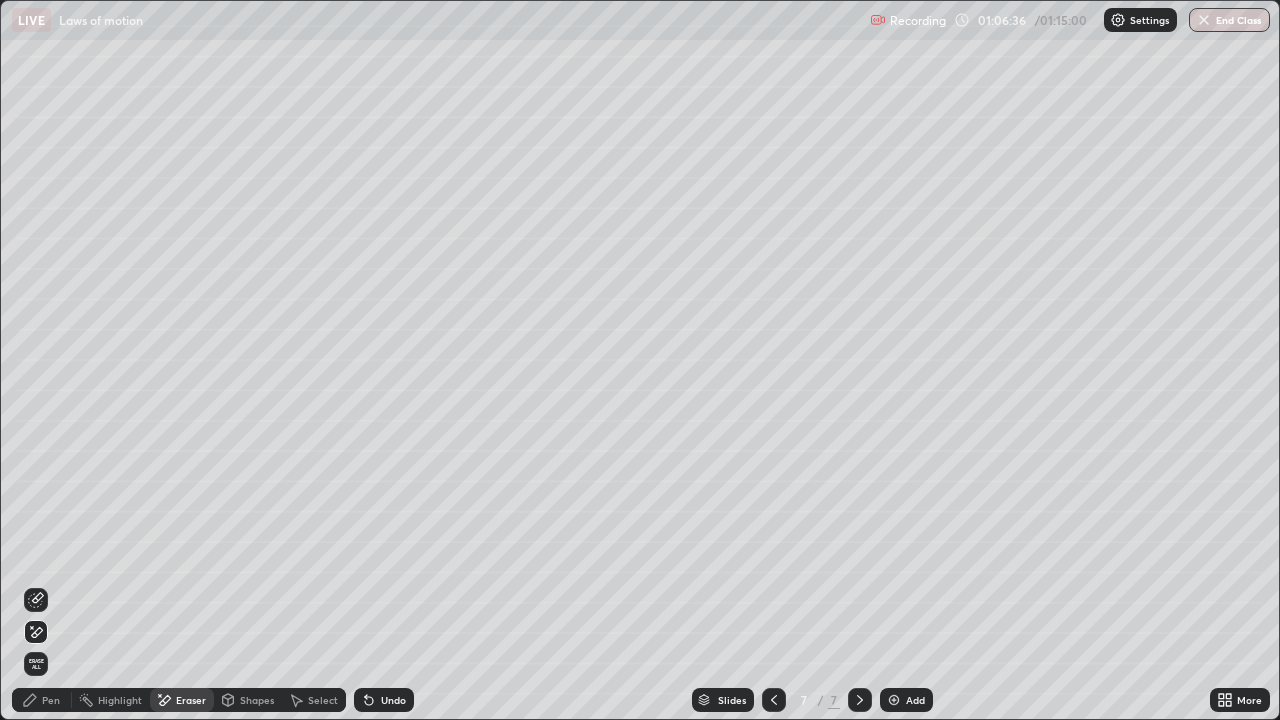 click on "Pen" at bounding box center [51, 700] 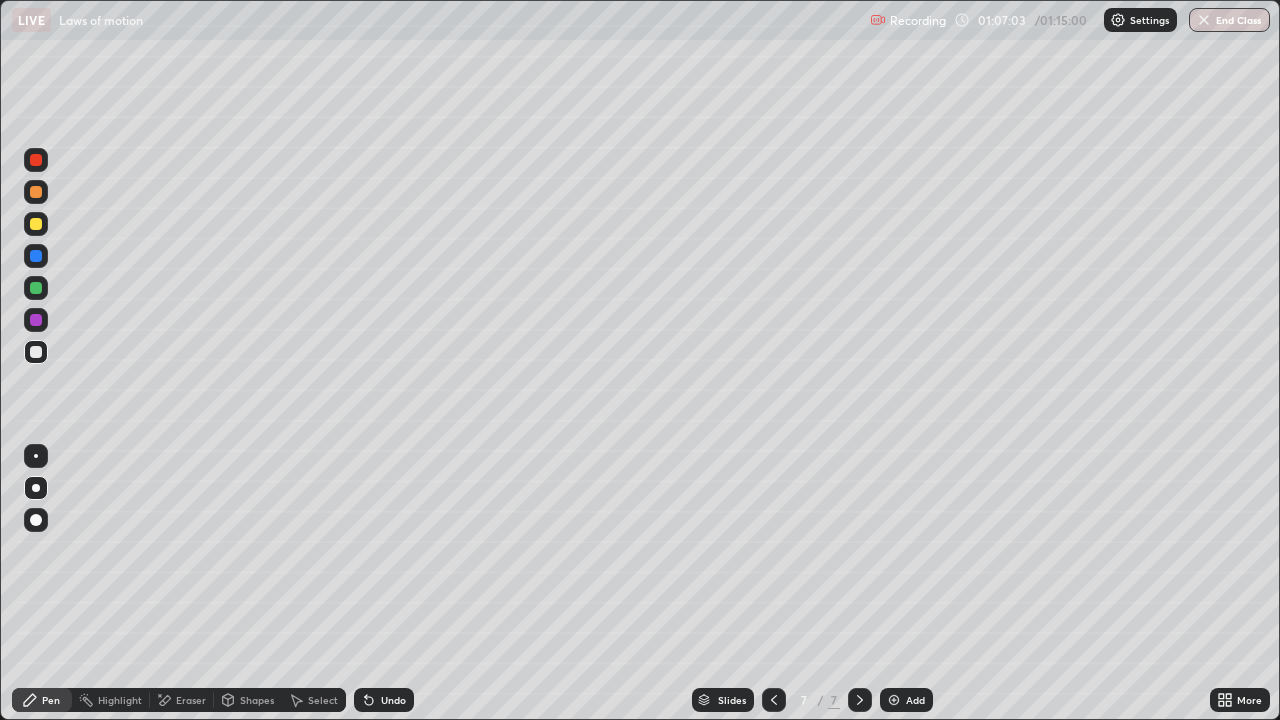 click on "Undo" at bounding box center [384, 700] 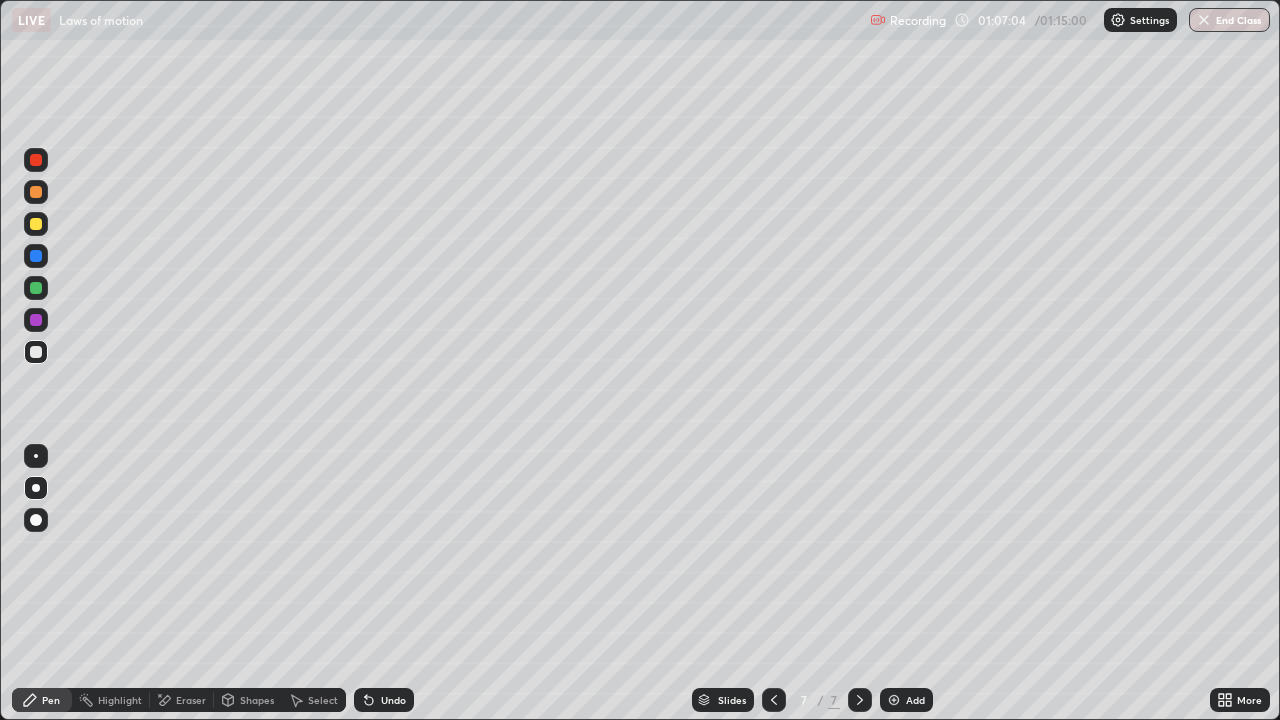 click 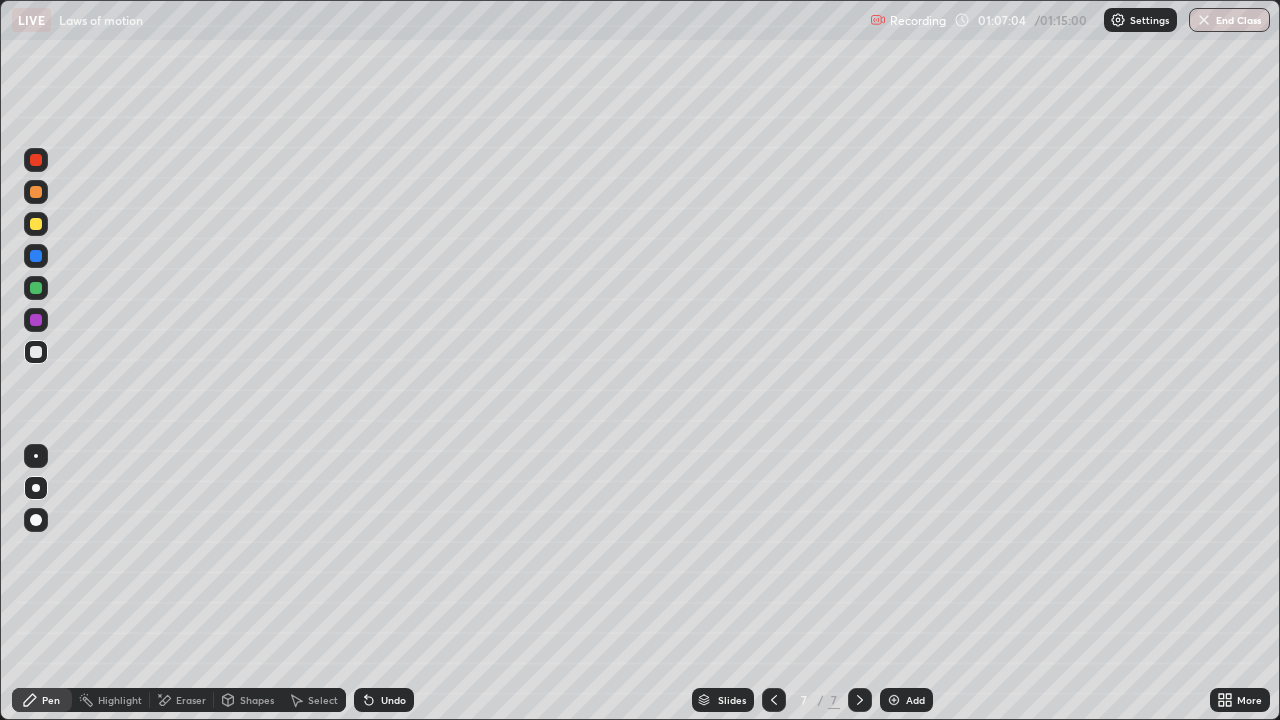 click 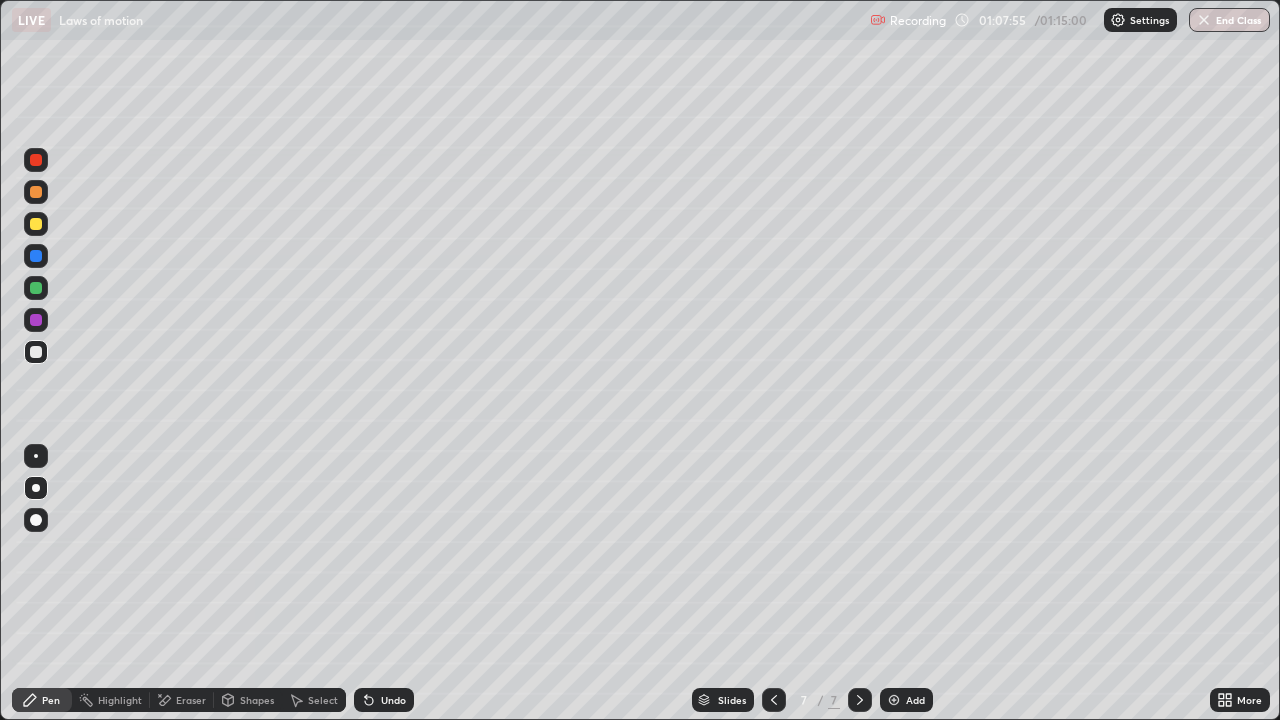 click on "Shapes" at bounding box center [257, 700] 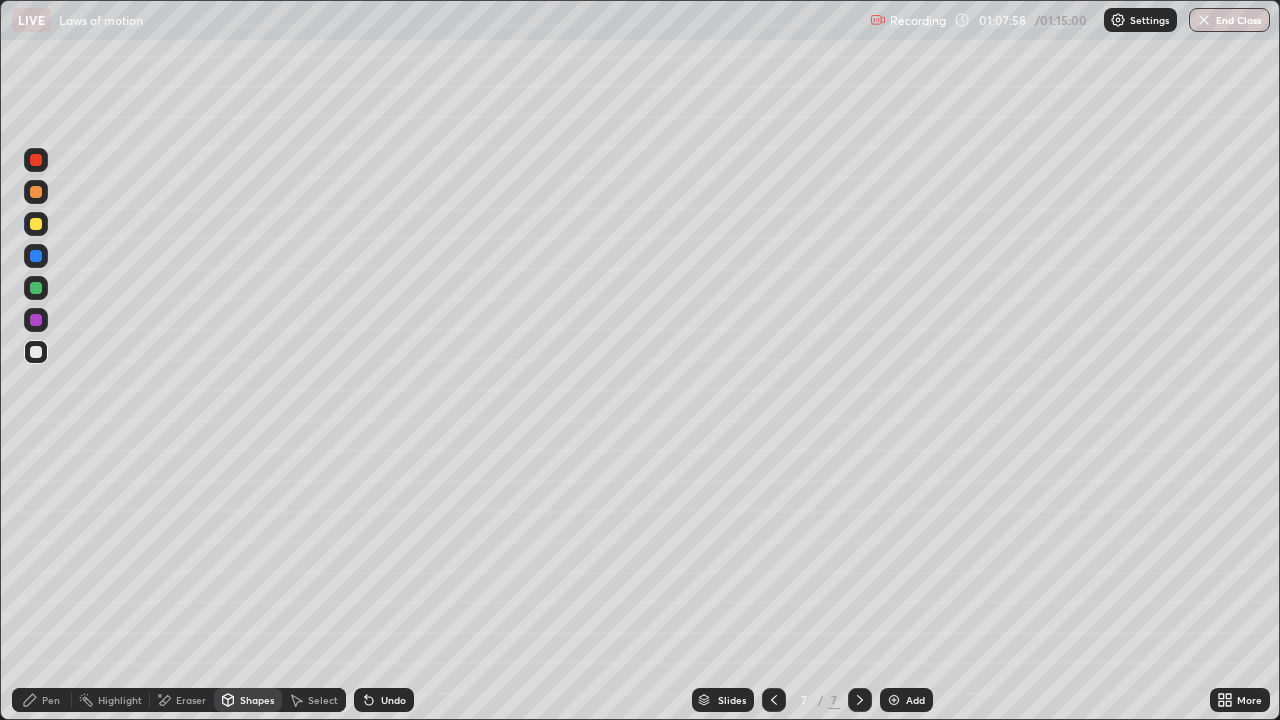 click on "Pen" at bounding box center [51, 700] 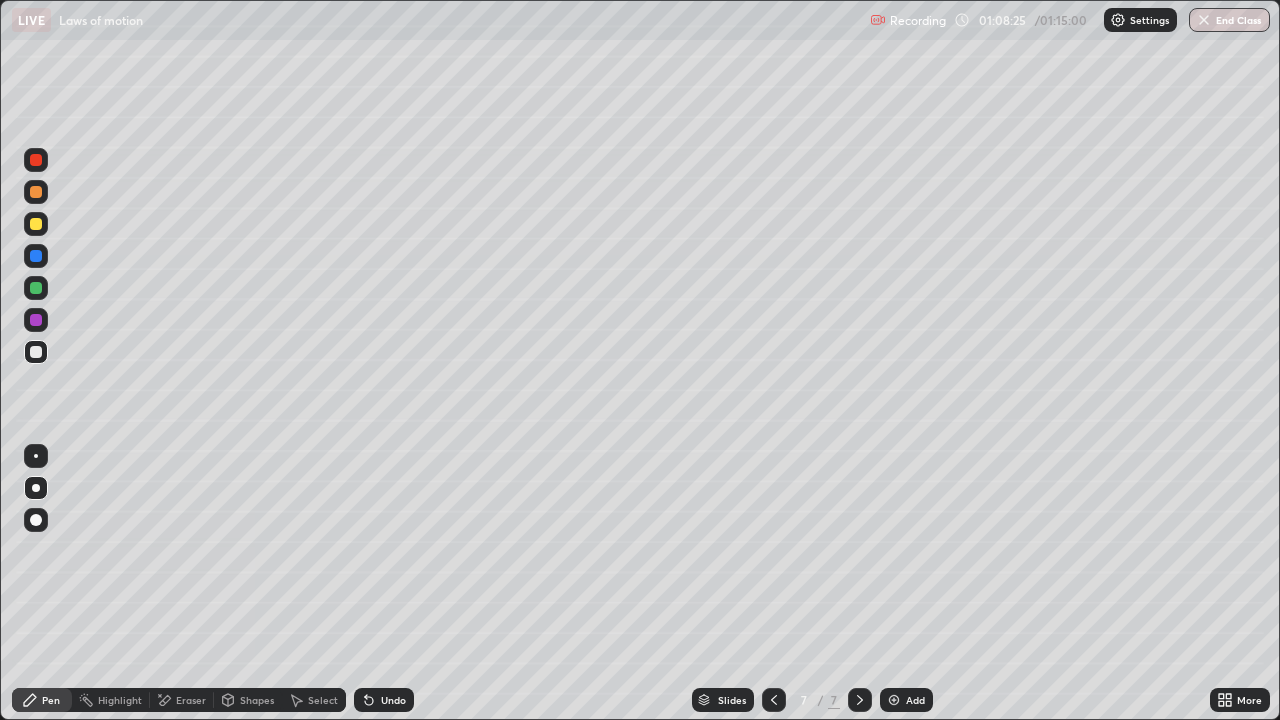click on "Undo" at bounding box center [393, 700] 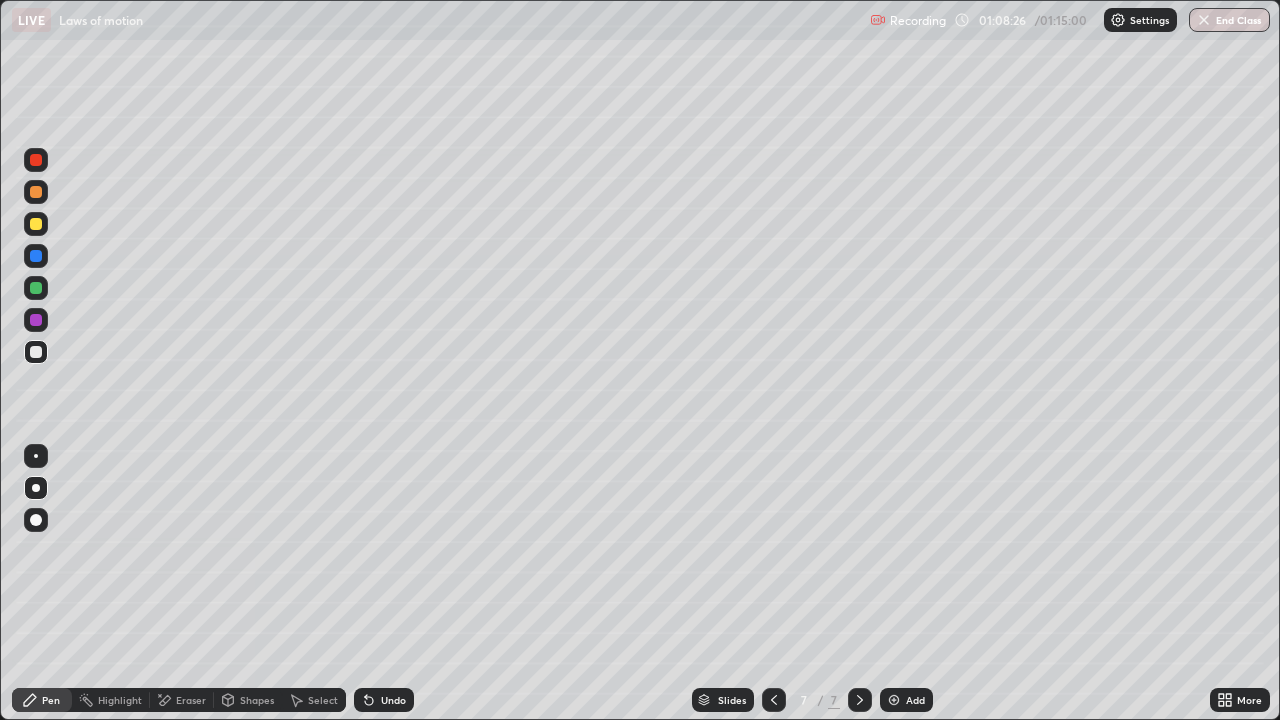 click on "Undo" at bounding box center (384, 700) 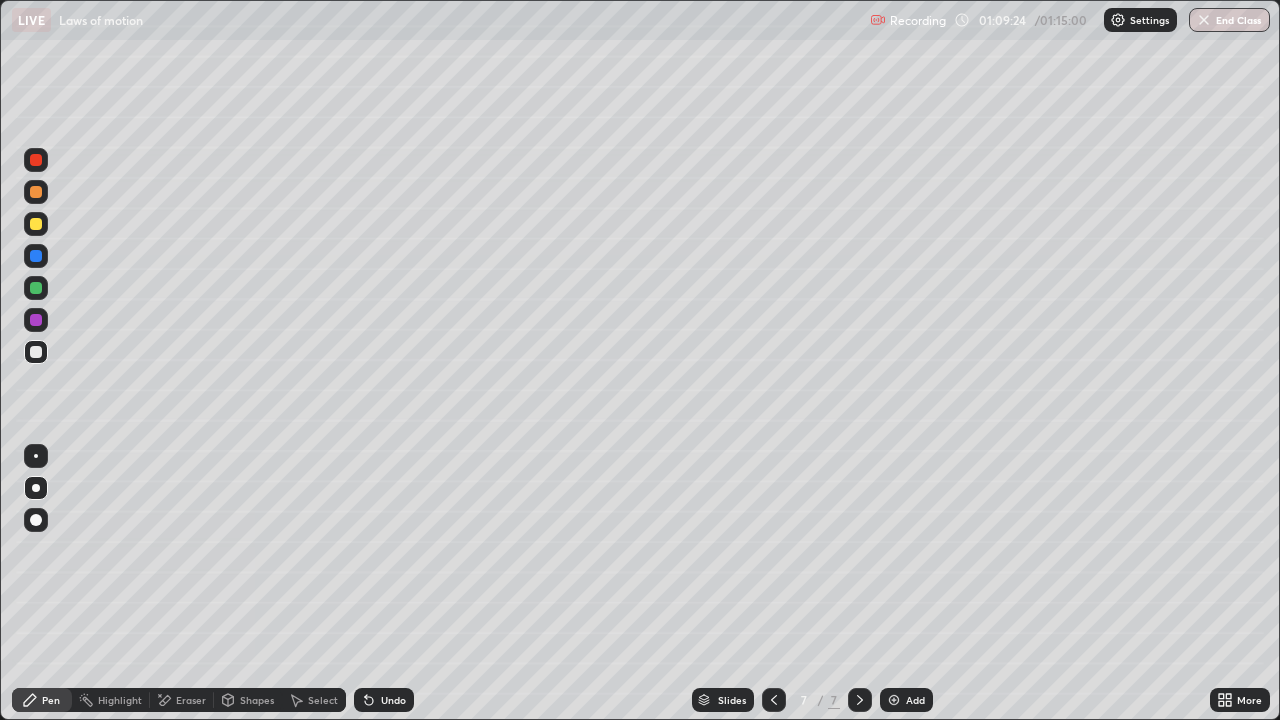 click on "Undo" at bounding box center [393, 700] 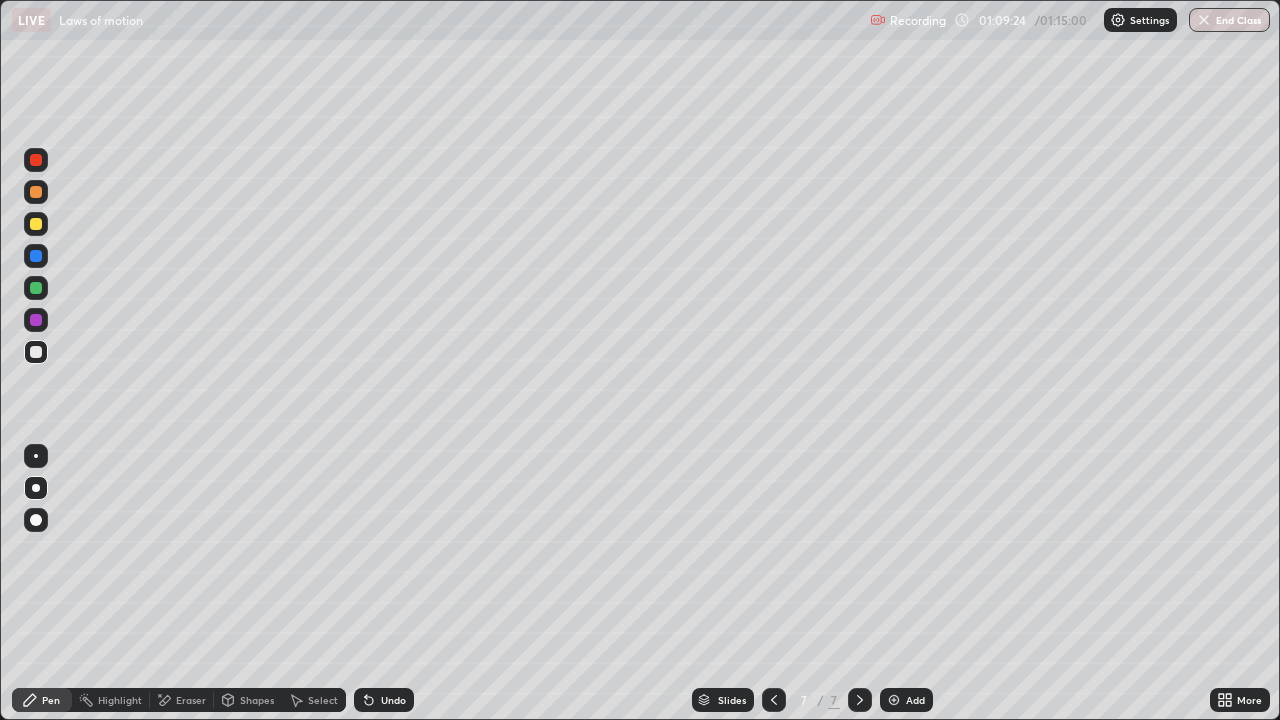 click on "Undo" at bounding box center [393, 700] 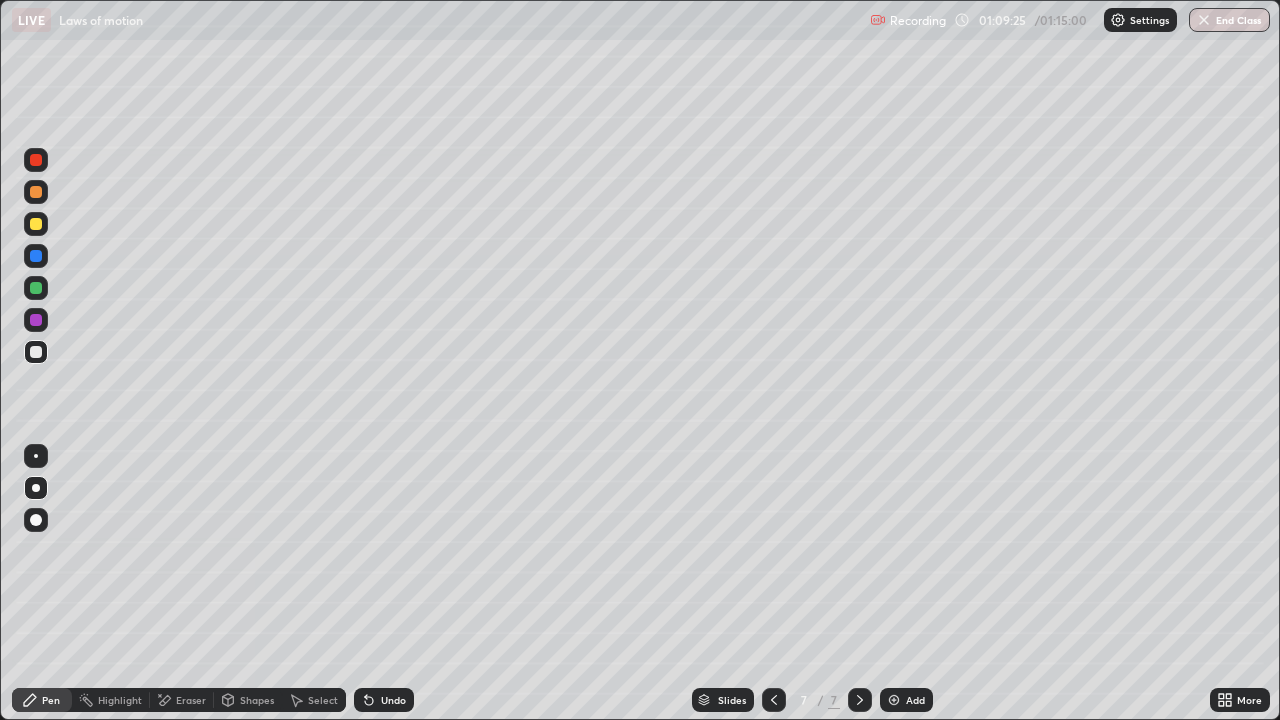 click on "Undo" at bounding box center [393, 700] 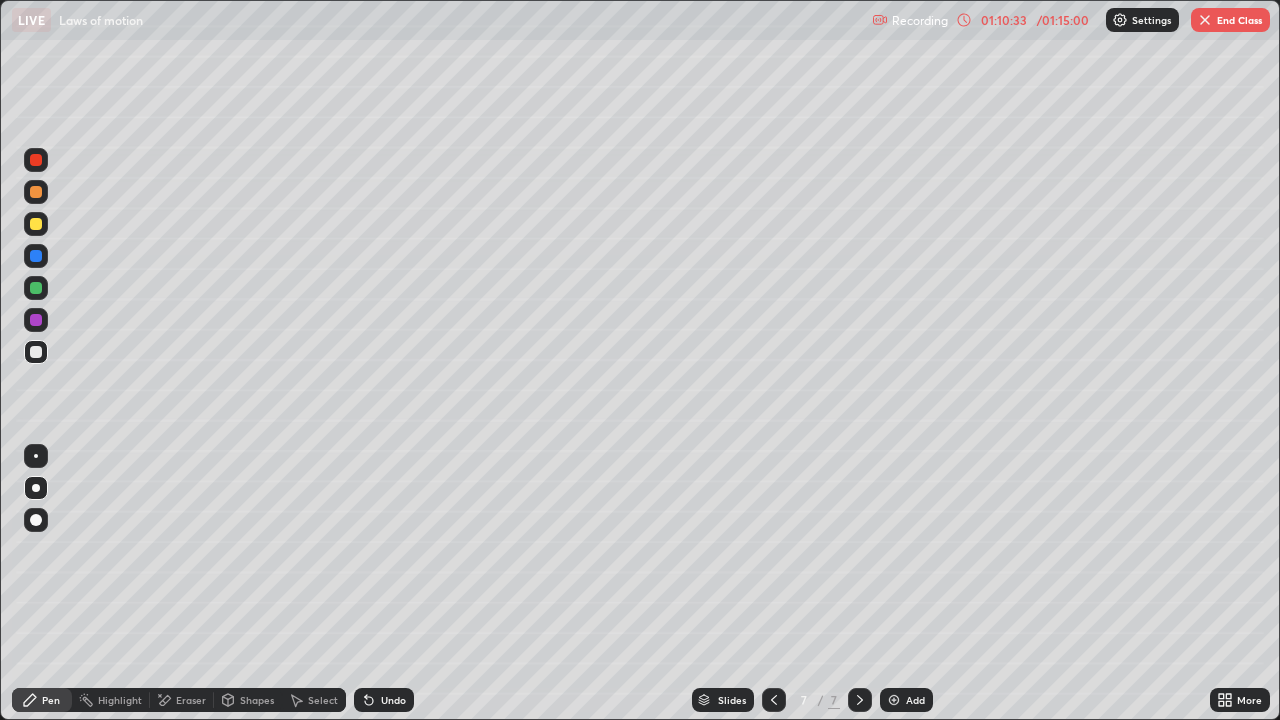 click on "Eraser" at bounding box center (182, 700) 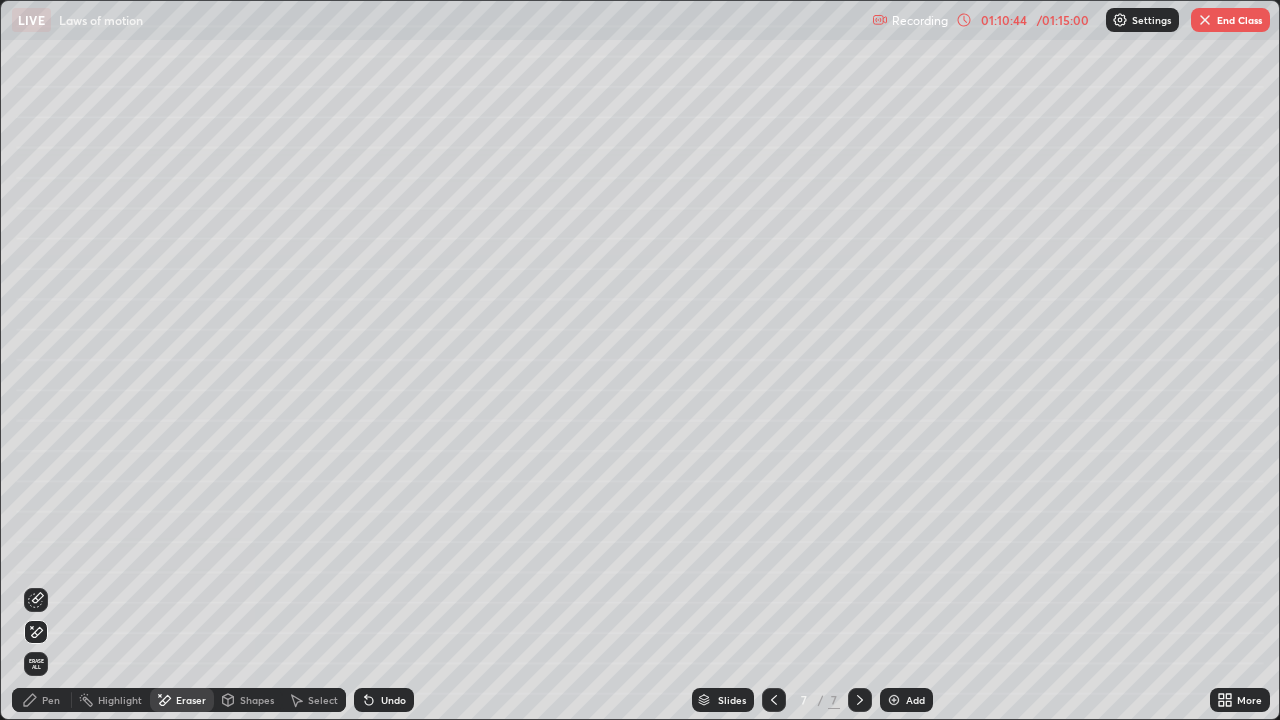 click on "Pen" at bounding box center (42, 700) 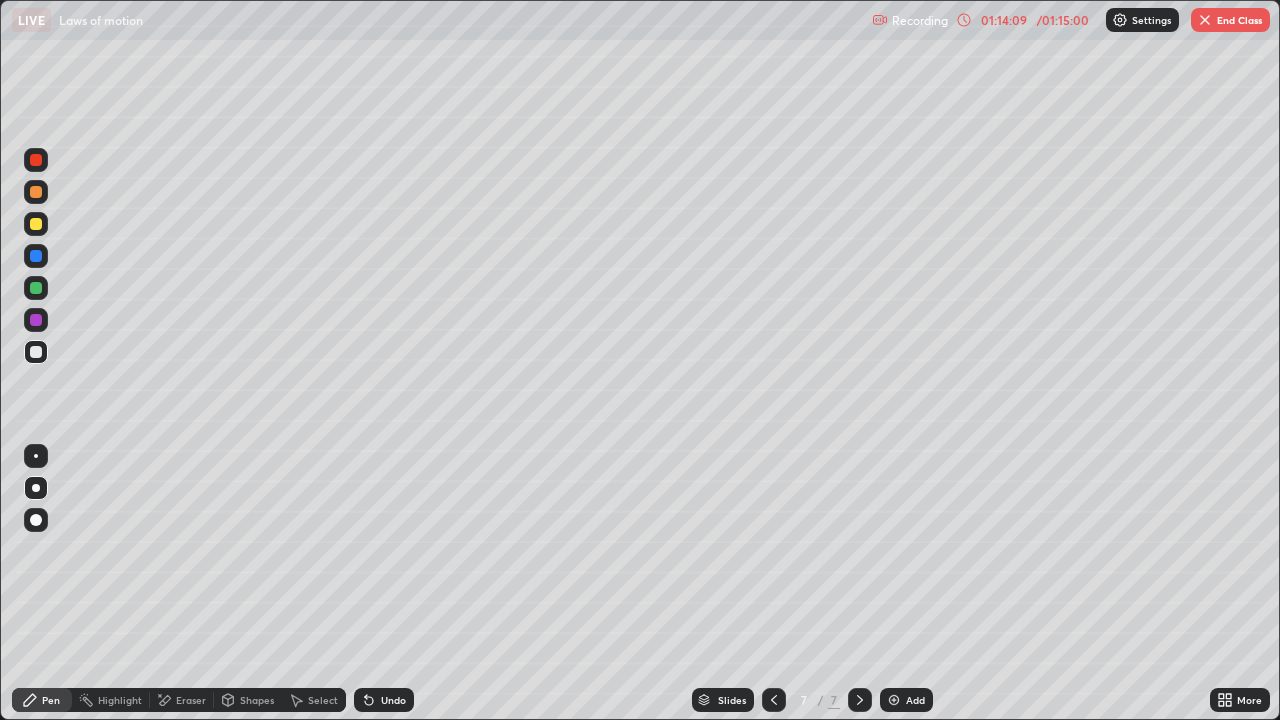 click on "End Class" at bounding box center [1230, 20] 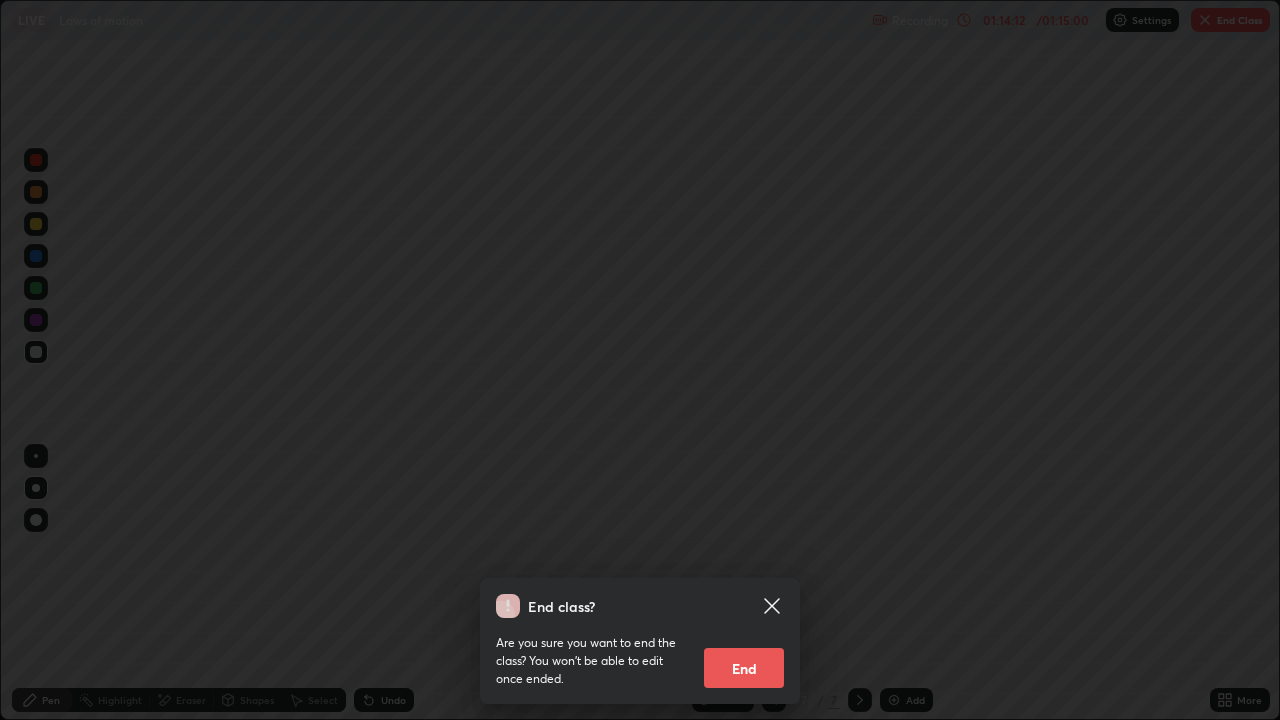 click on "End" at bounding box center [744, 668] 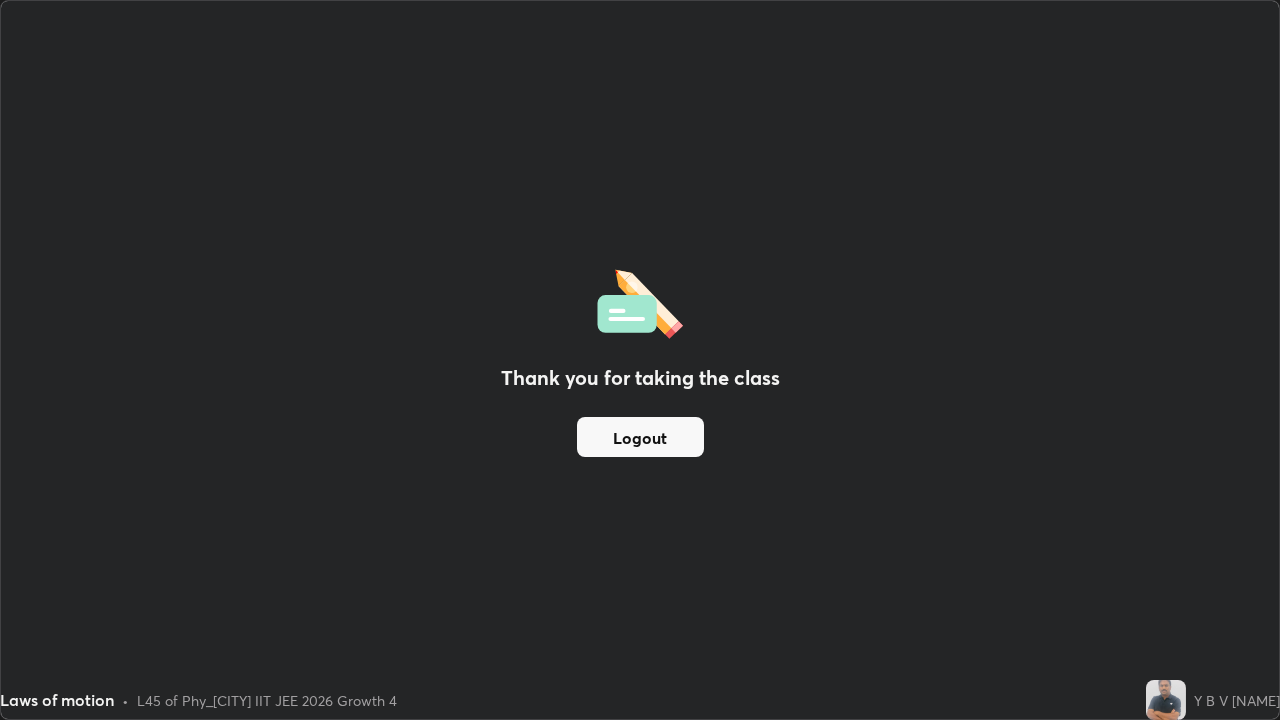 click on "Logout" at bounding box center [640, 437] 